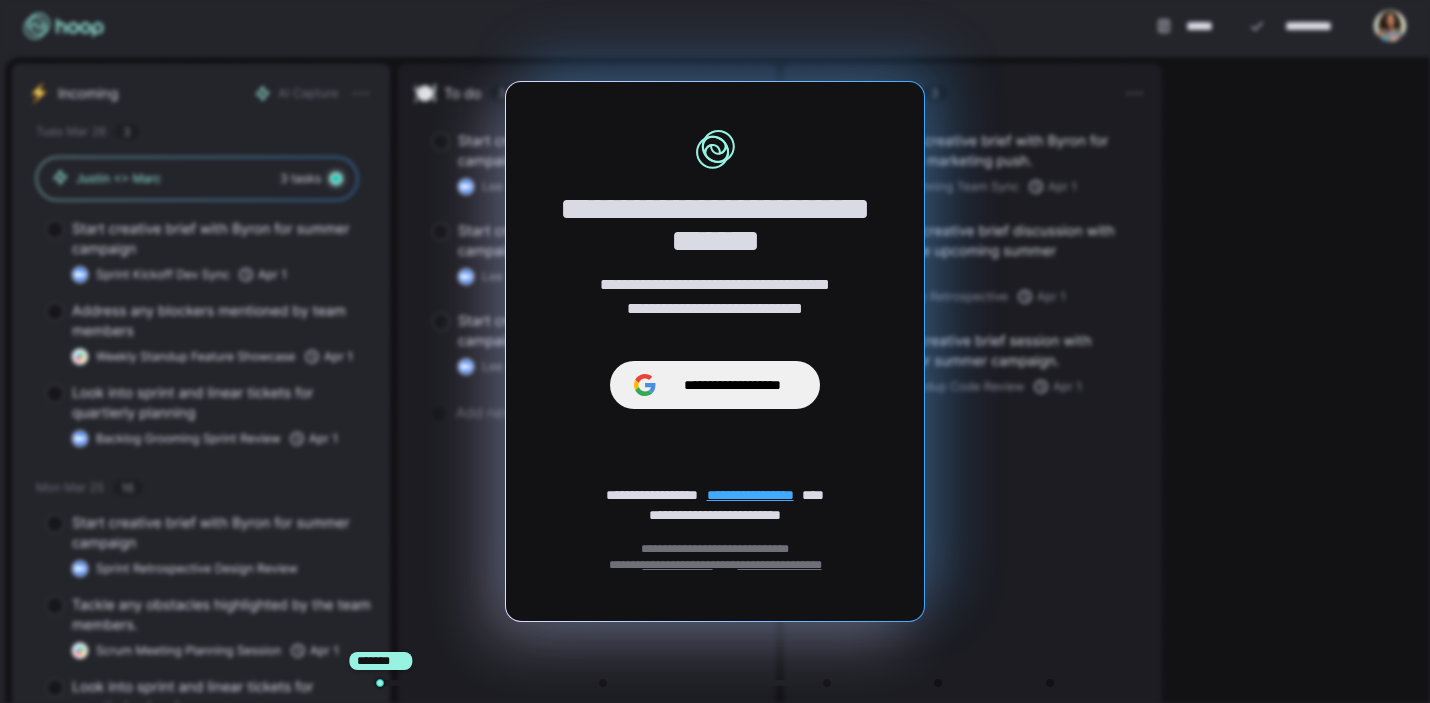 scroll, scrollTop: 0, scrollLeft: 0, axis: both 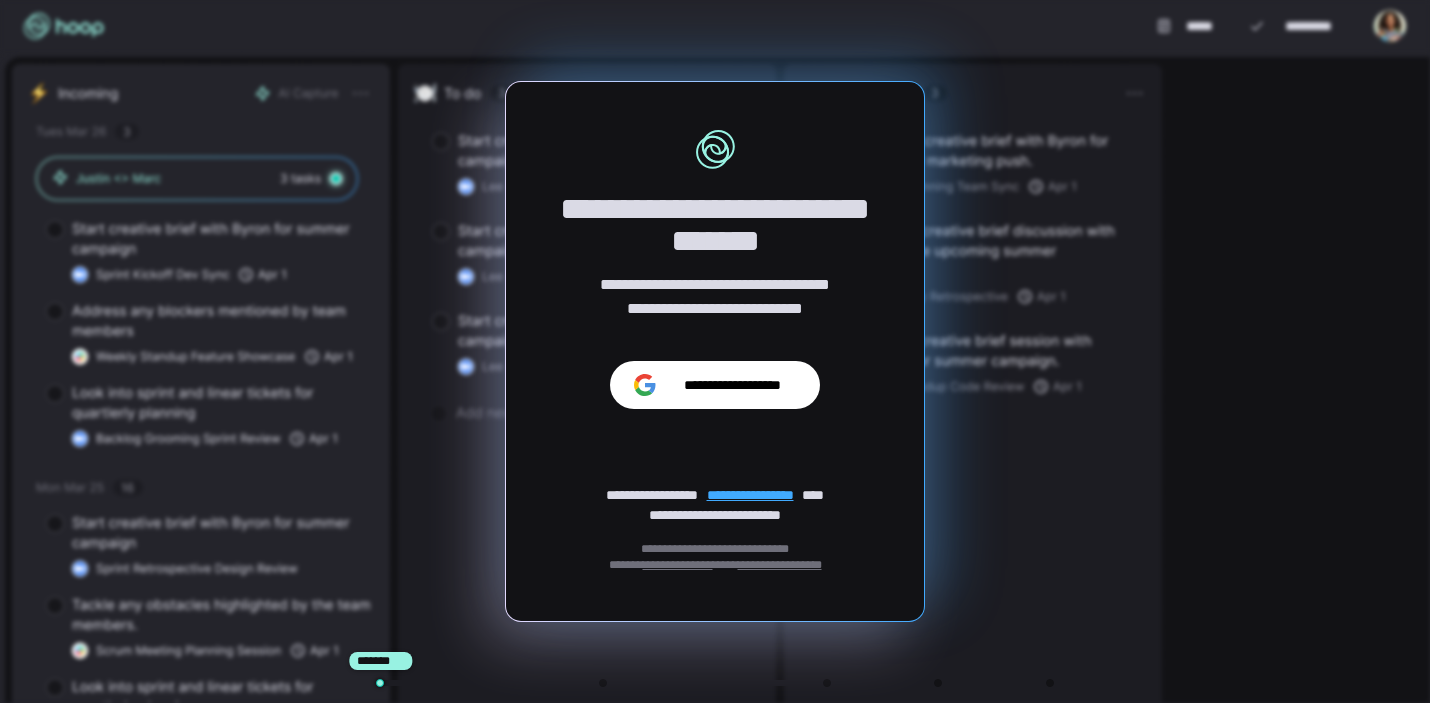click on "**********" at bounding box center (732, 385) 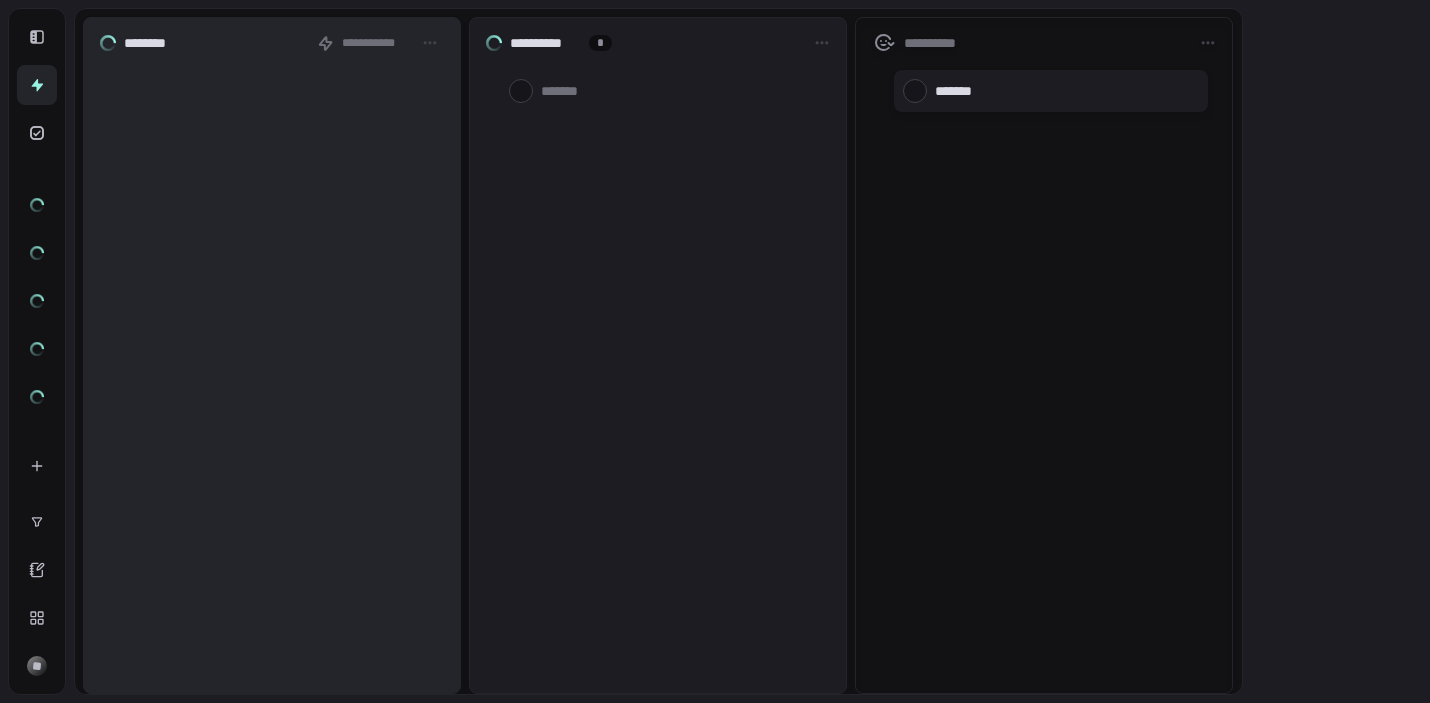 scroll, scrollTop: 0, scrollLeft: 0, axis: both 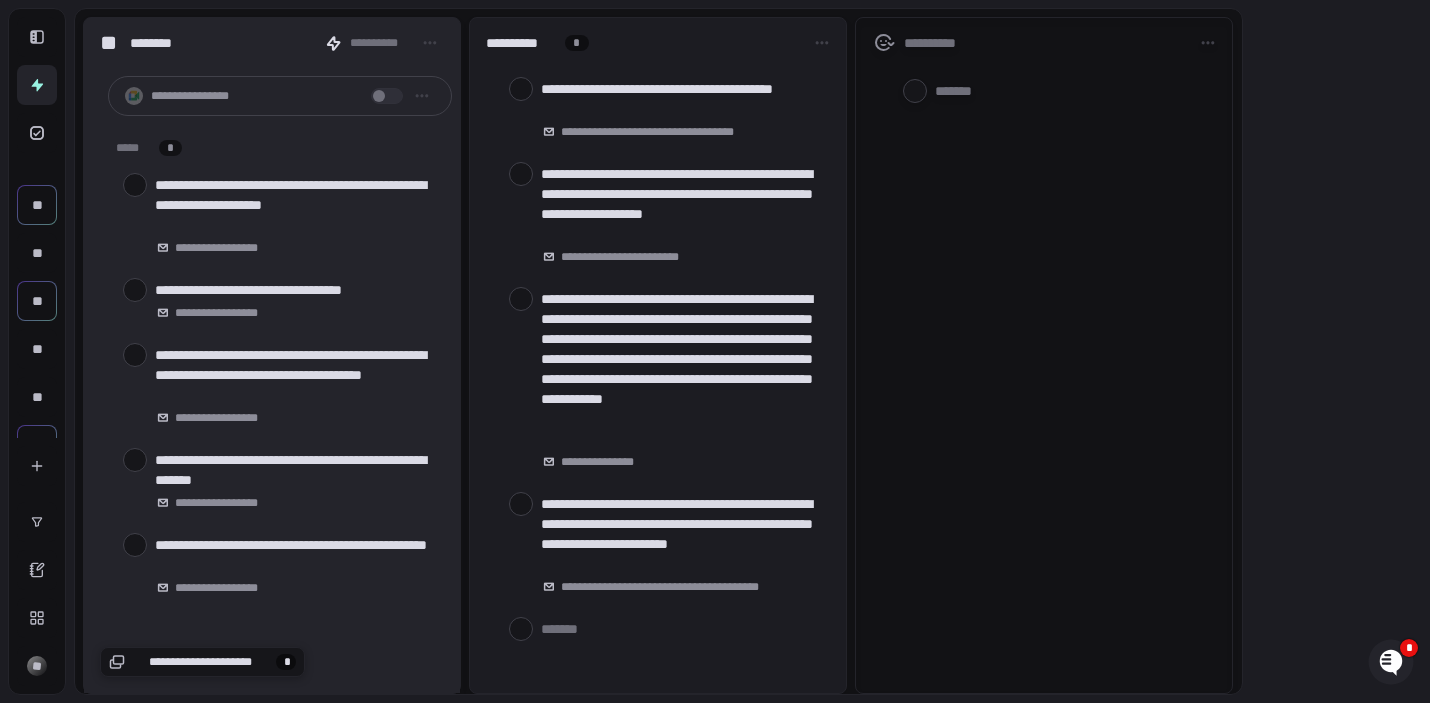 click on "**********" at bounding box center (200, 662) 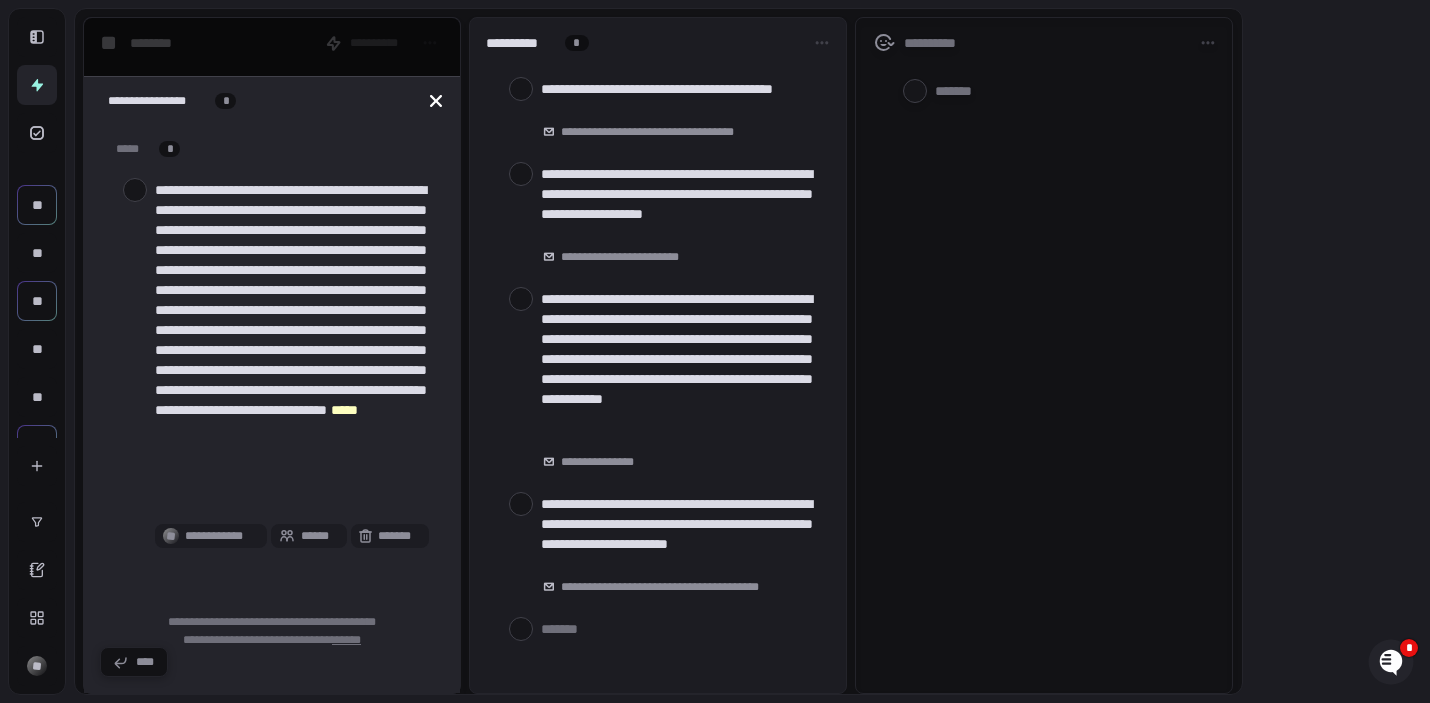click 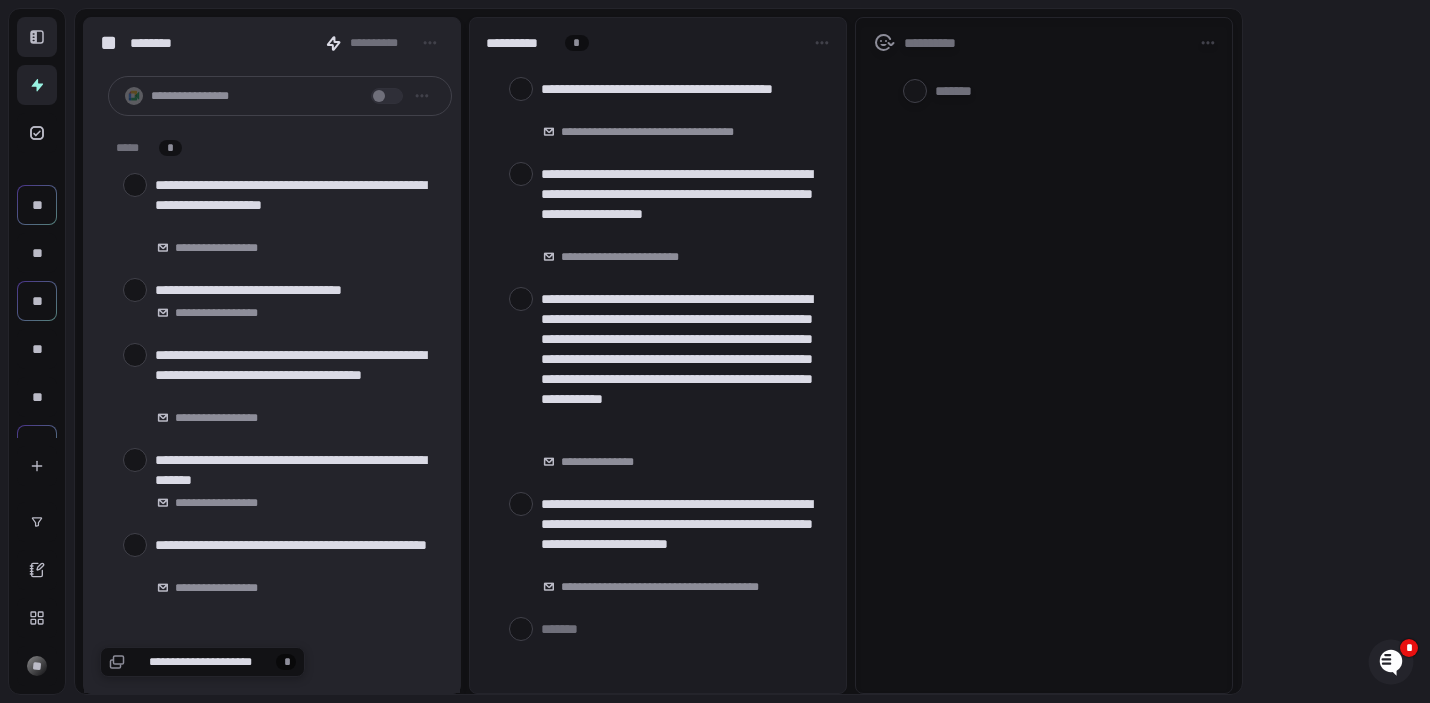 click at bounding box center (37, 37) 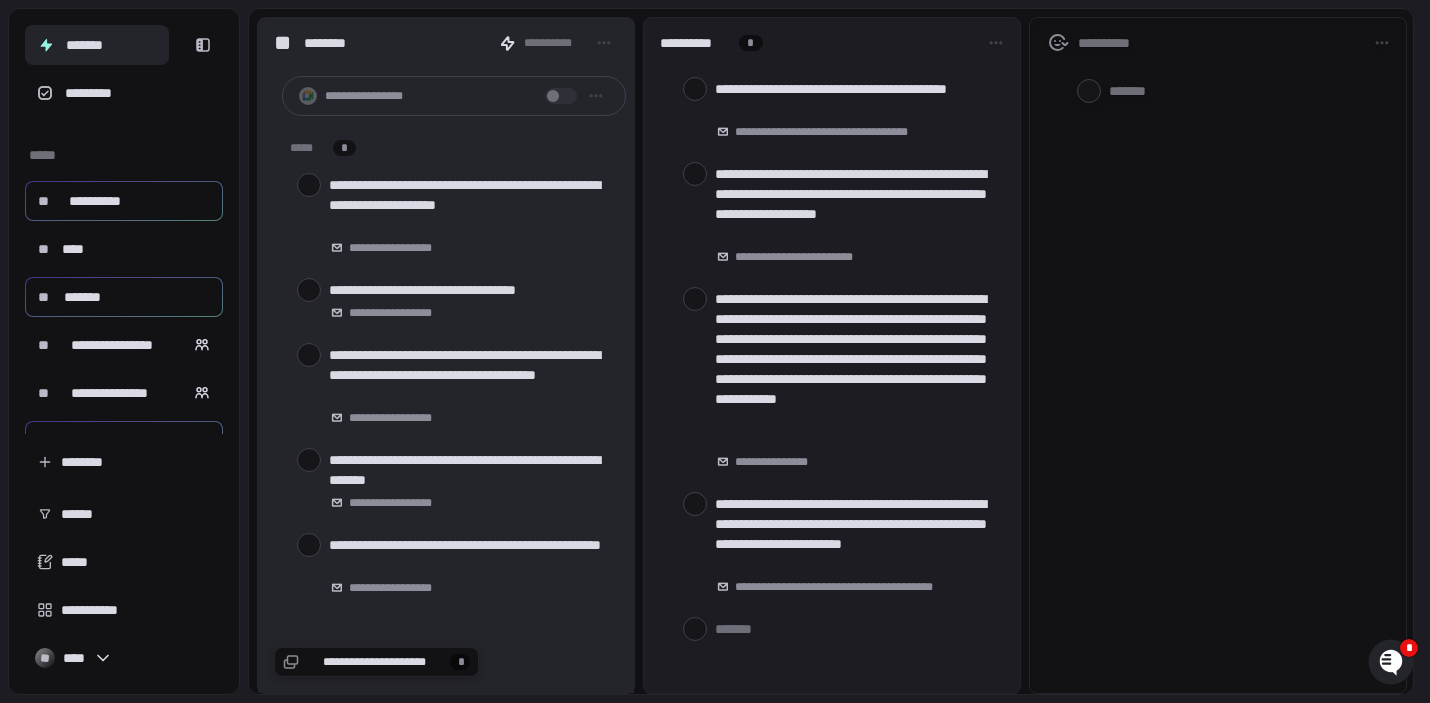 click on "*******" at bounding box center (97, 45) 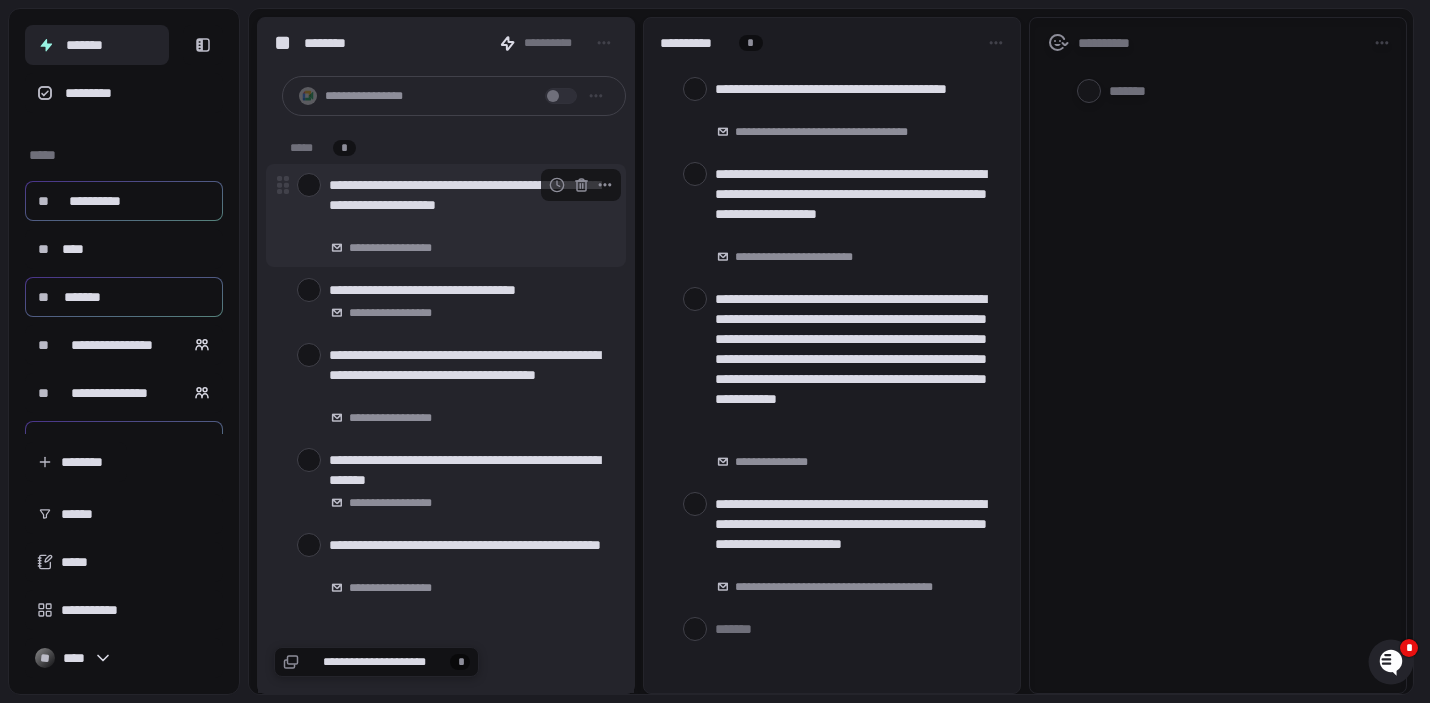 click at bounding box center [309, 185] 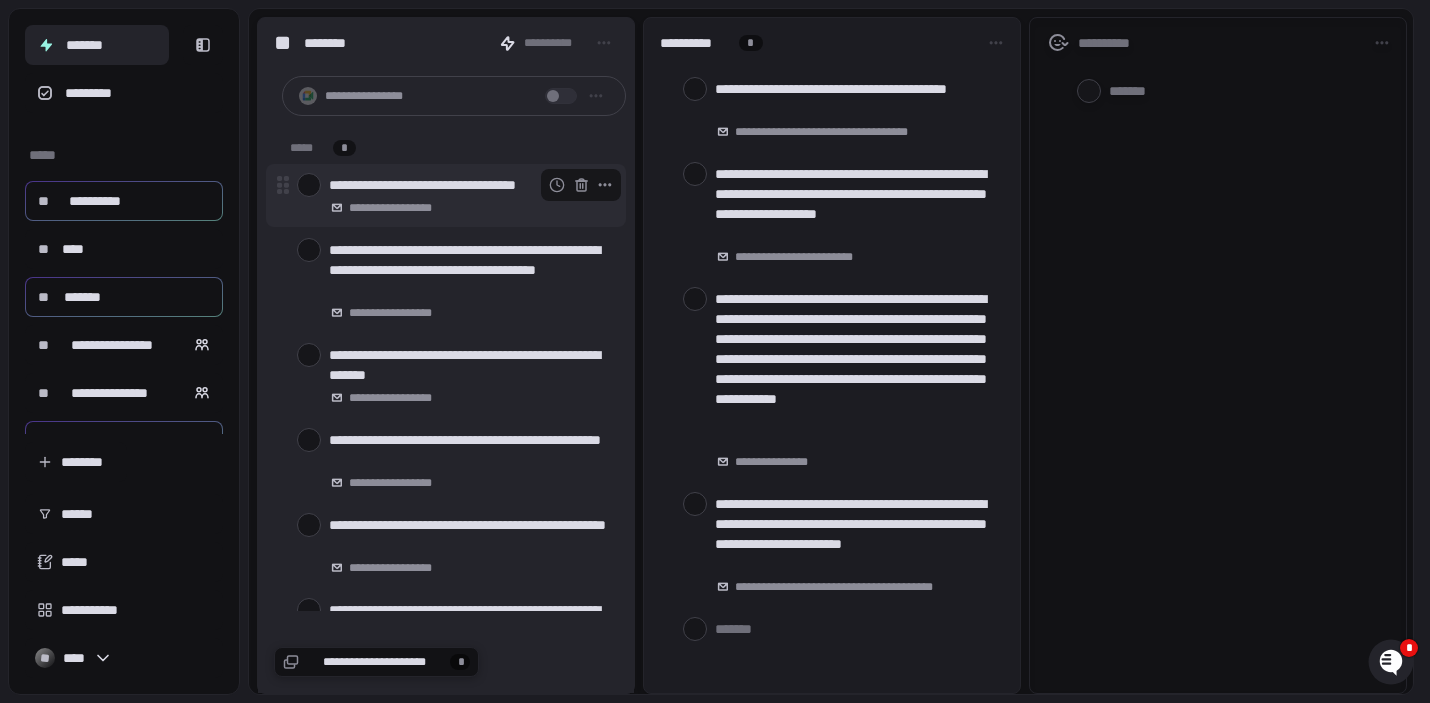 click at bounding box center (309, 185) 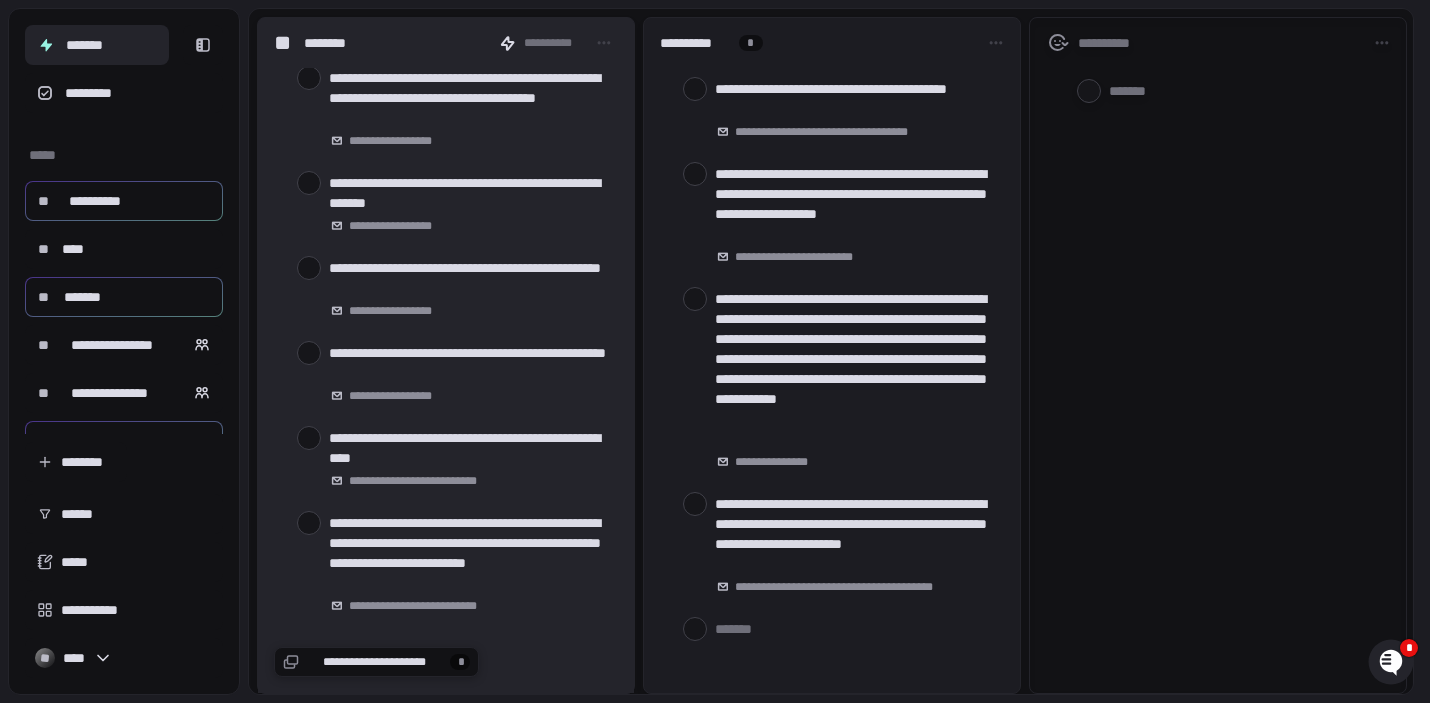 scroll, scrollTop: 111, scrollLeft: 0, axis: vertical 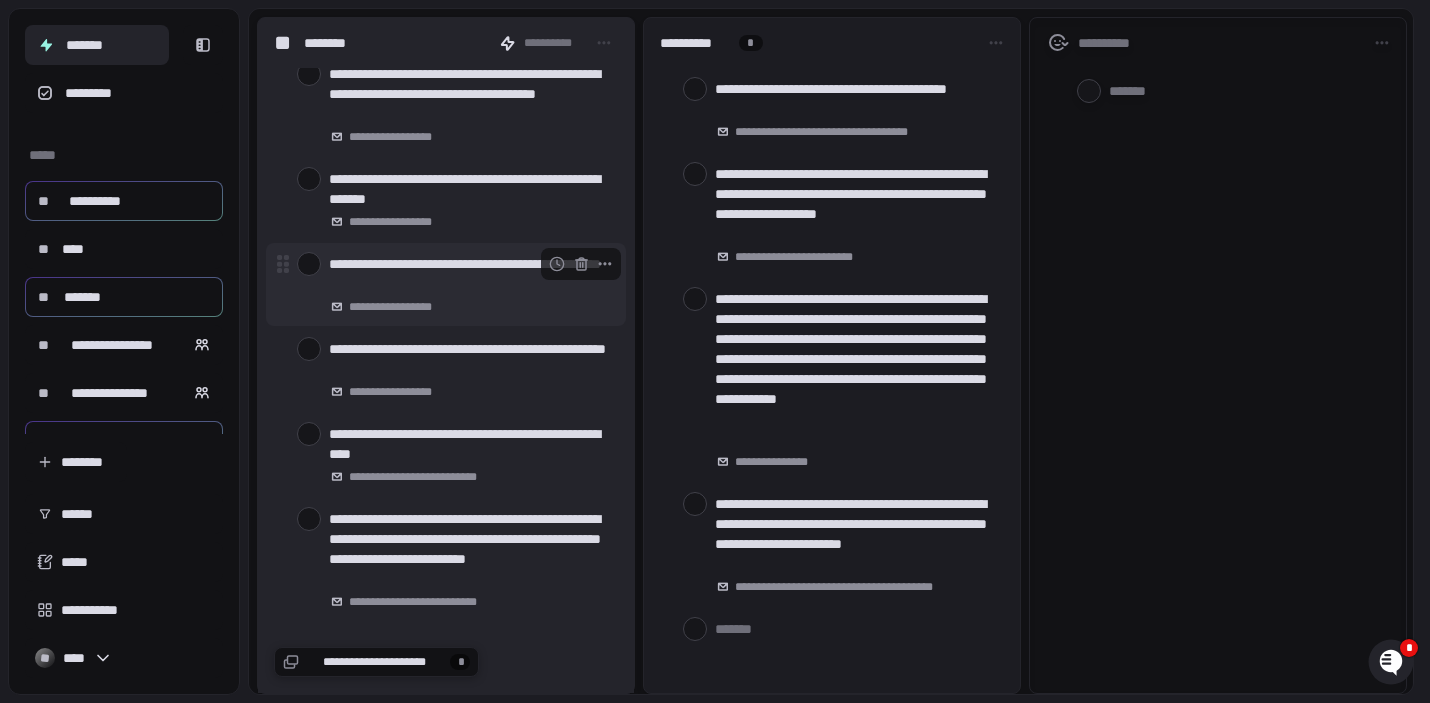 click at bounding box center [309, 264] 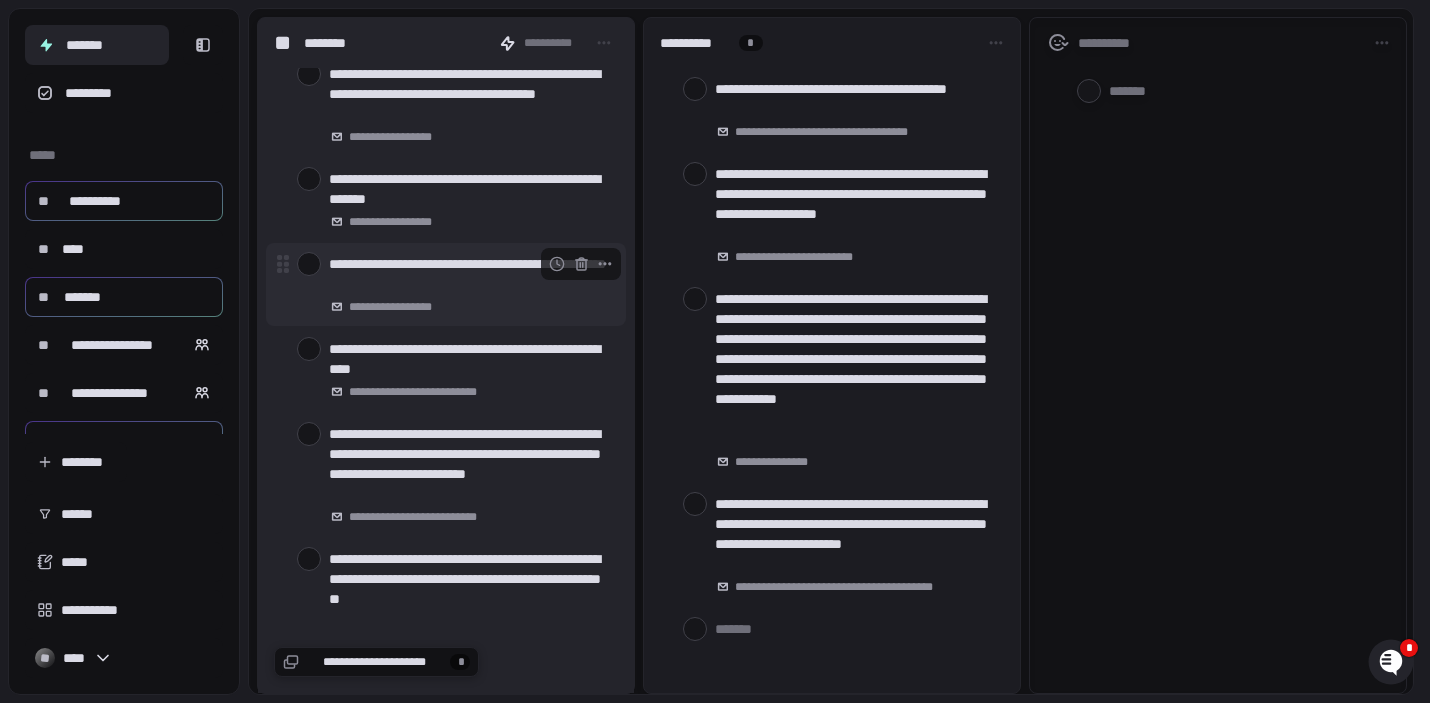 click at bounding box center [309, 264] 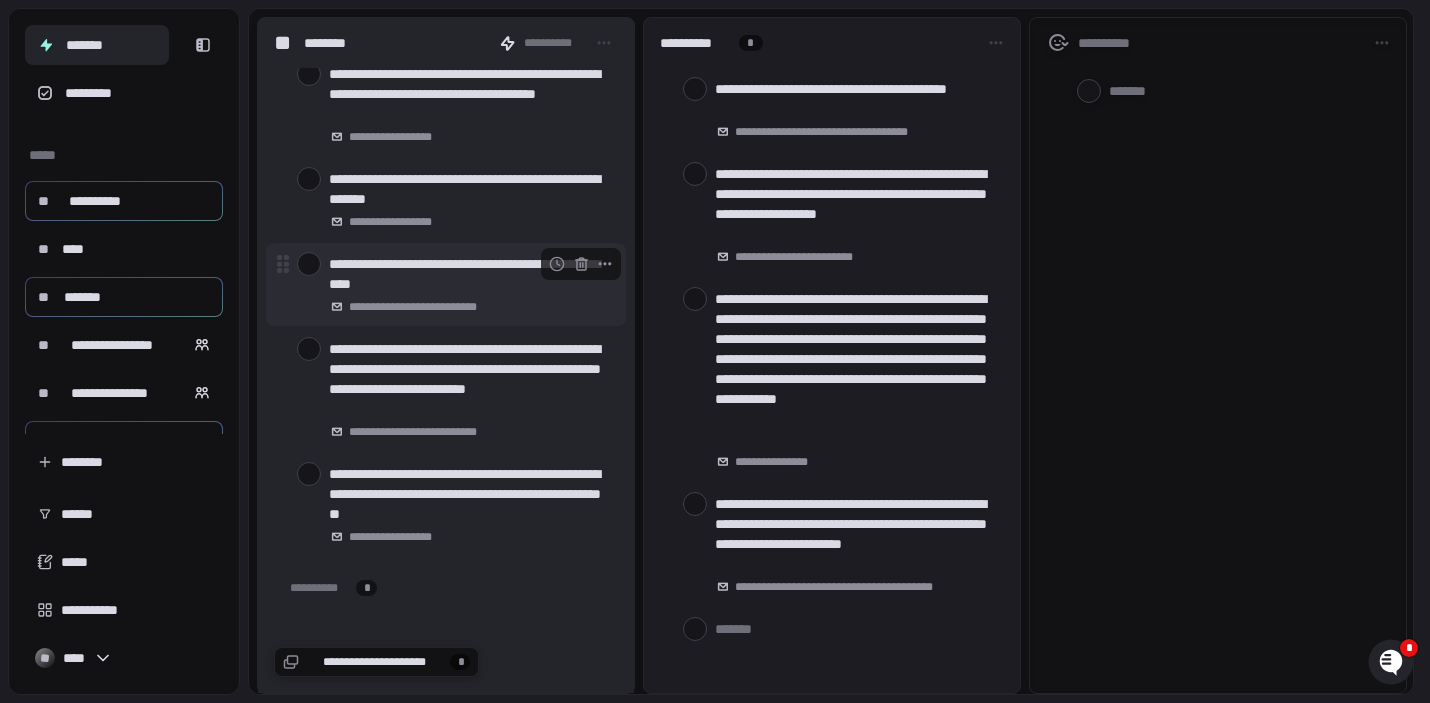 click at bounding box center (309, 264) 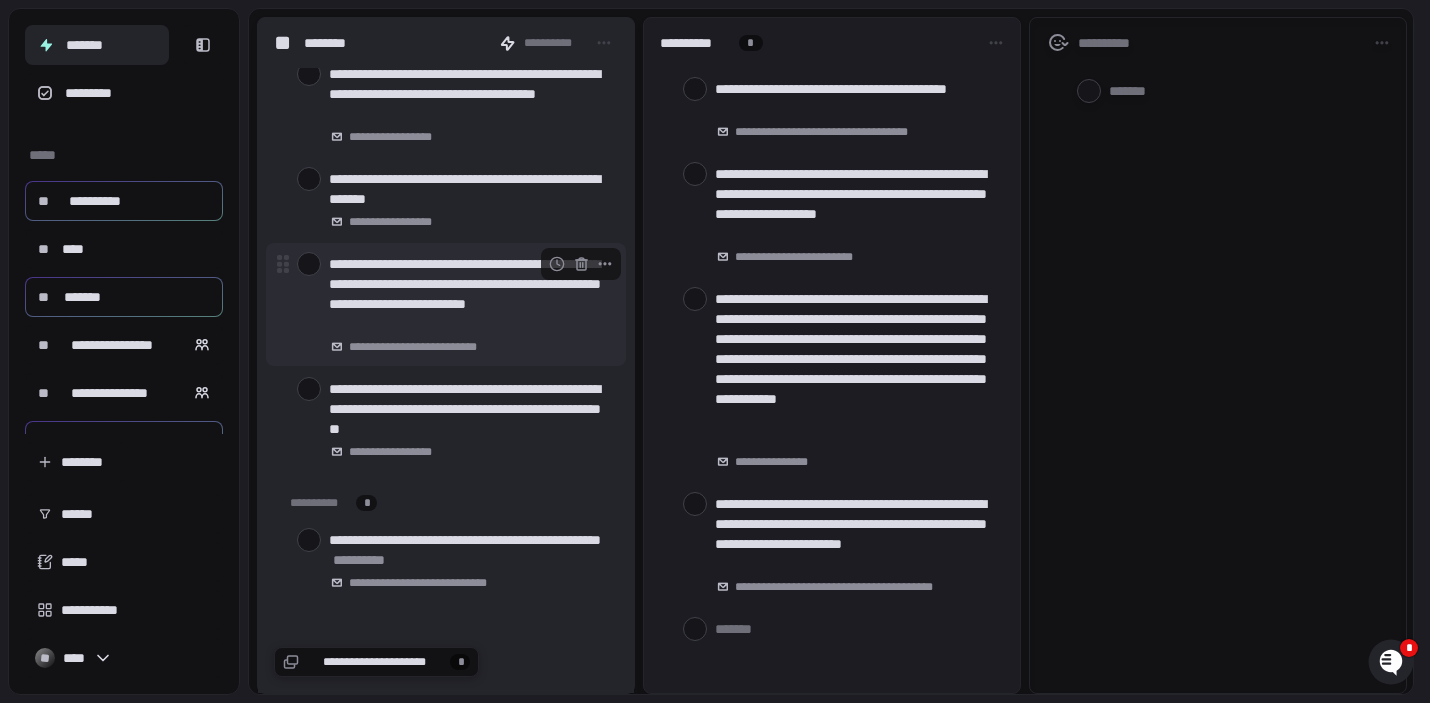 click at bounding box center [309, 264] 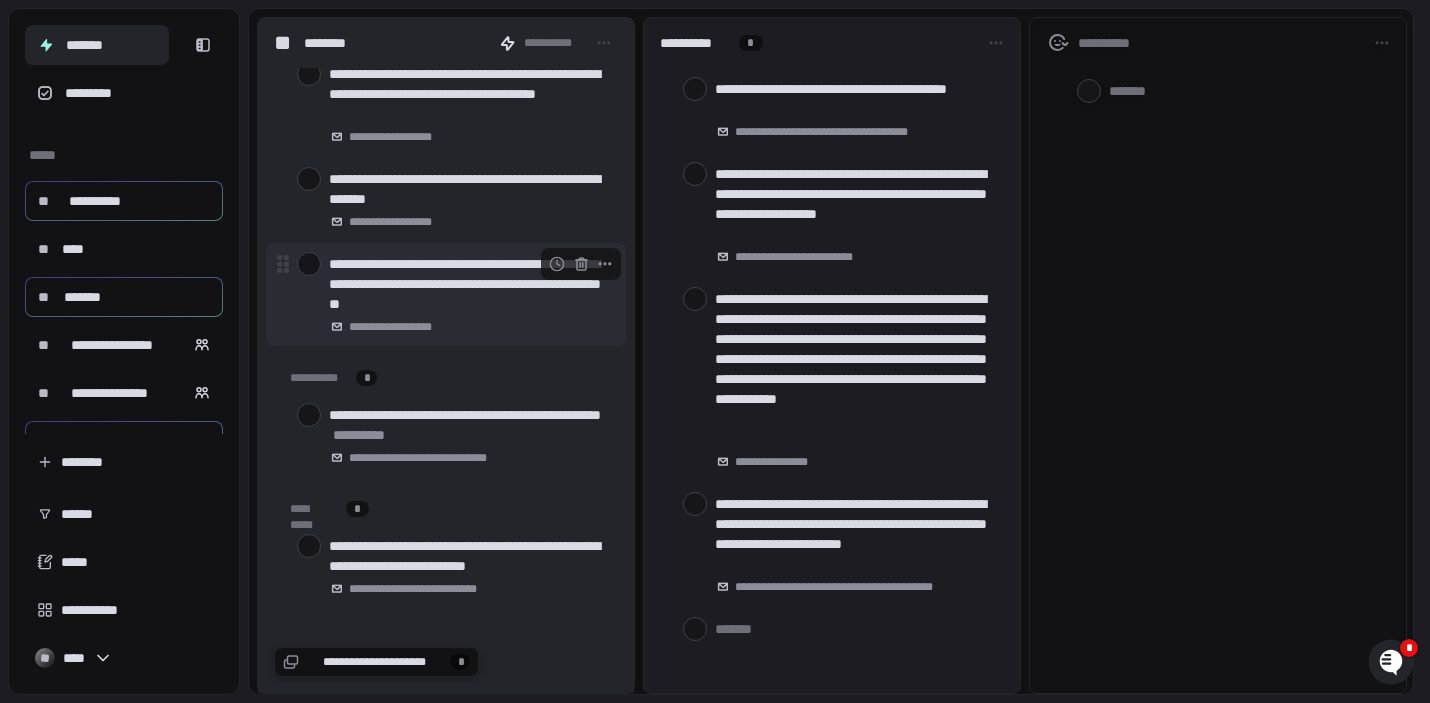click at bounding box center (309, 264) 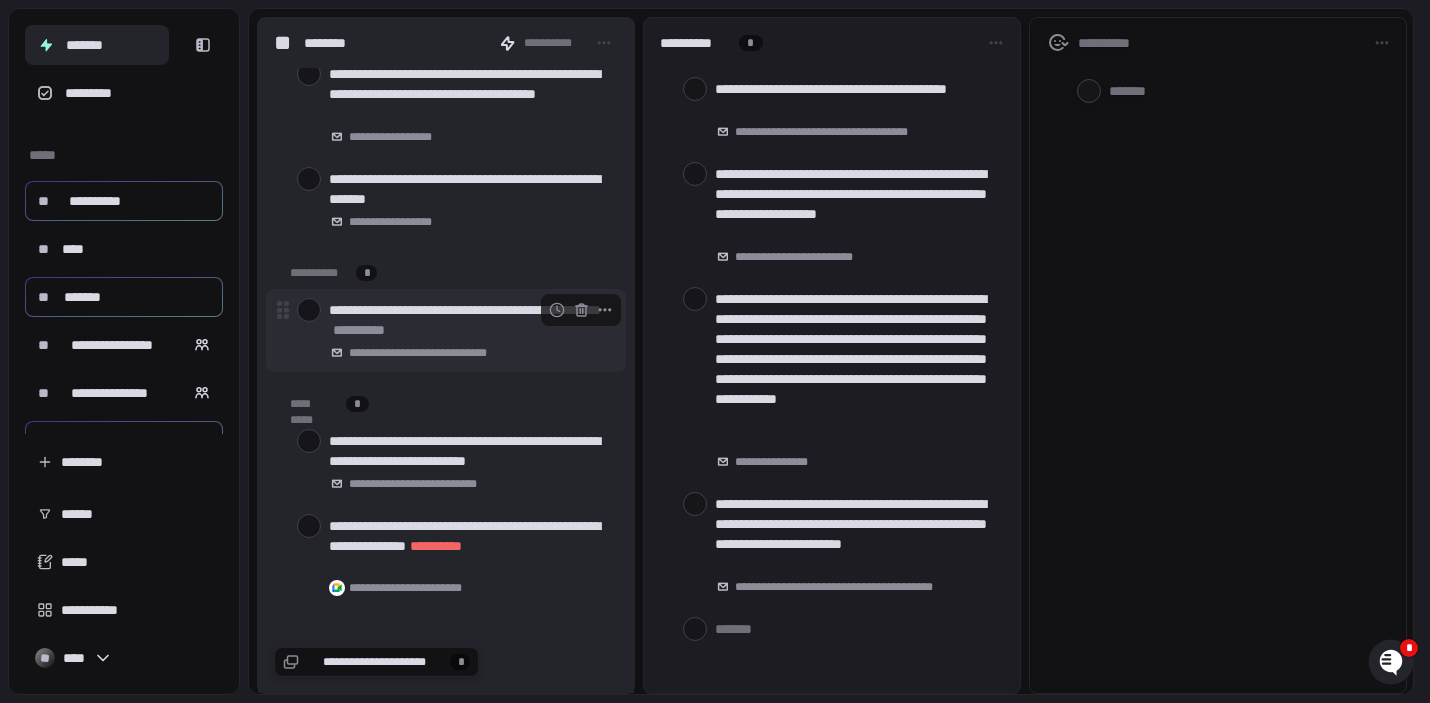 click at bounding box center [309, 310] 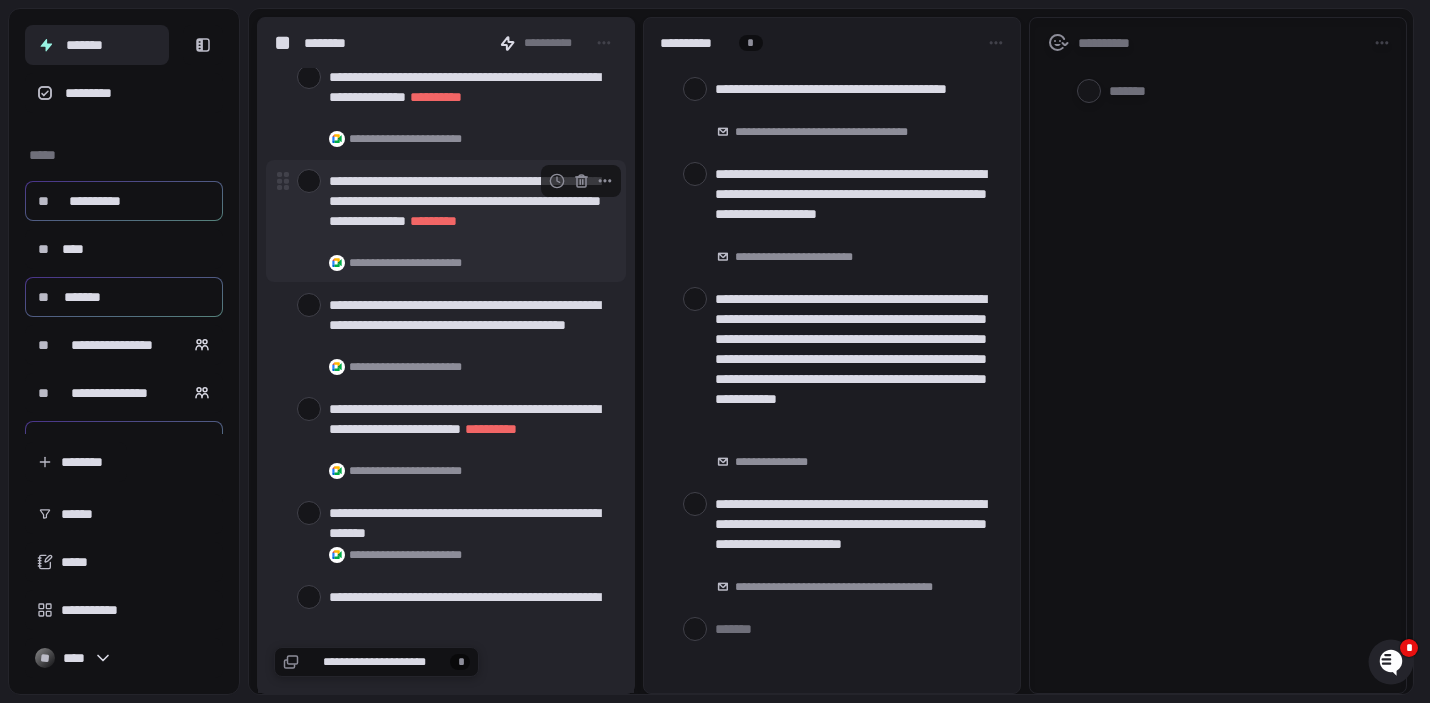scroll, scrollTop: 434, scrollLeft: 0, axis: vertical 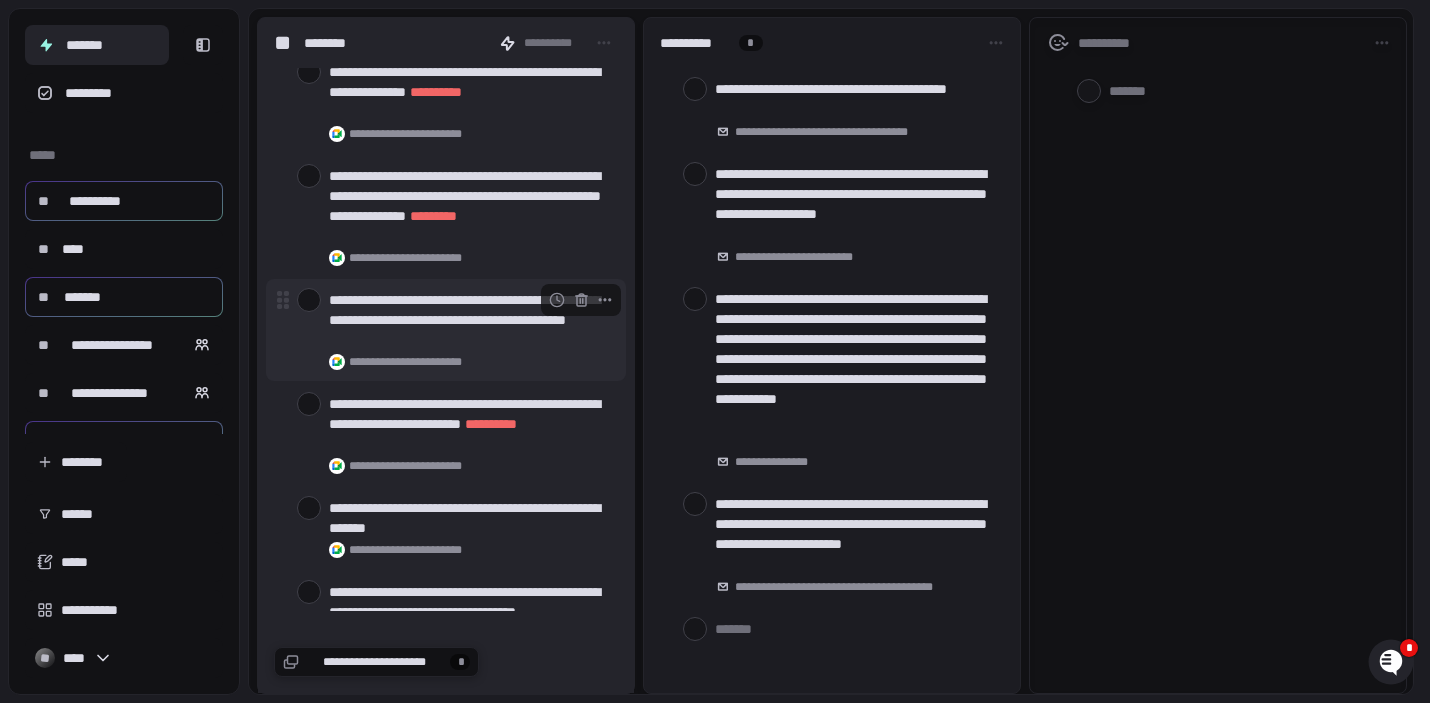 click at bounding box center (309, 300) 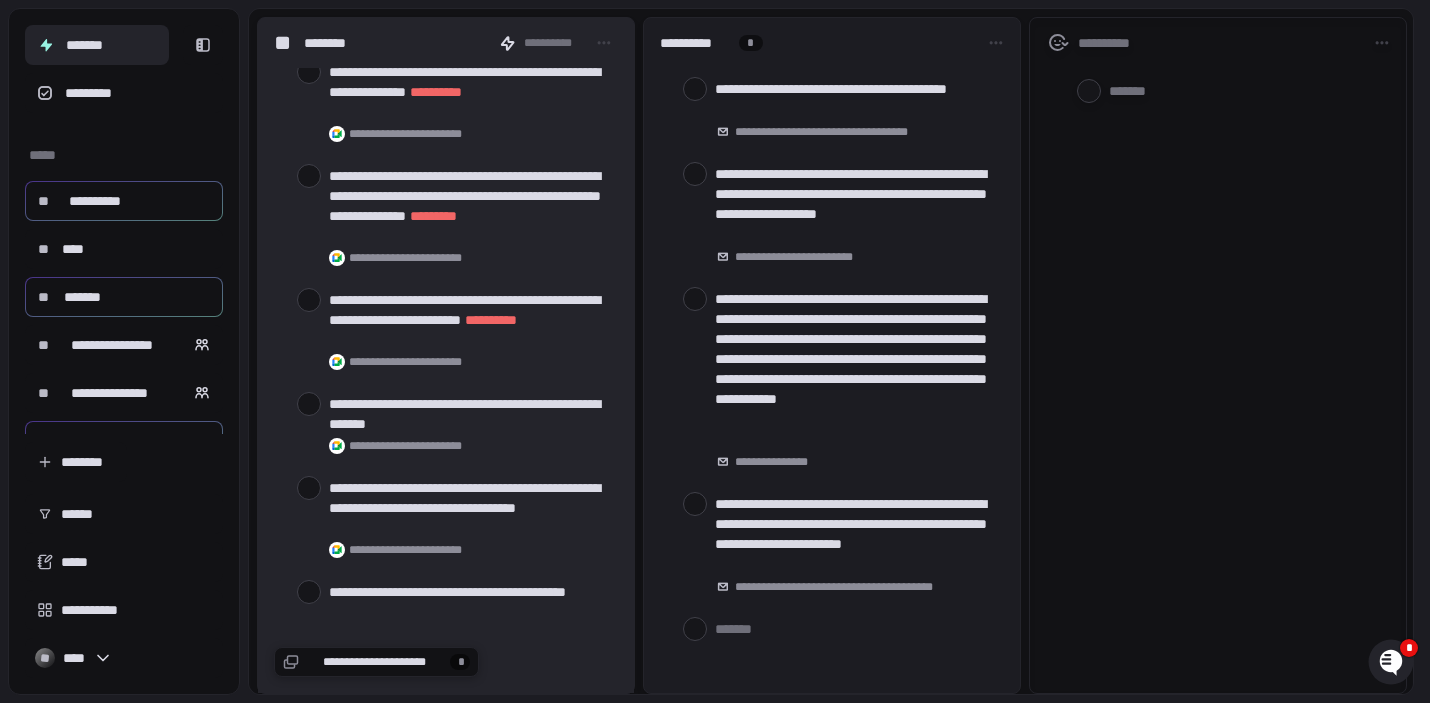 click at bounding box center (309, 300) 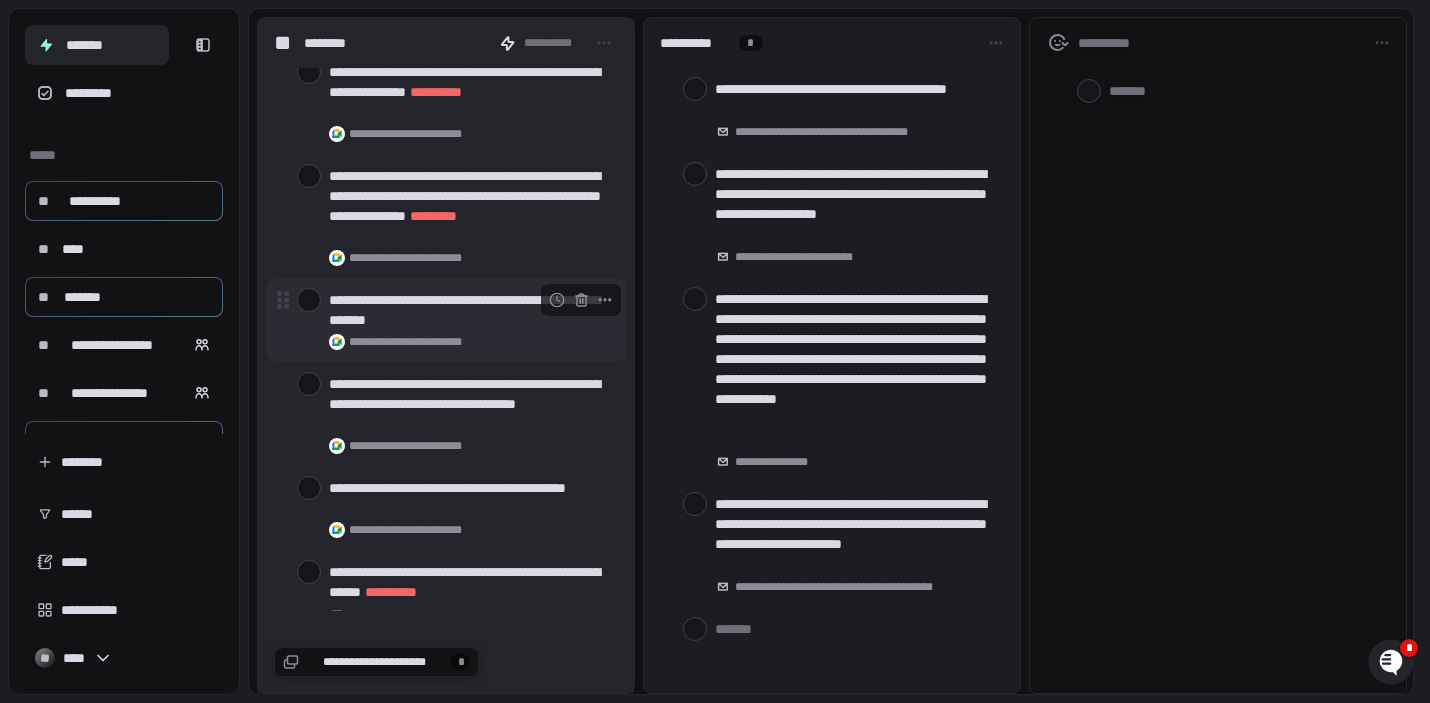 click at bounding box center [309, 300] 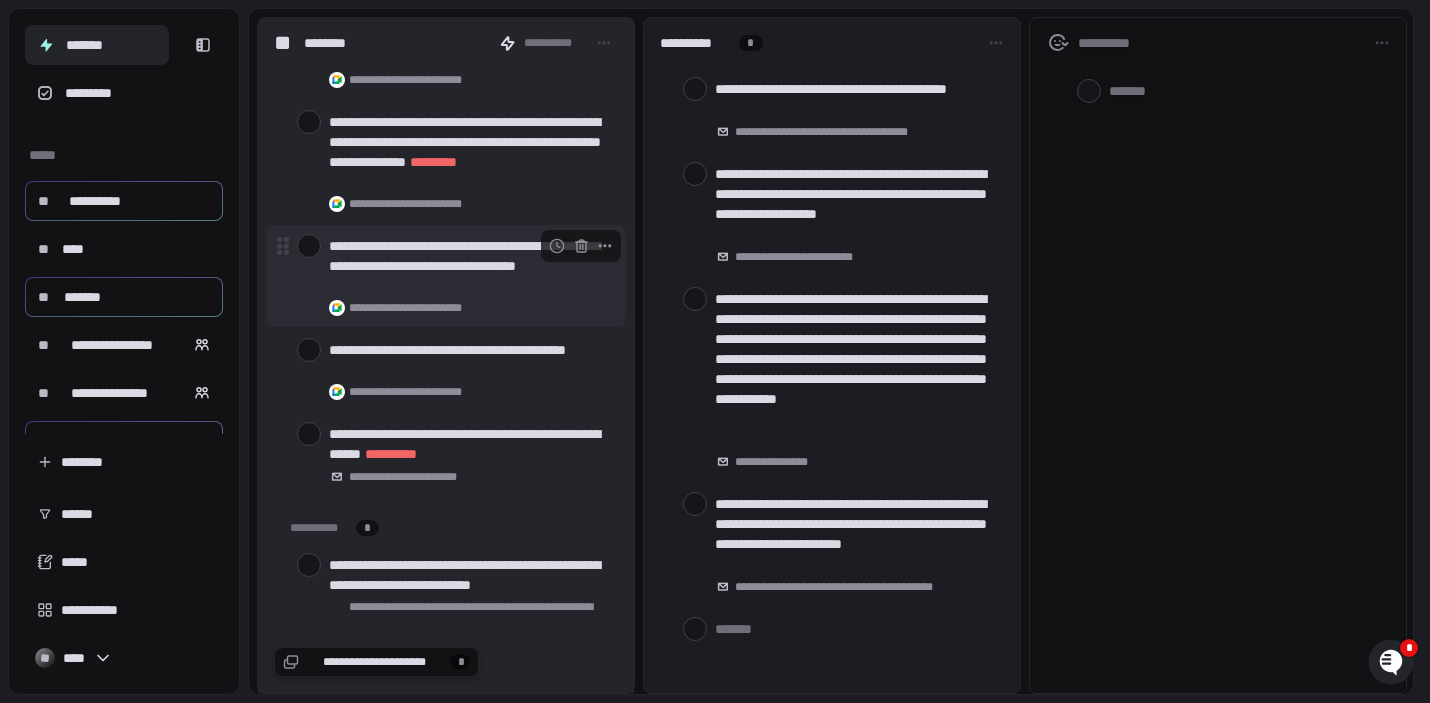 scroll, scrollTop: 501, scrollLeft: 0, axis: vertical 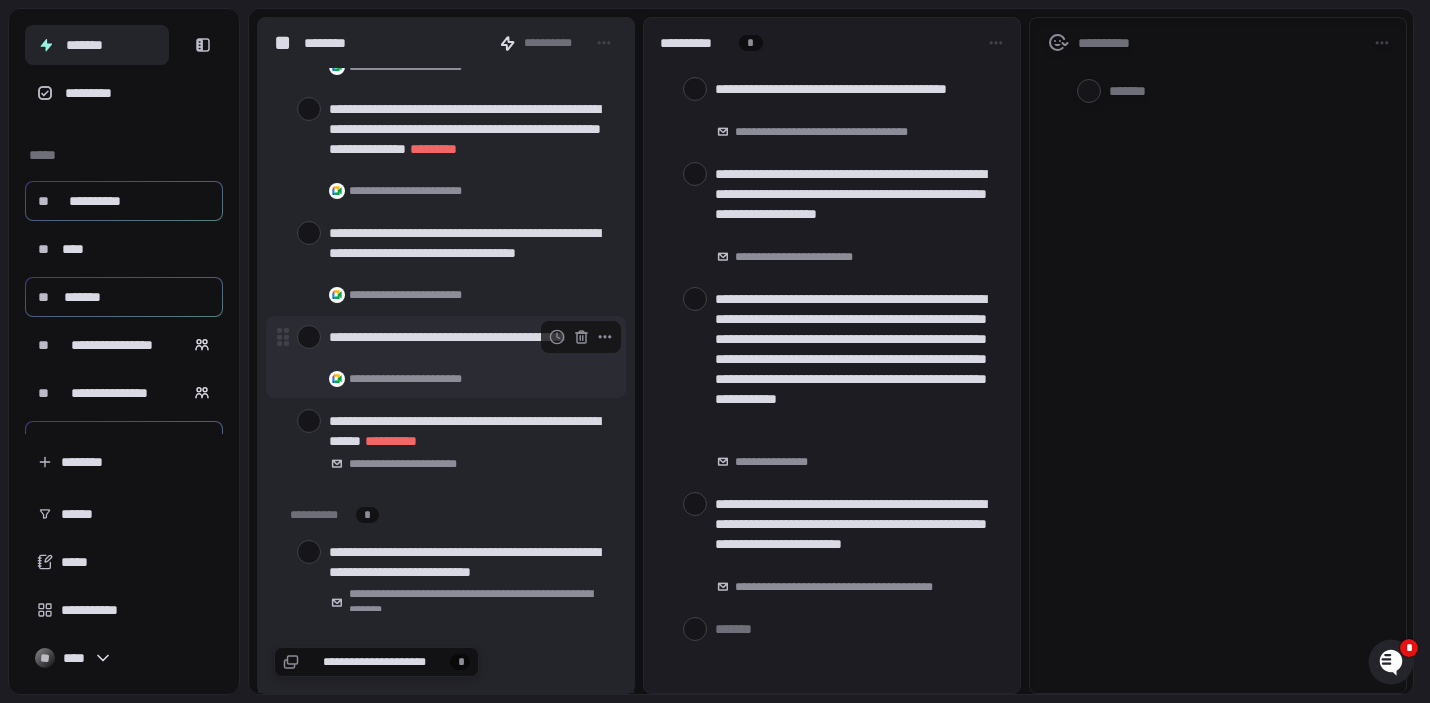 click at bounding box center [309, 337] 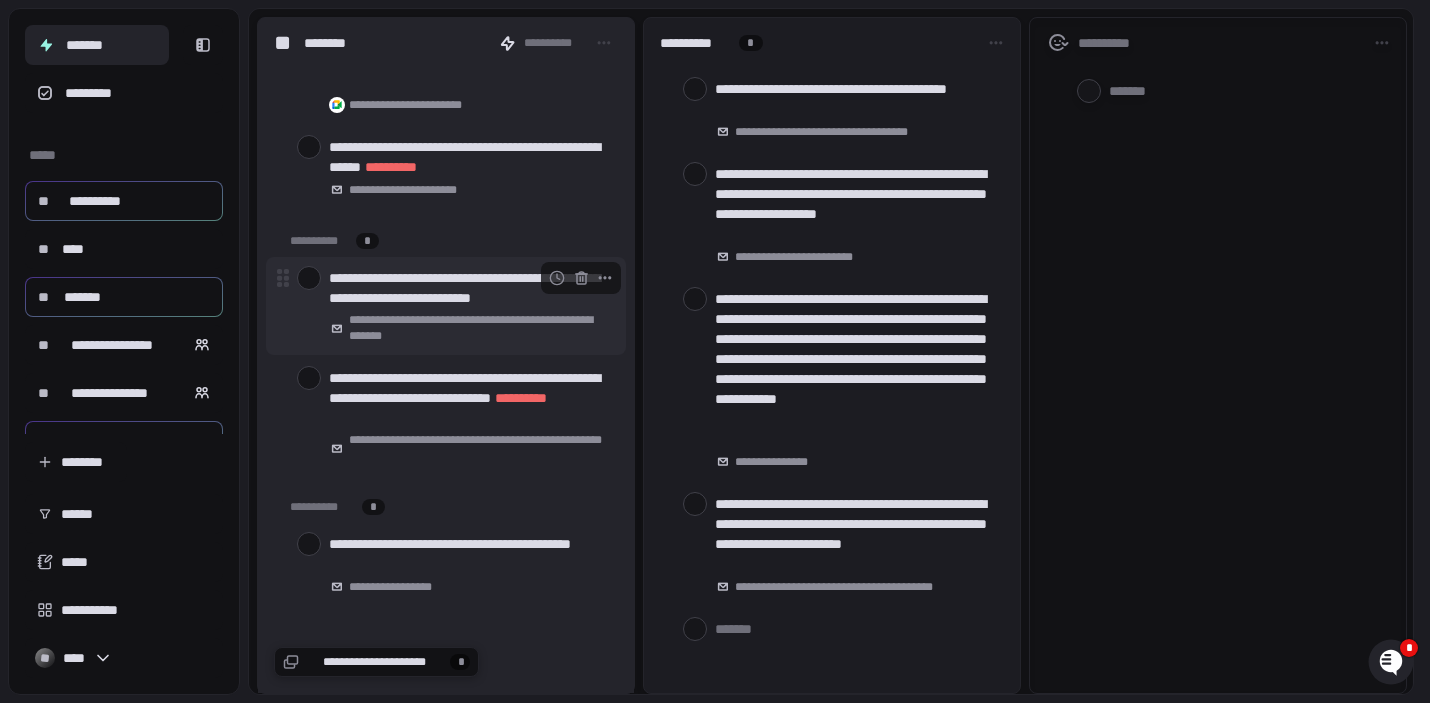 scroll, scrollTop: 697, scrollLeft: 0, axis: vertical 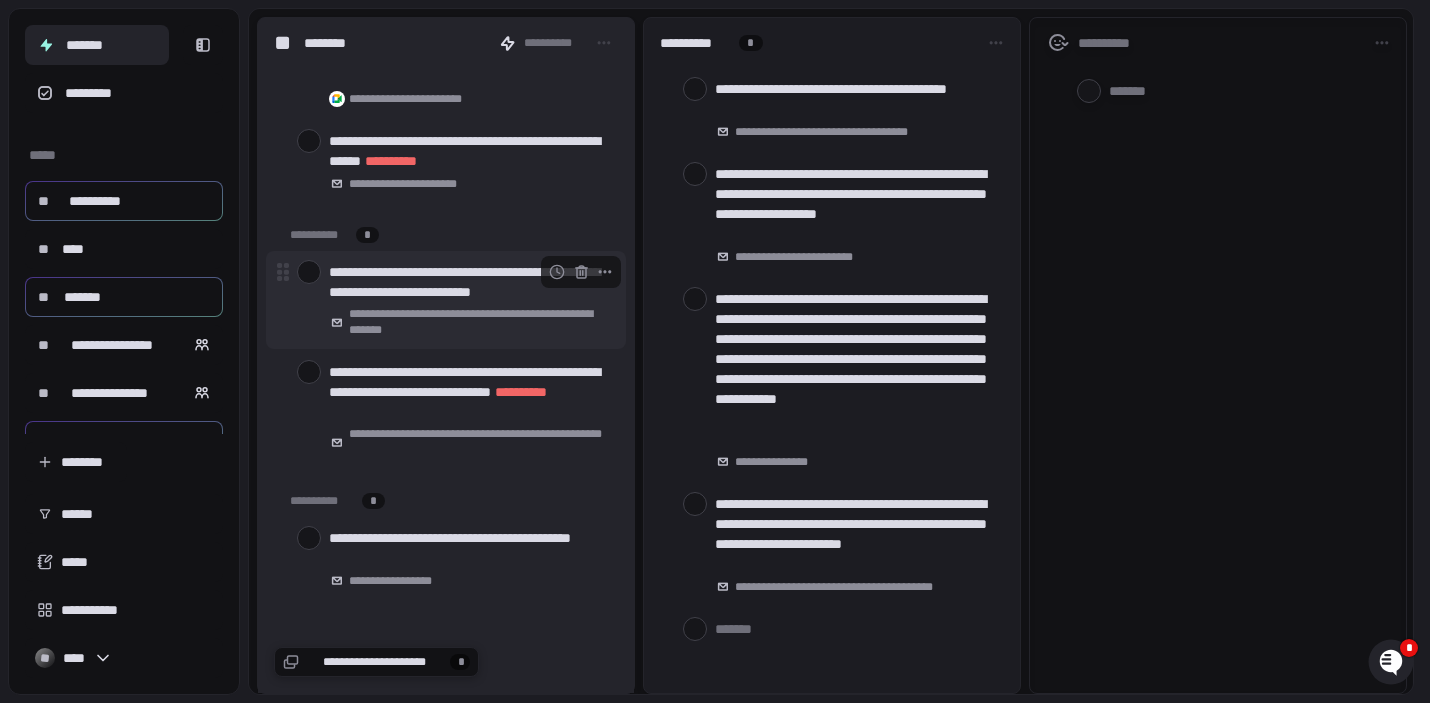 click at bounding box center [309, 272] 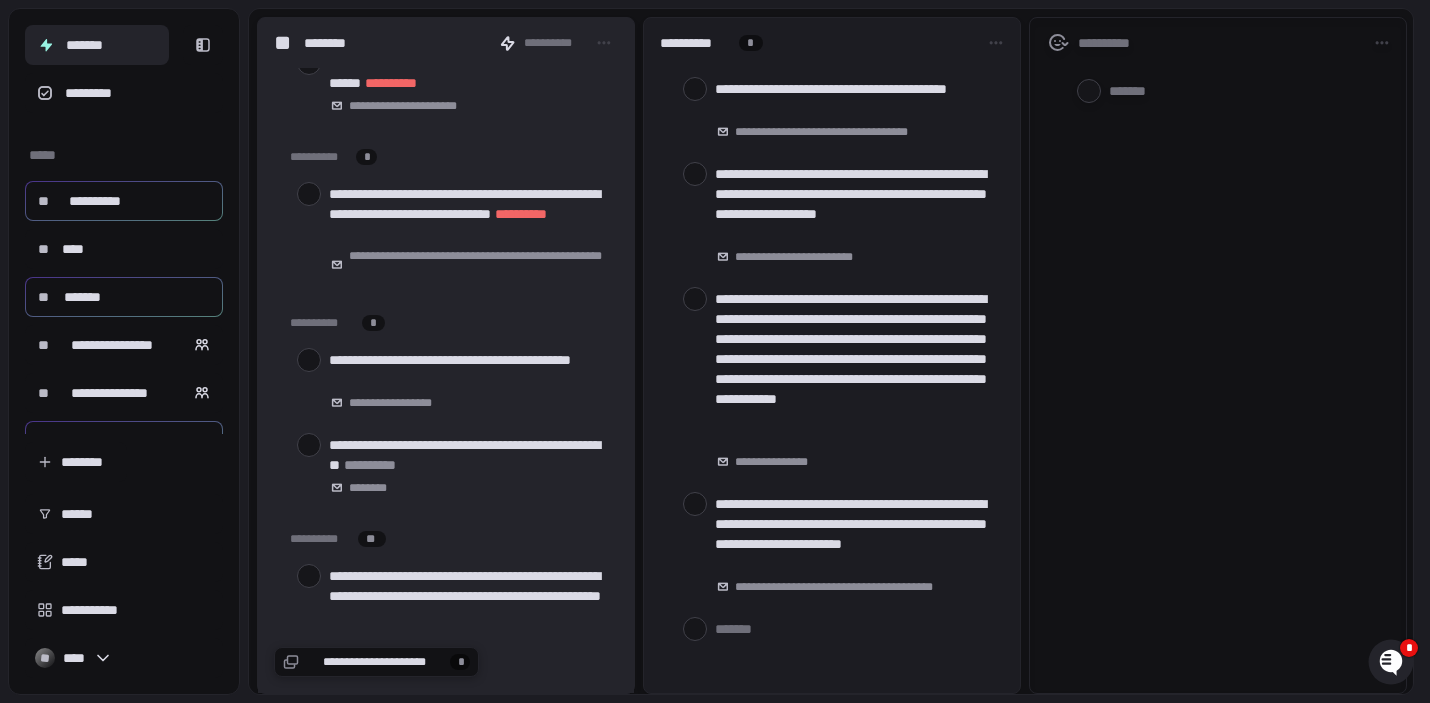 scroll, scrollTop: 778, scrollLeft: 0, axis: vertical 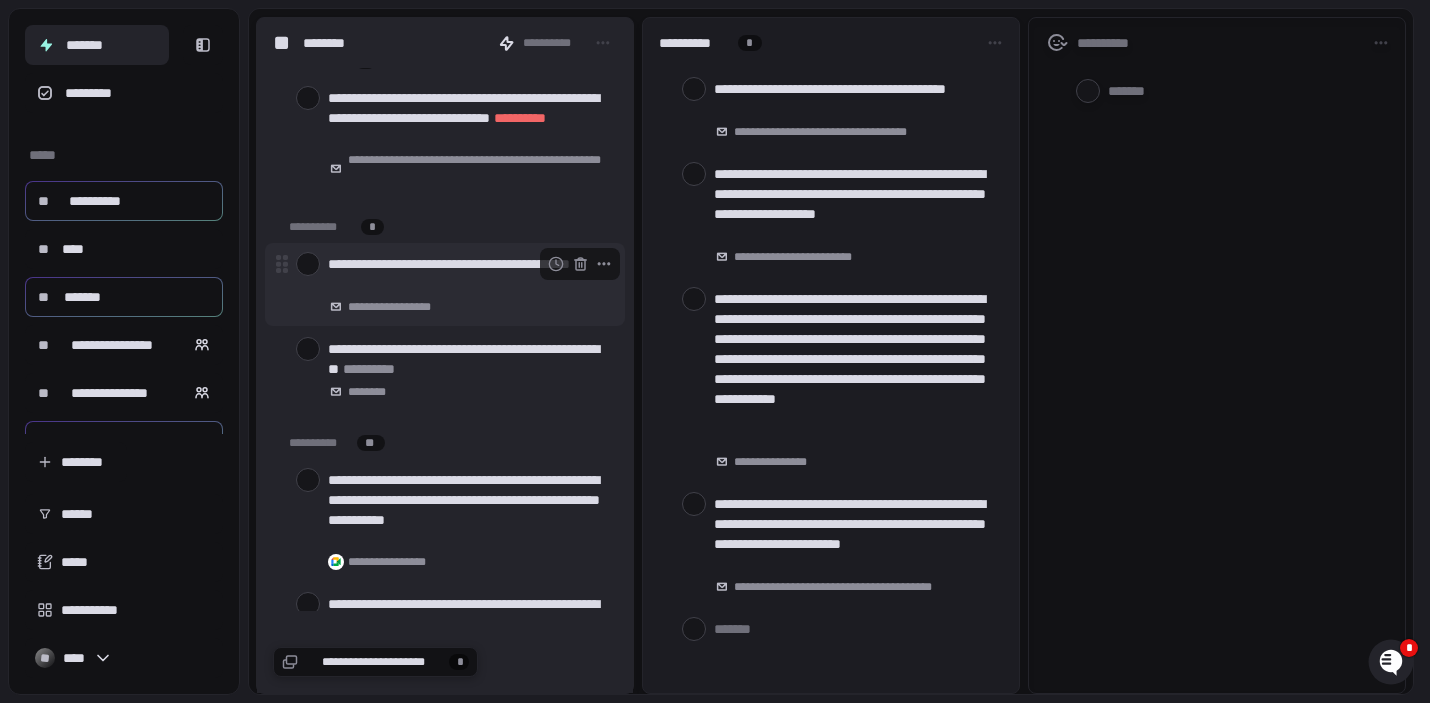 click at bounding box center (308, 264) 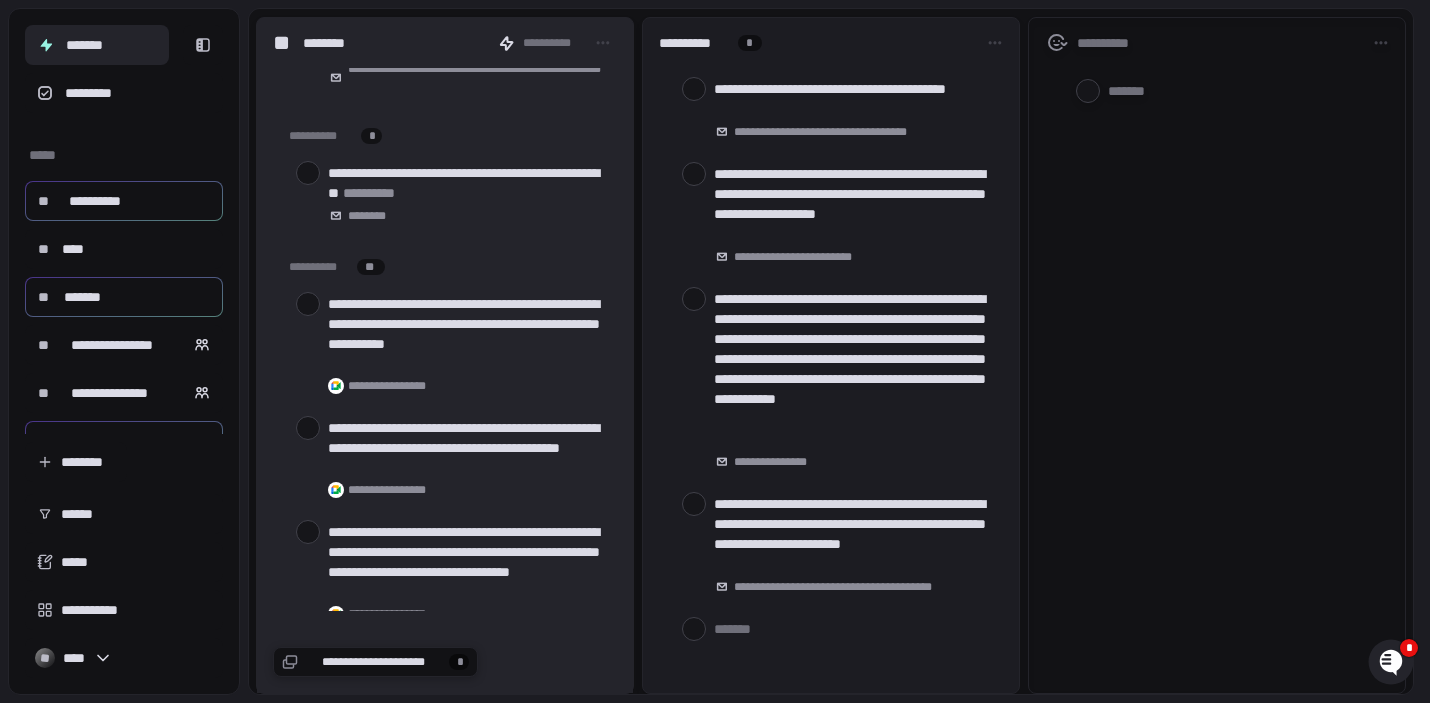 scroll, scrollTop: 969, scrollLeft: 0, axis: vertical 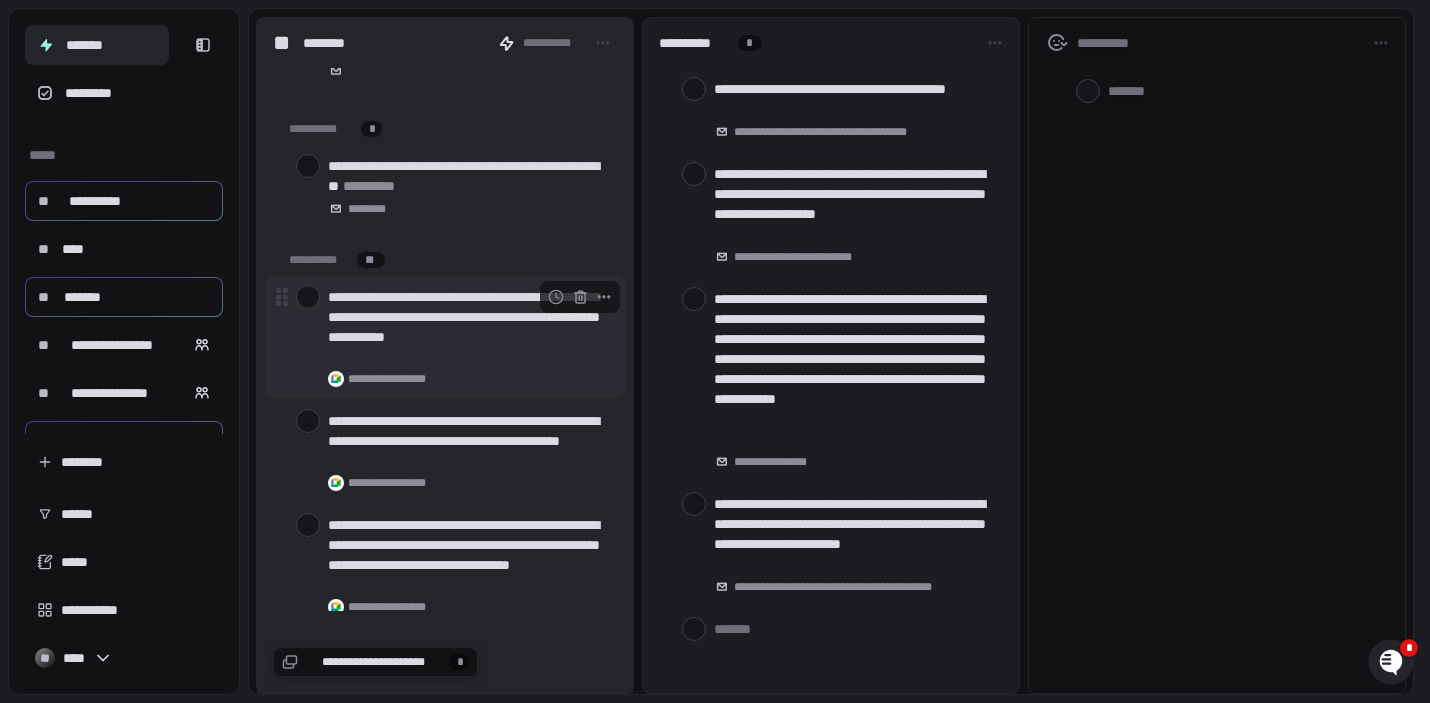 click at bounding box center [308, 297] 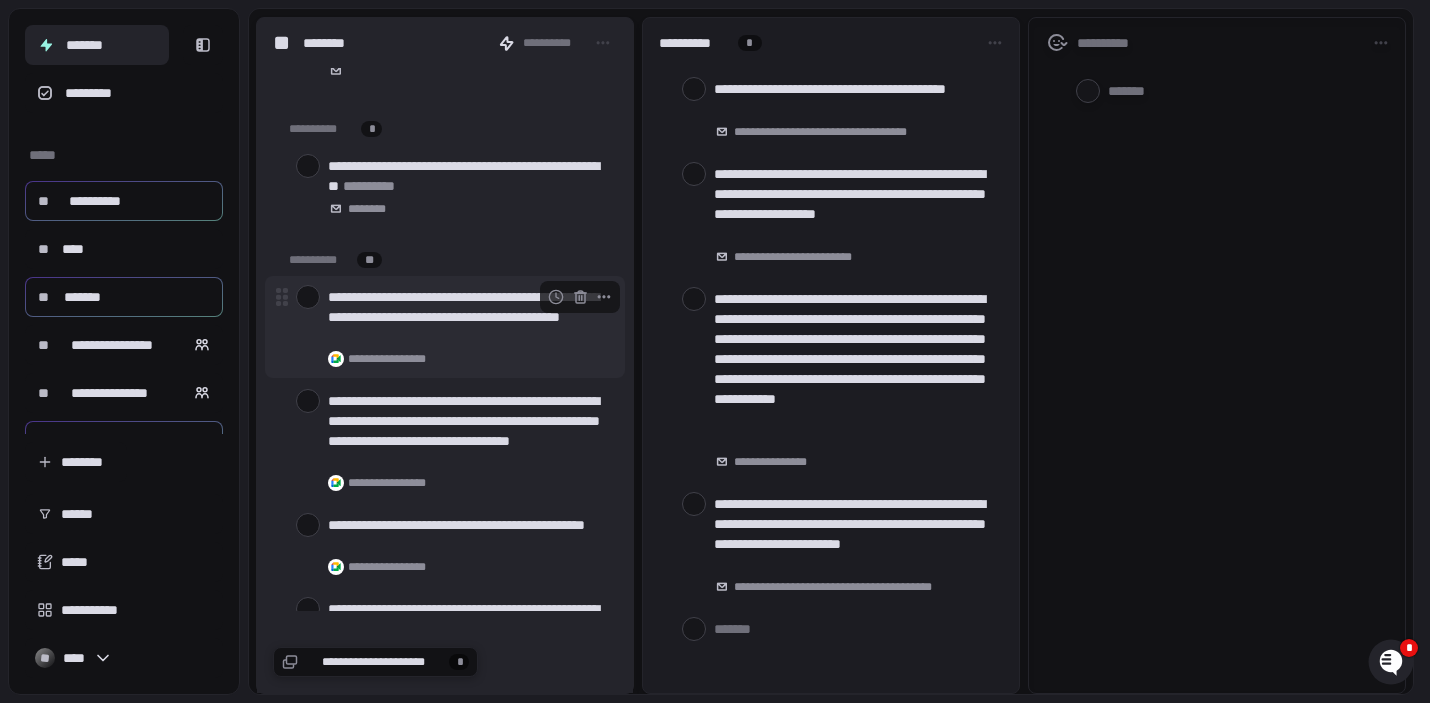 scroll, scrollTop: 994, scrollLeft: 0, axis: vertical 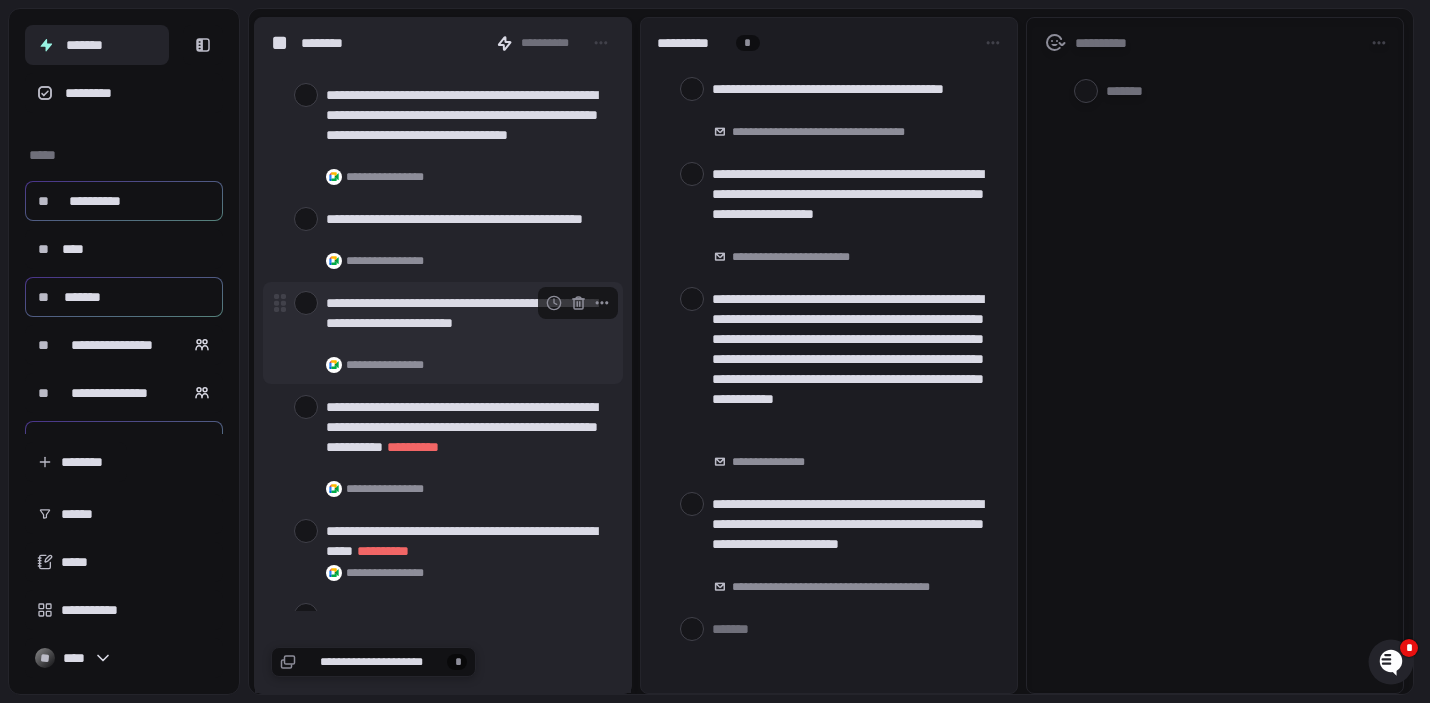 click at bounding box center (306, 303) 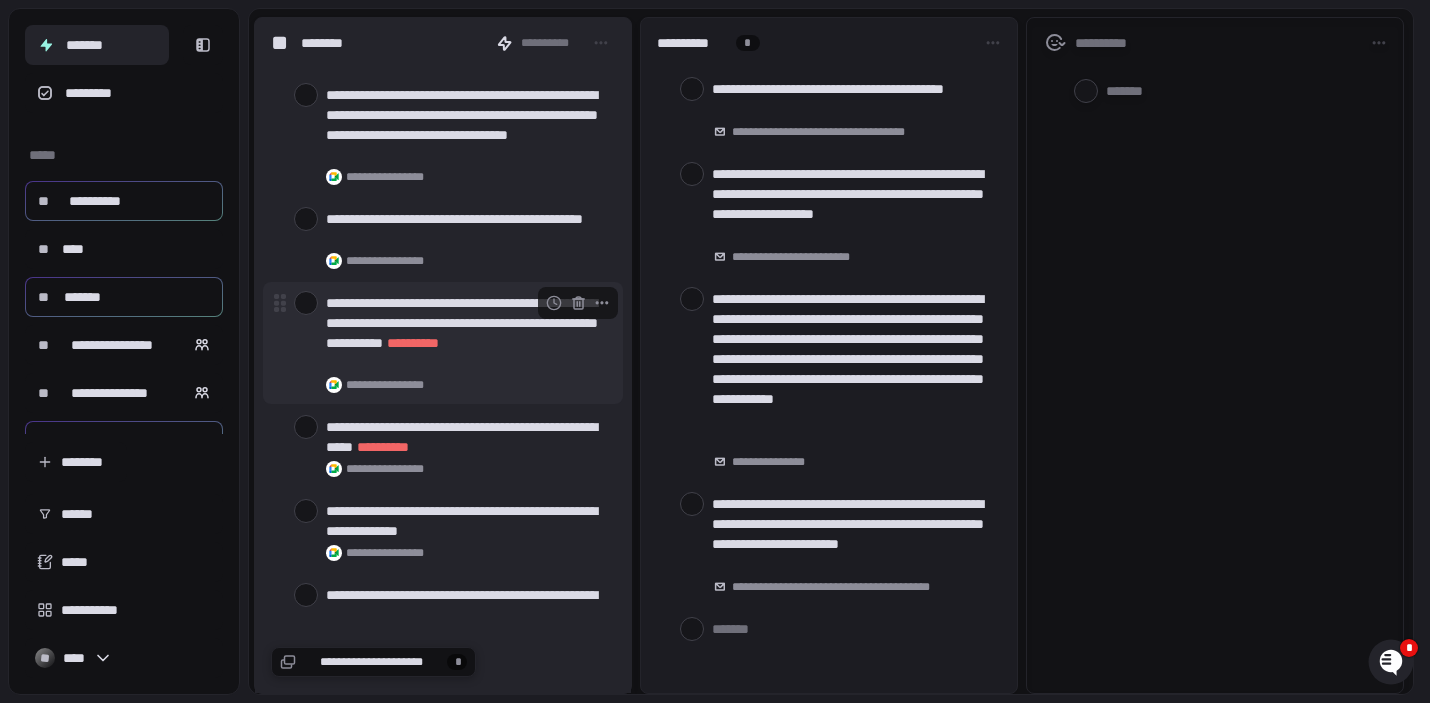 click at bounding box center (306, 303) 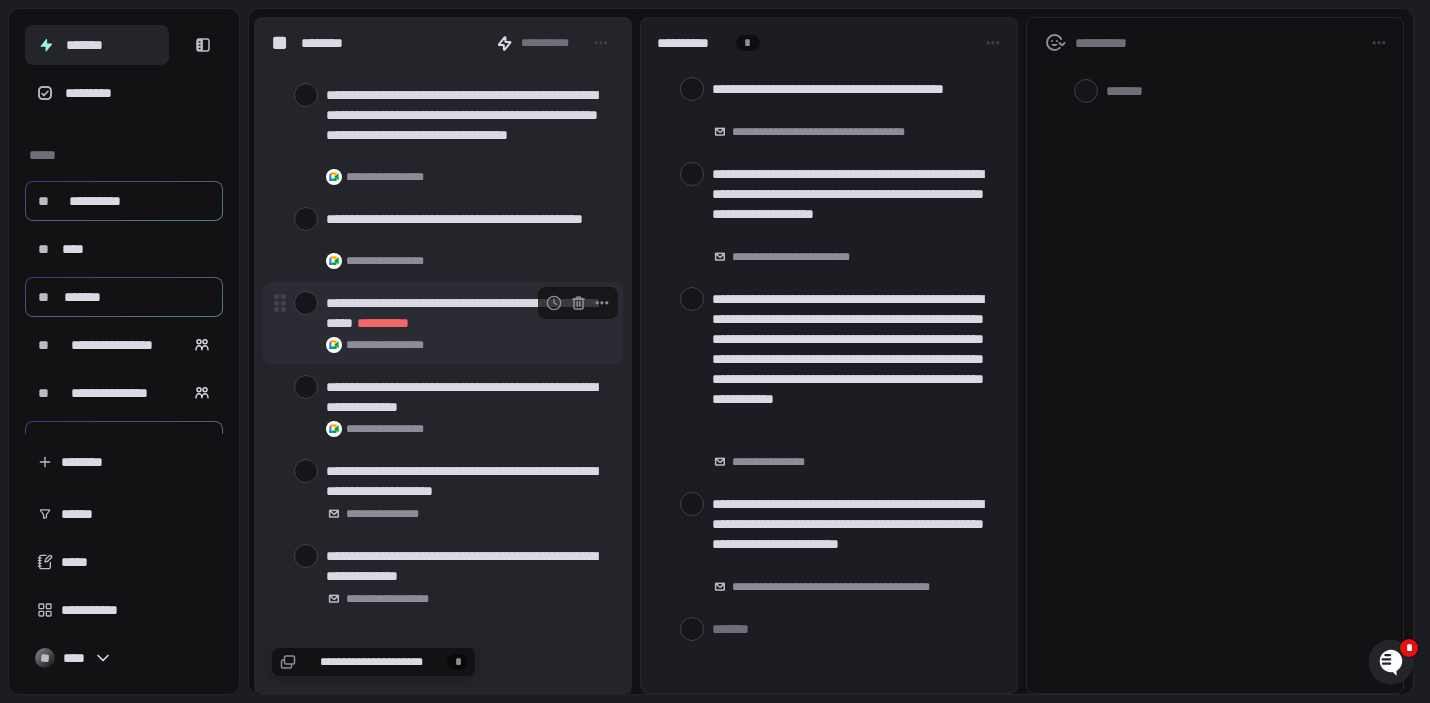 click at bounding box center (306, 303) 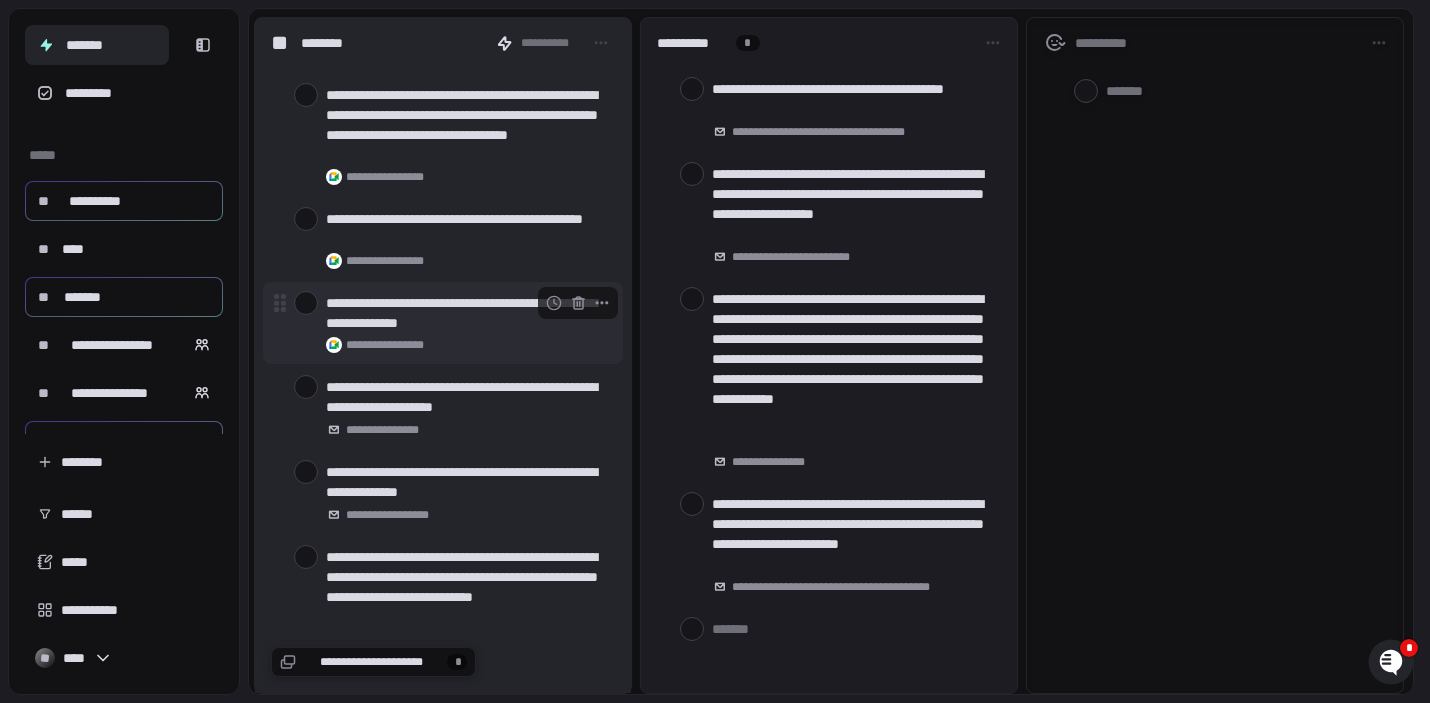click at bounding box center (306, 303) 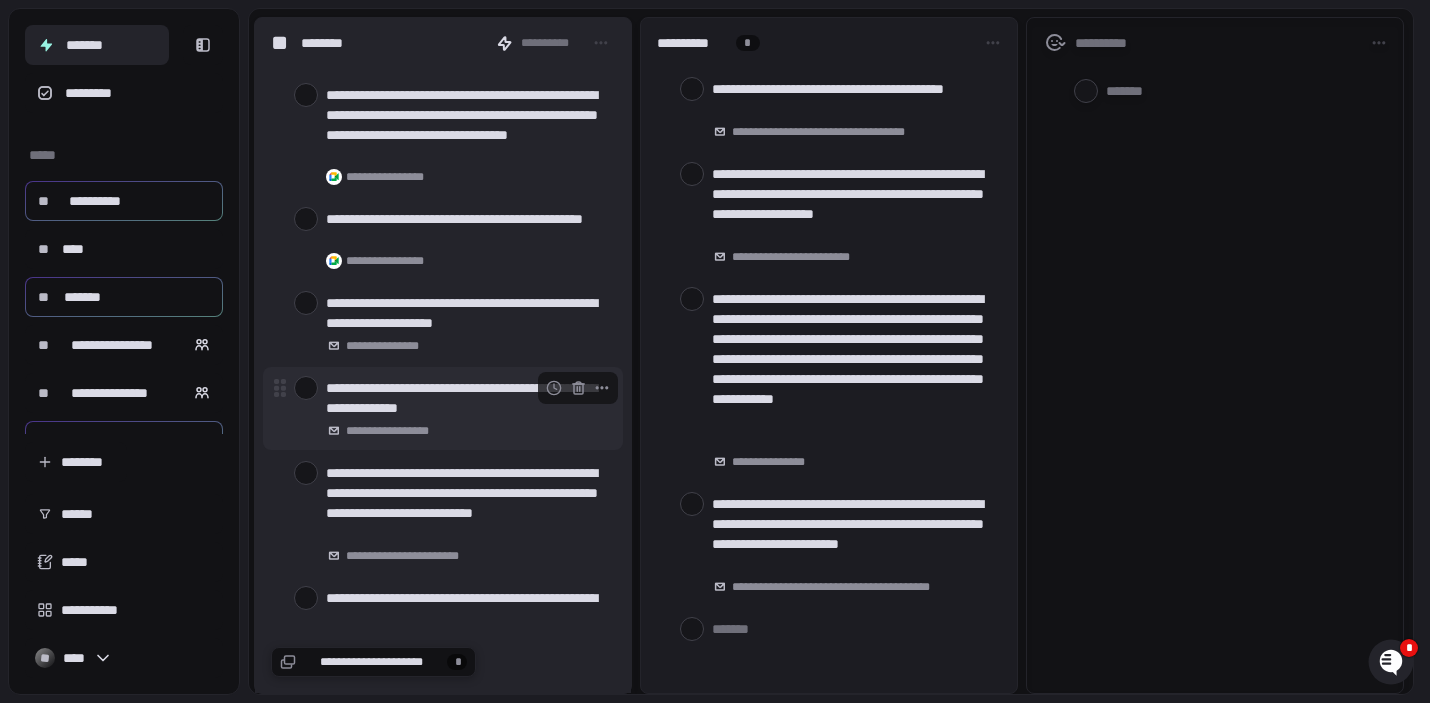 scroll, scrollTop: 1342, scrollLeft: 0, axis: vertical 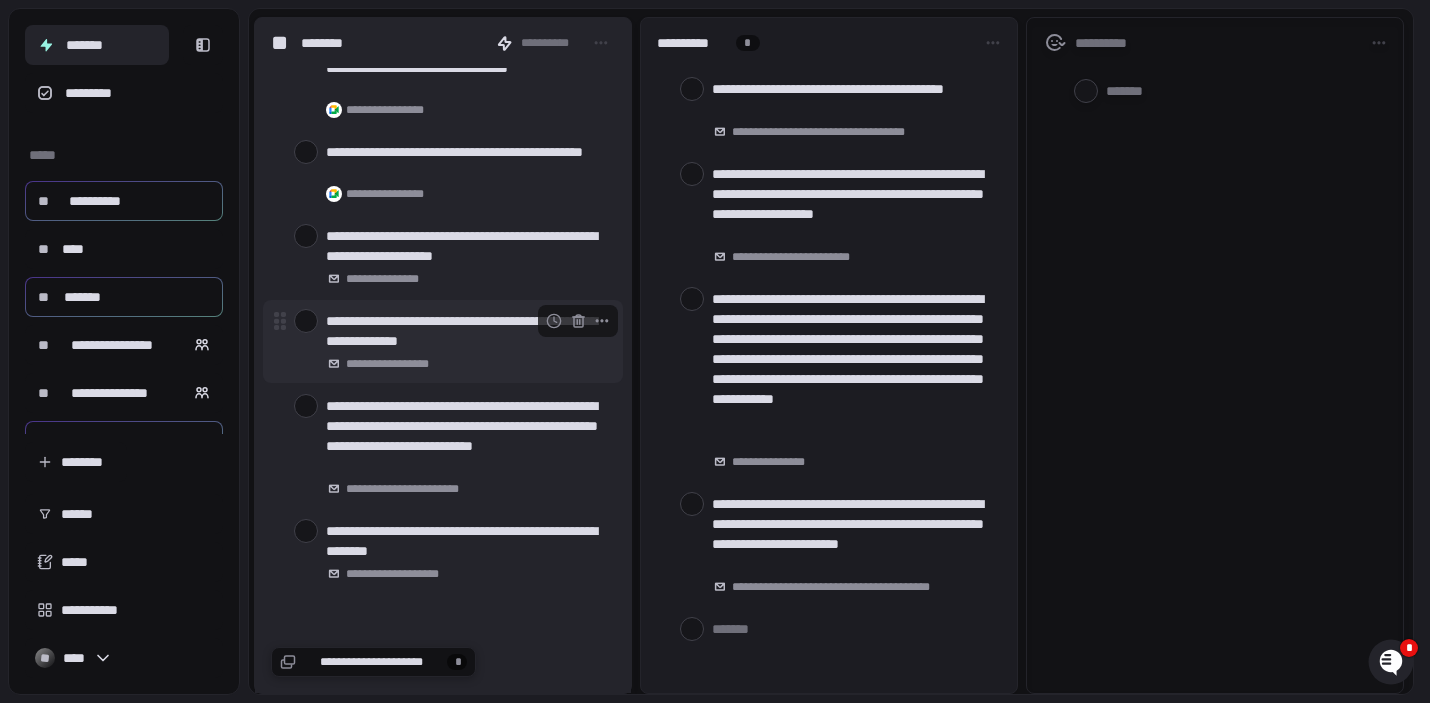 click at bounding box center [306, 321] 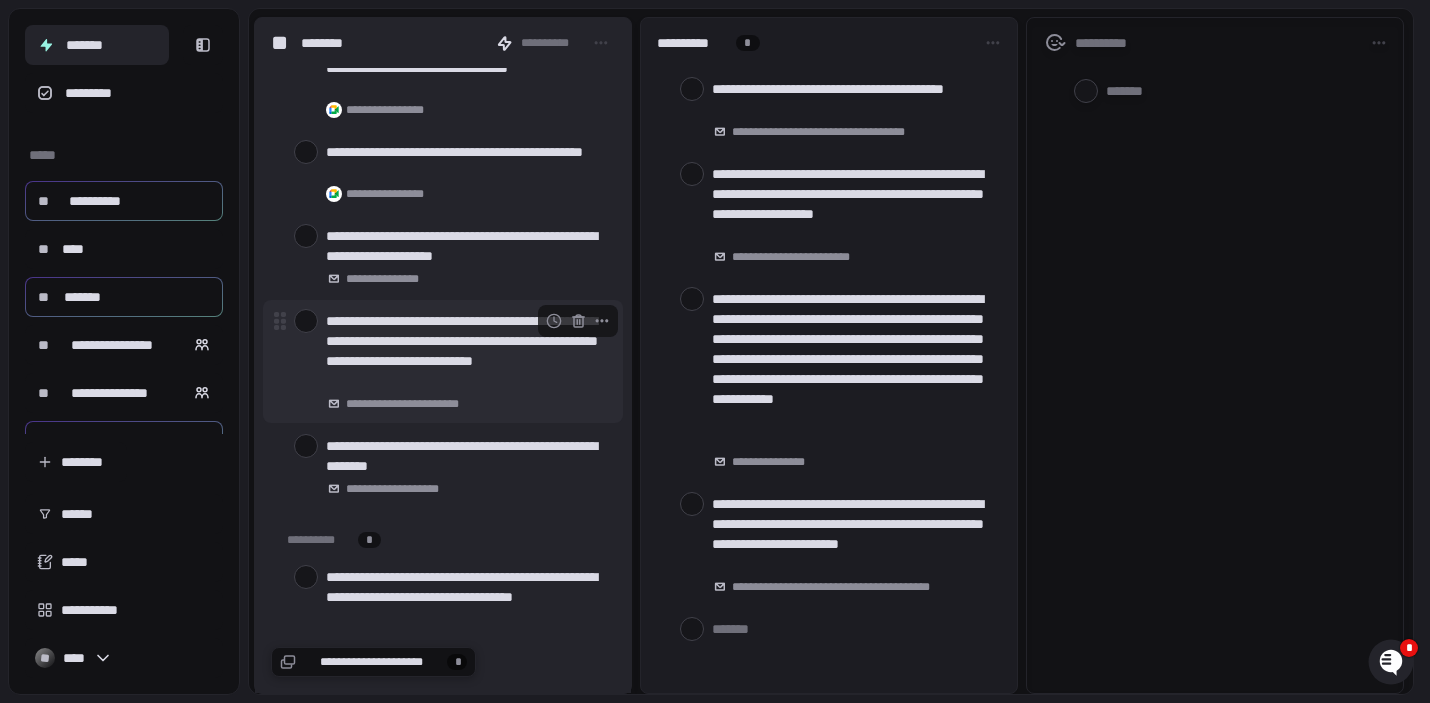 click at bounding box center (306, 321) 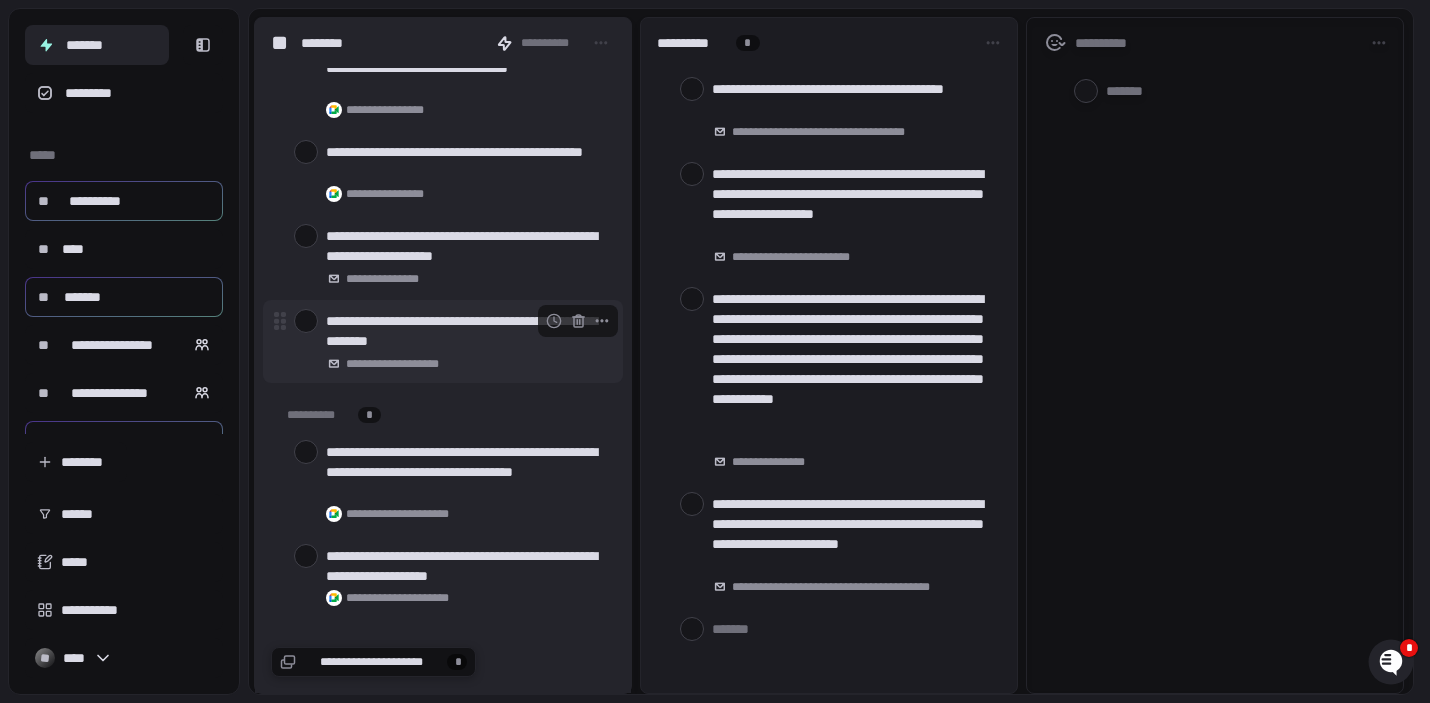 click at bounding box center (306, 321) 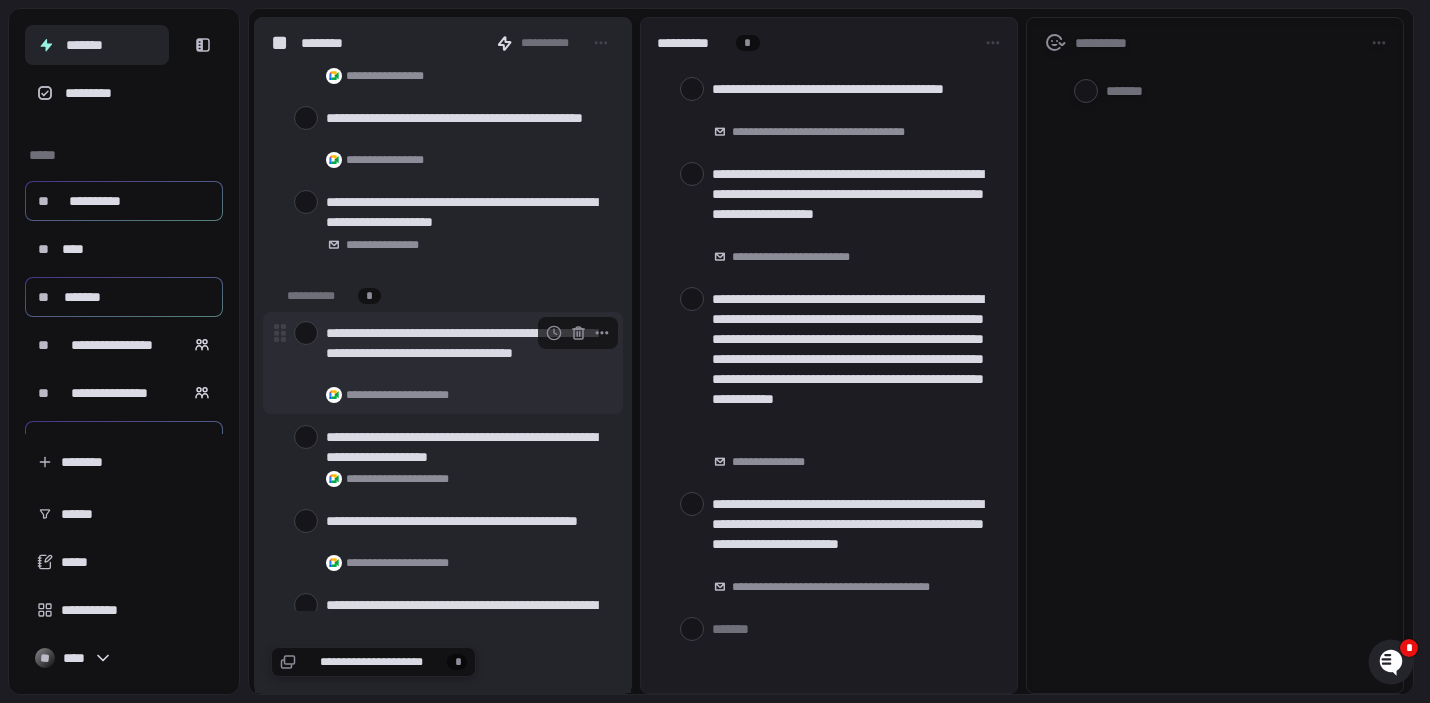 scroll, scrollTop: 1383, scrollLeft: 0, axis: vertical 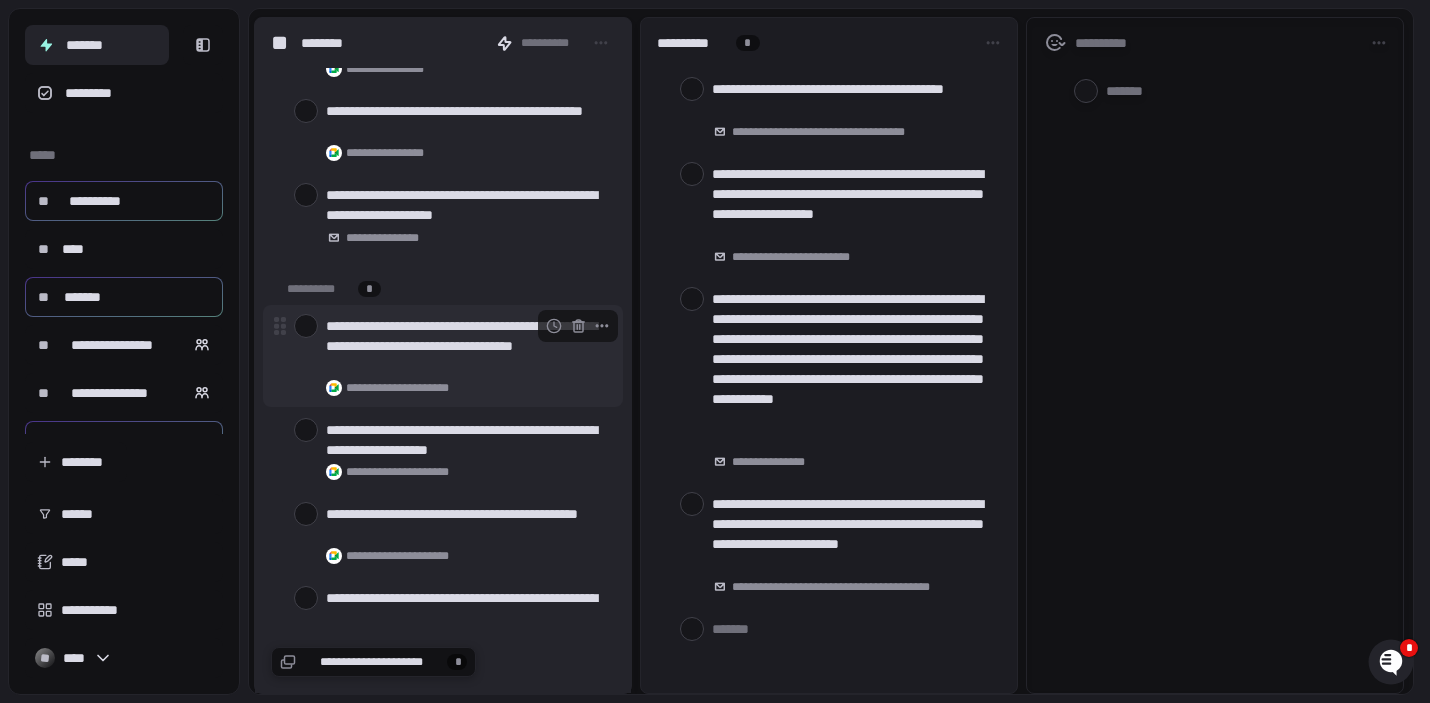click at bounding box center (306, 326) 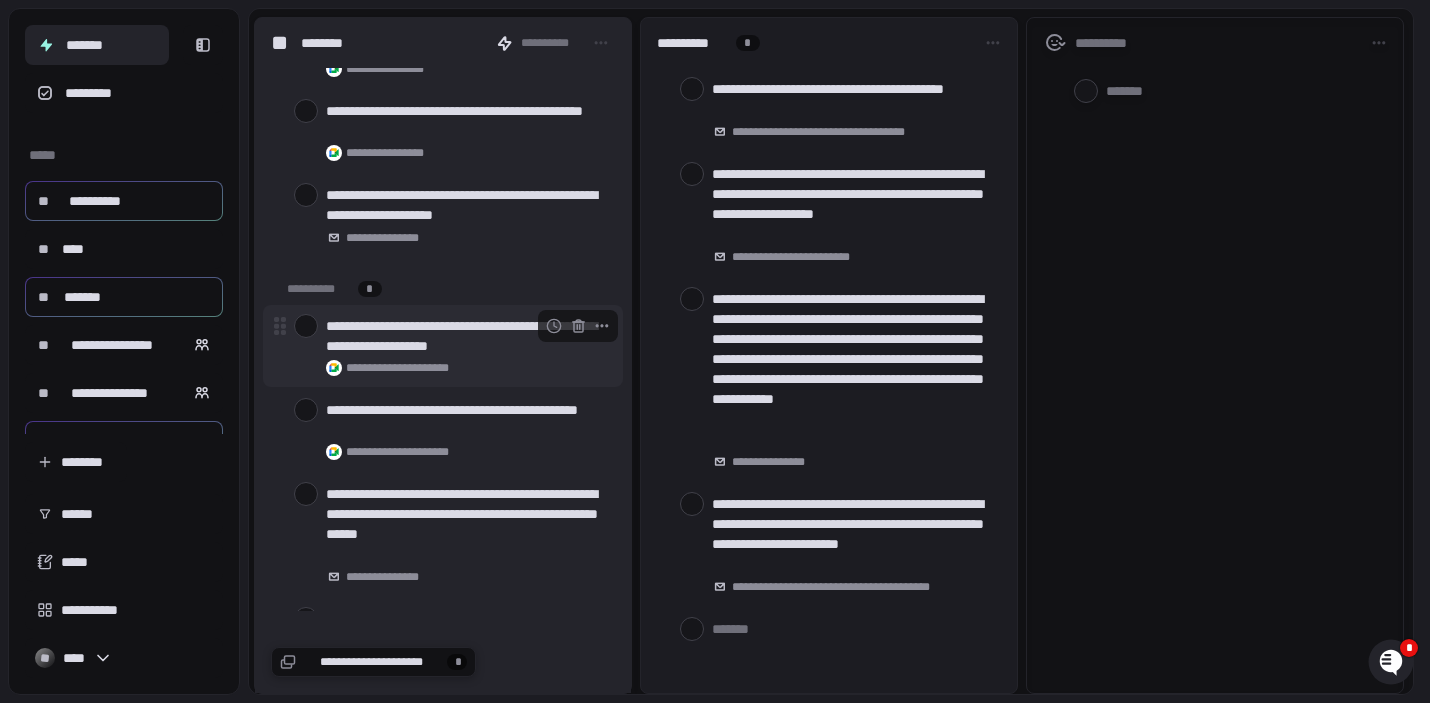 click at bounding box center (306, 326) 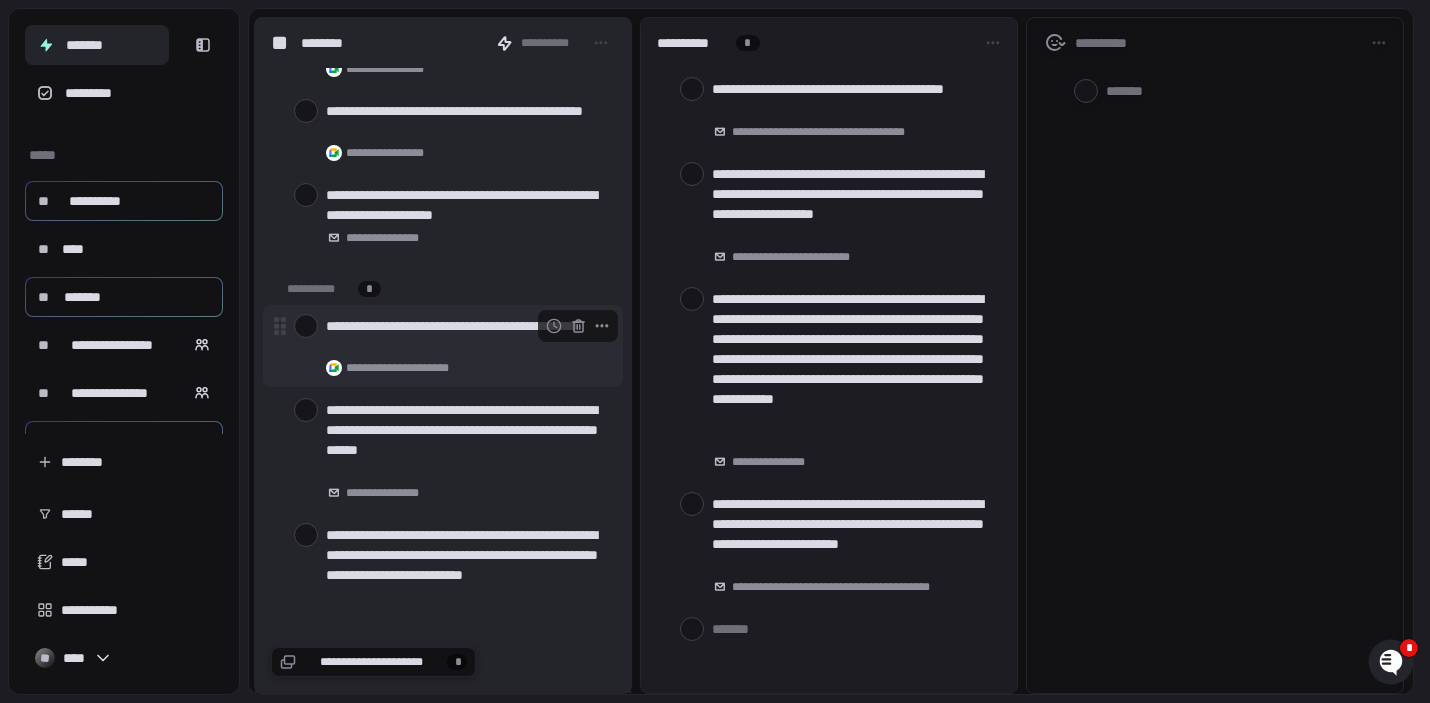 click at bounding box center (306, 326) 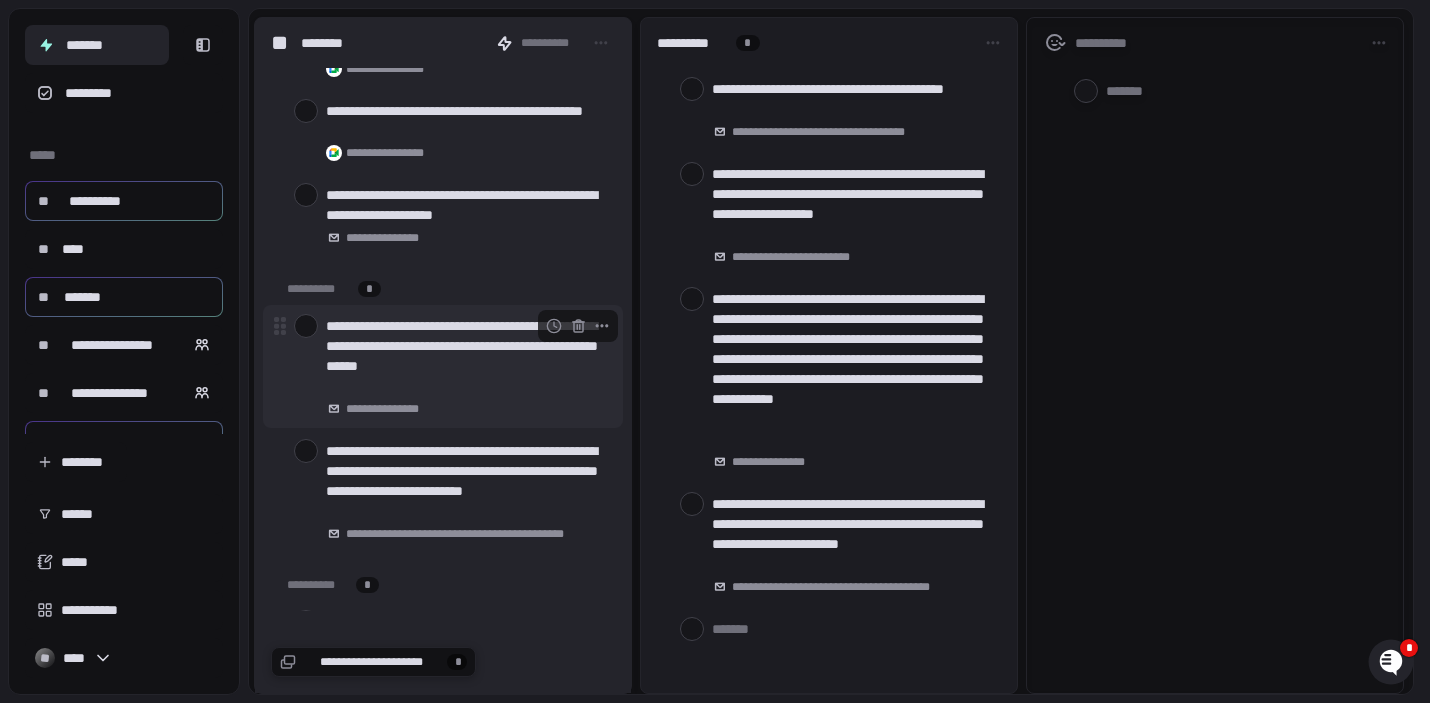 click at bounding box center [306, 326] 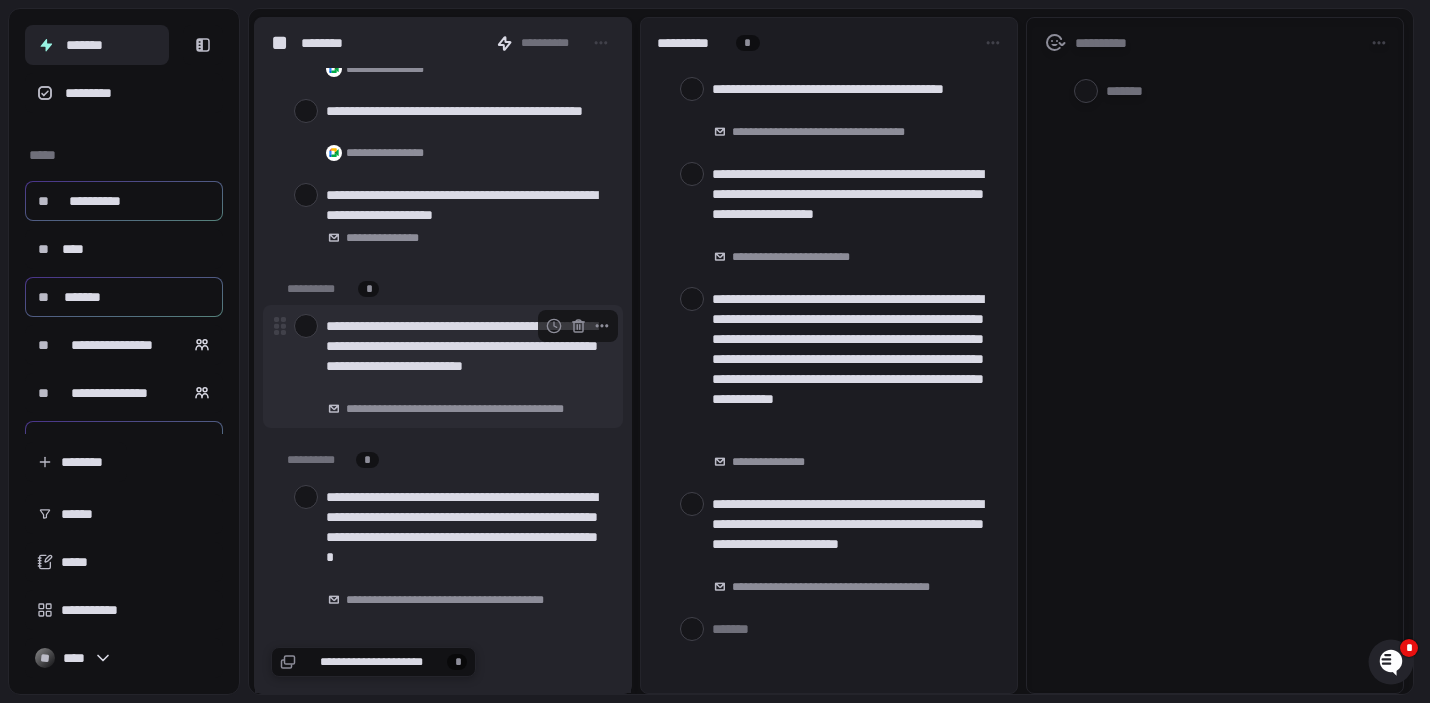 click at bounding box center (306, 326) 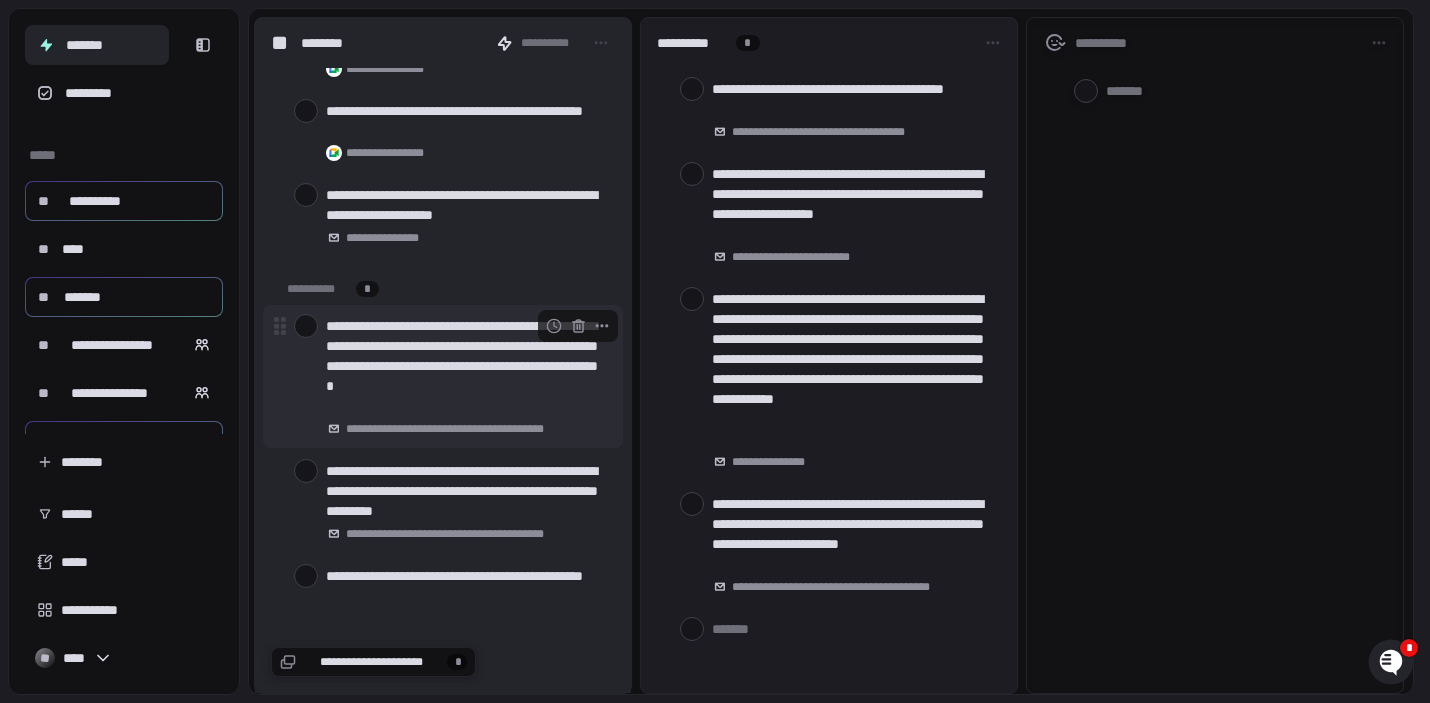 click at bounding box center (306, 326) 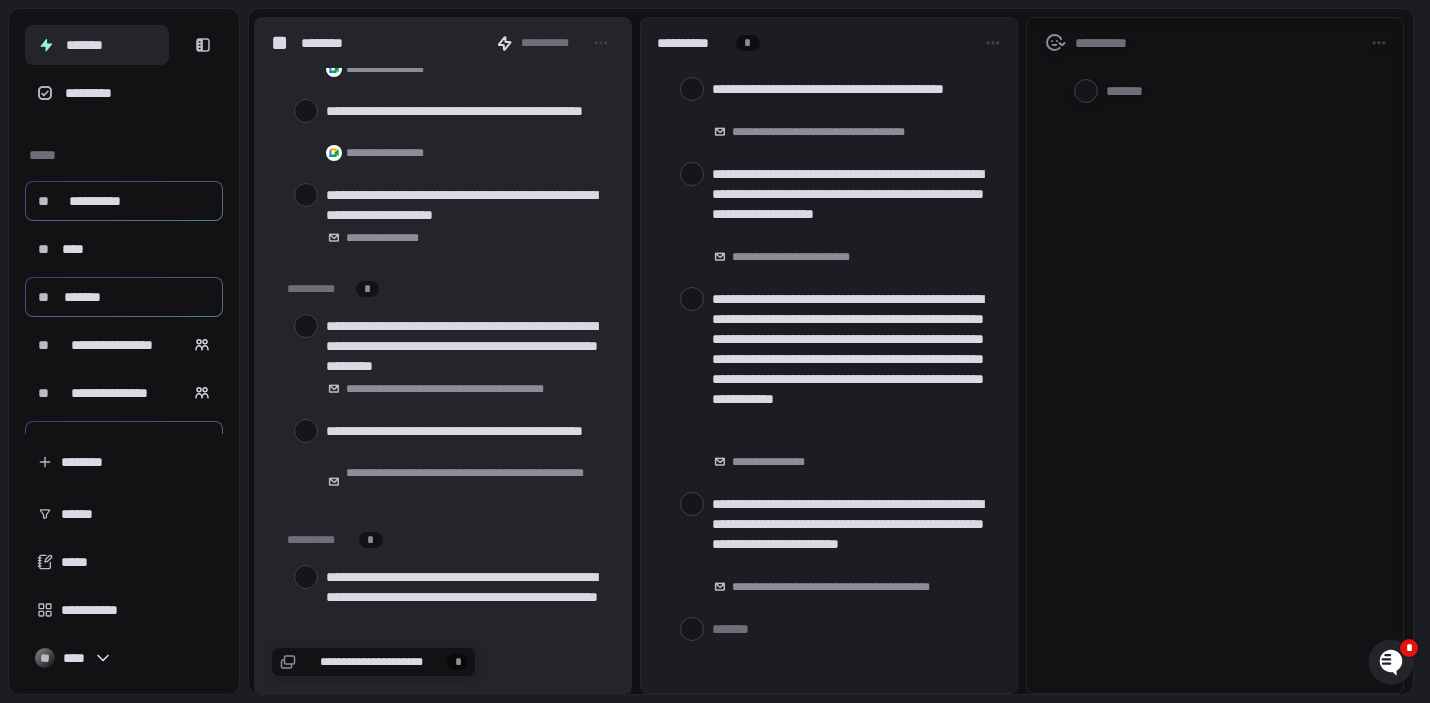 click at bounding box center [306, 326] 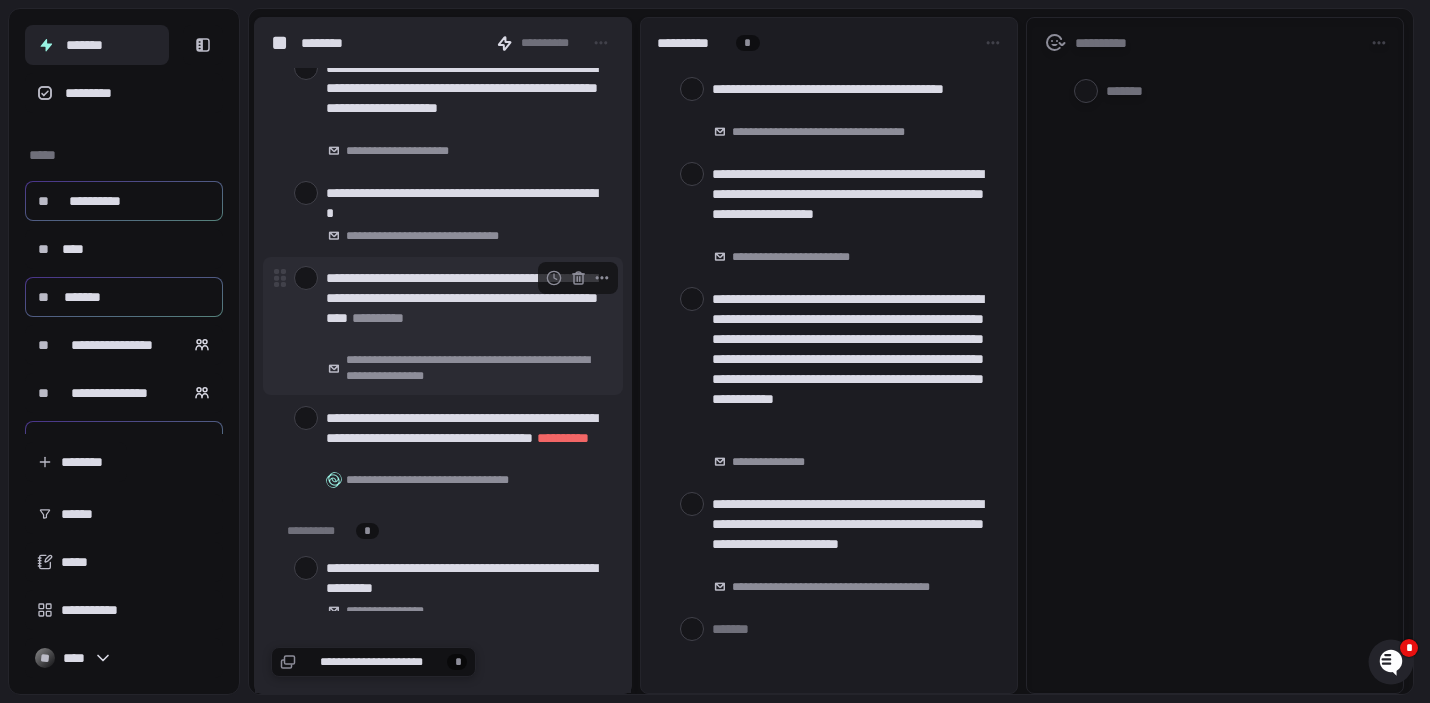 scroll, scrollTop: 1846, scrollLeft: 0, axis: vertical 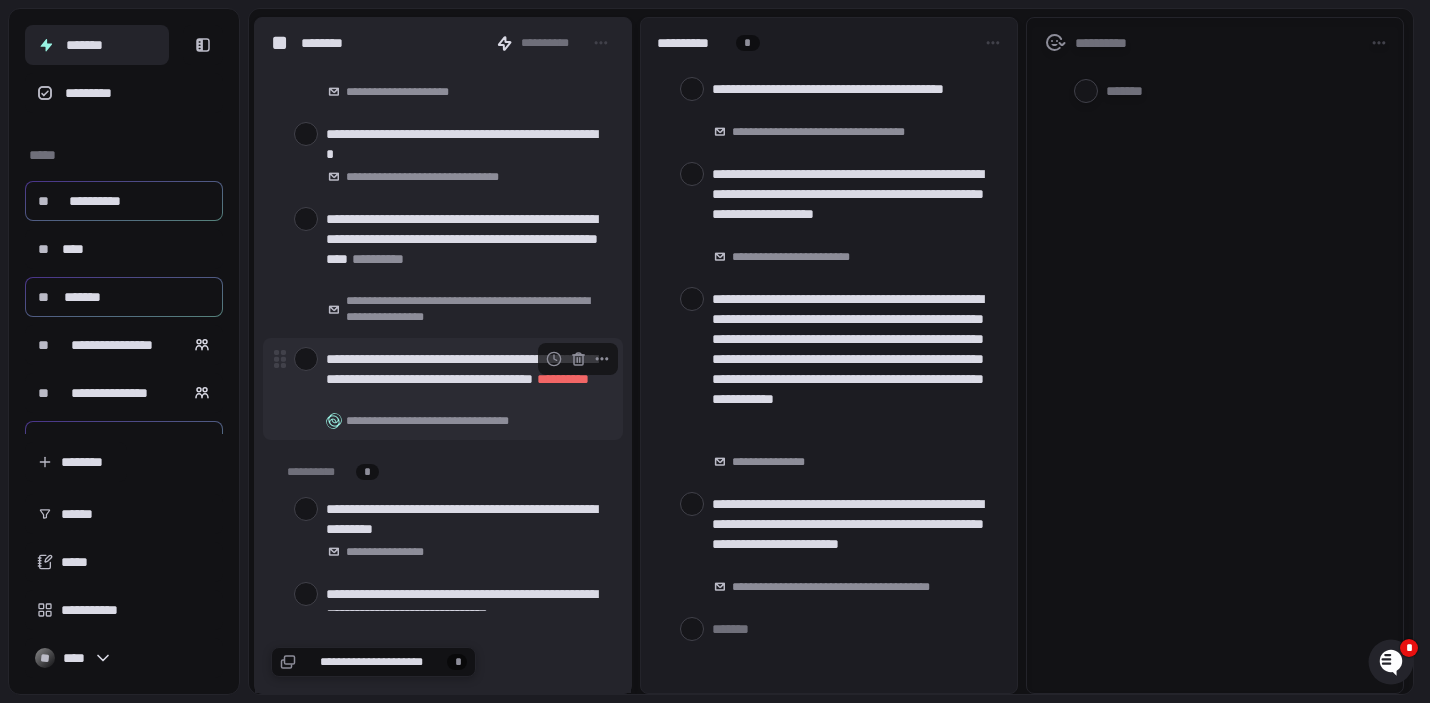 click at bounding box center [306, 359] 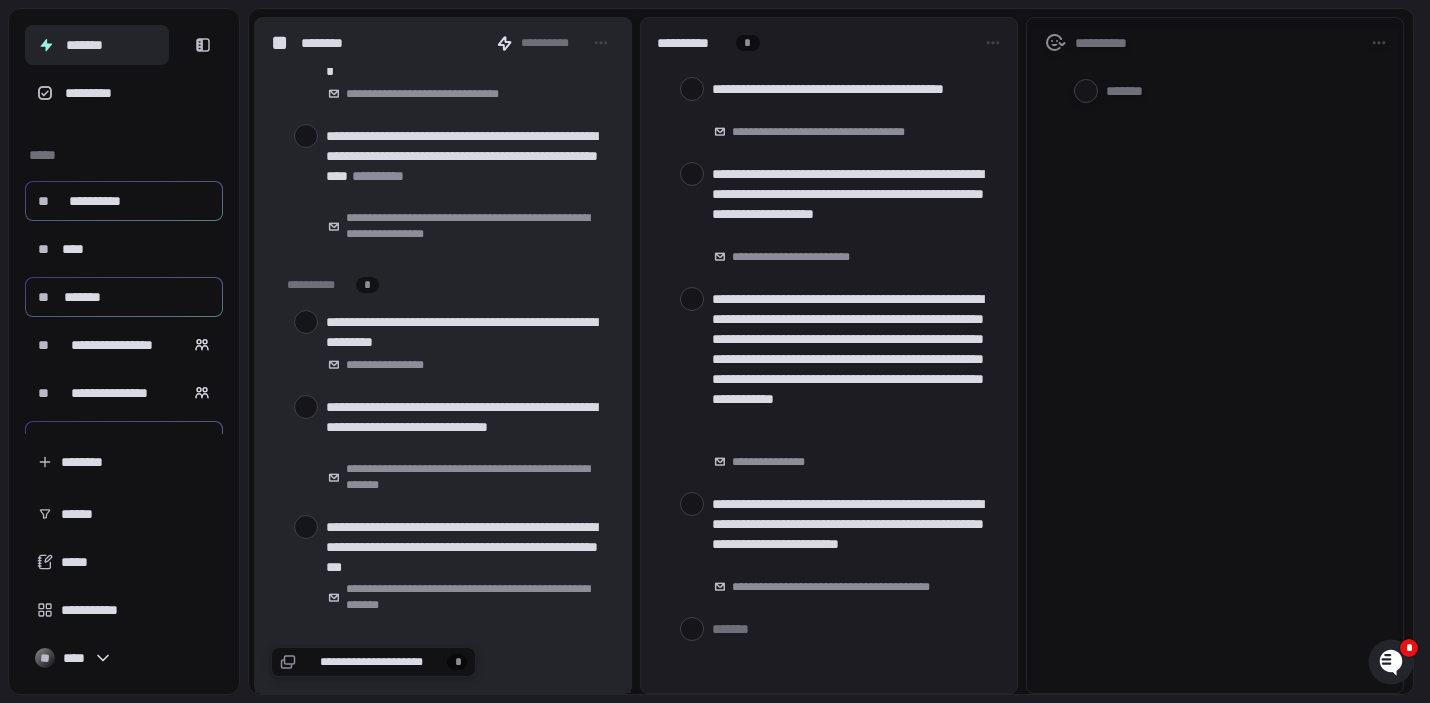 scroll, scrollTop: 1936, scrollLeft: 0, axis: vertical 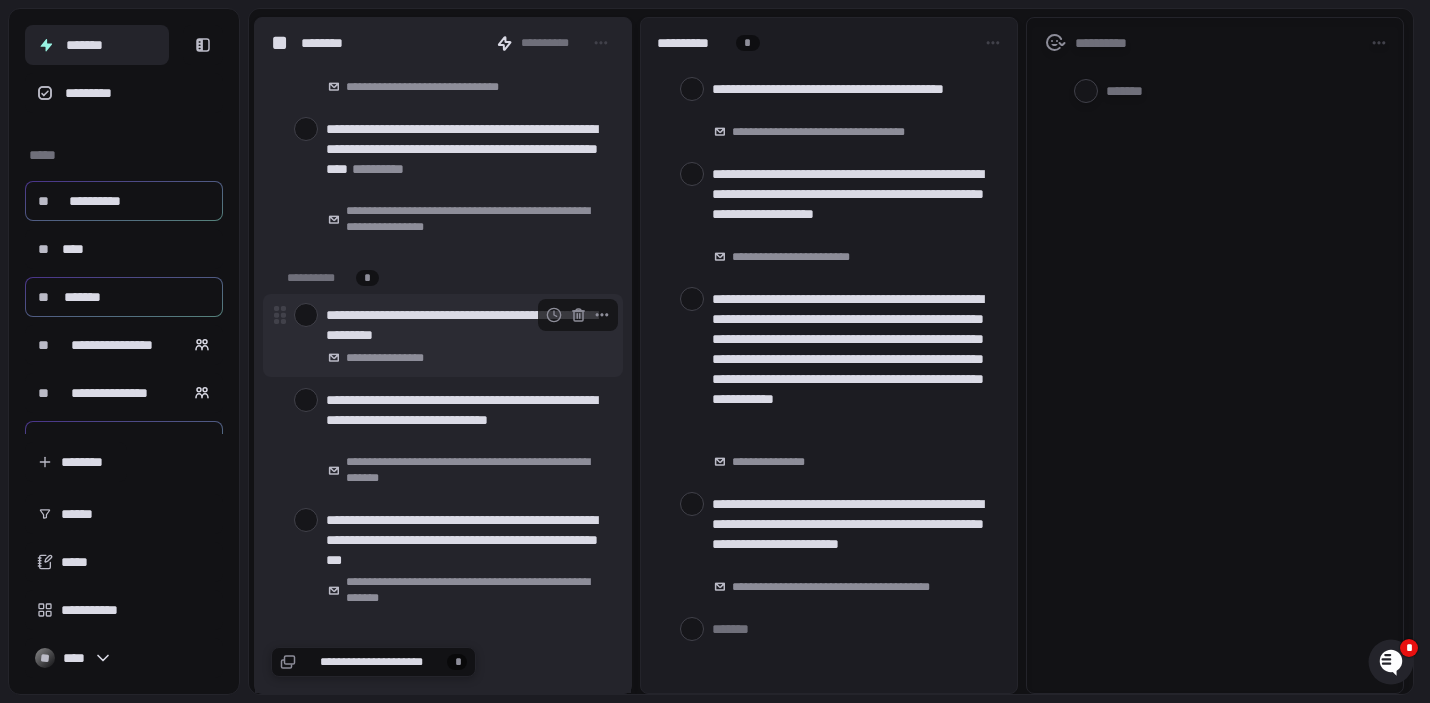 click at bounding box center (306, 315) 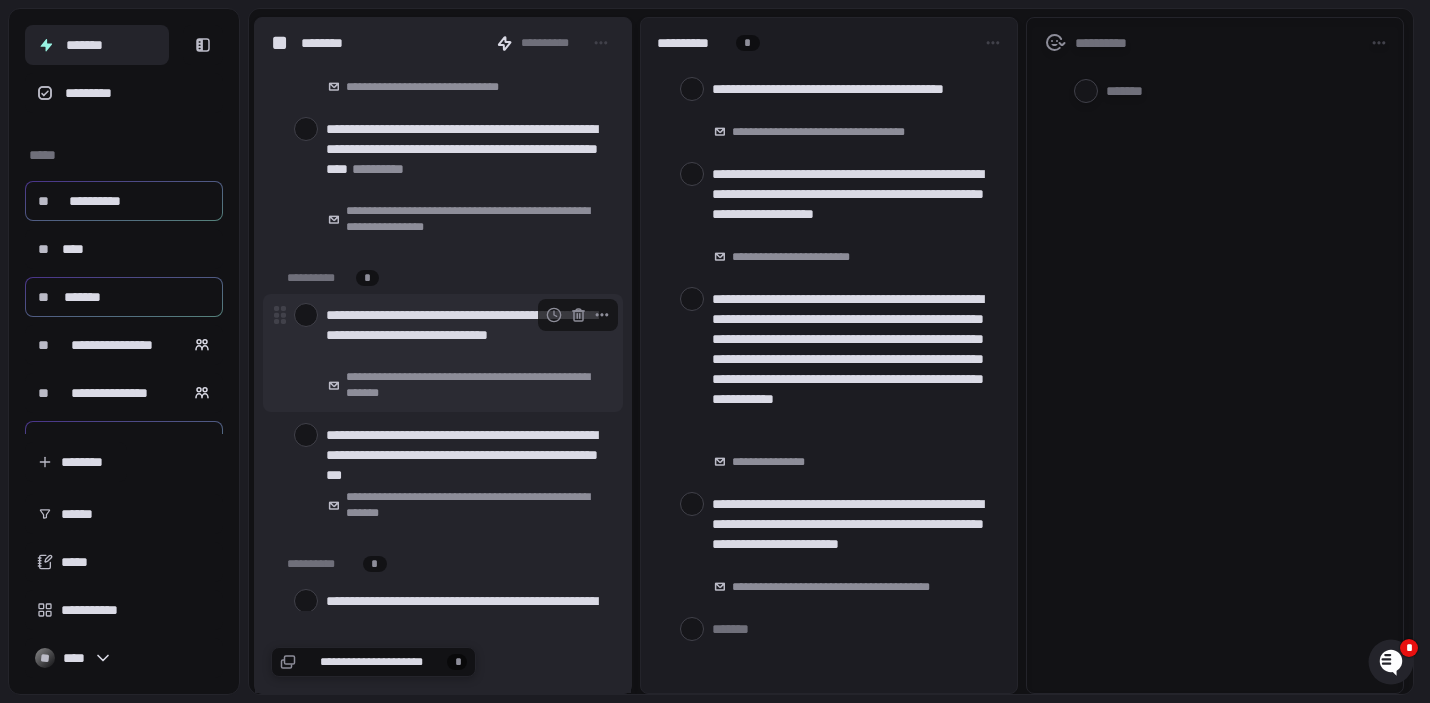click at bounding box center [306, 315] 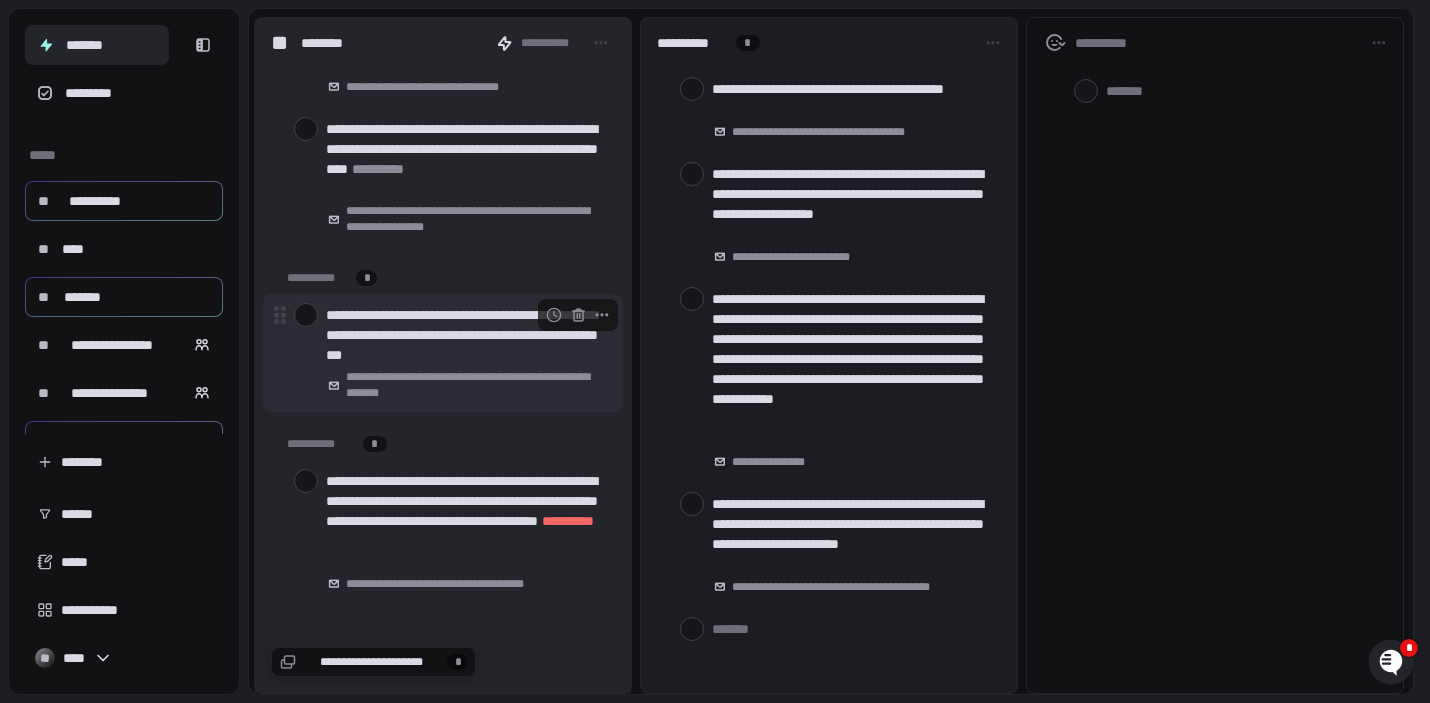 click at bounding box center [306, 315] 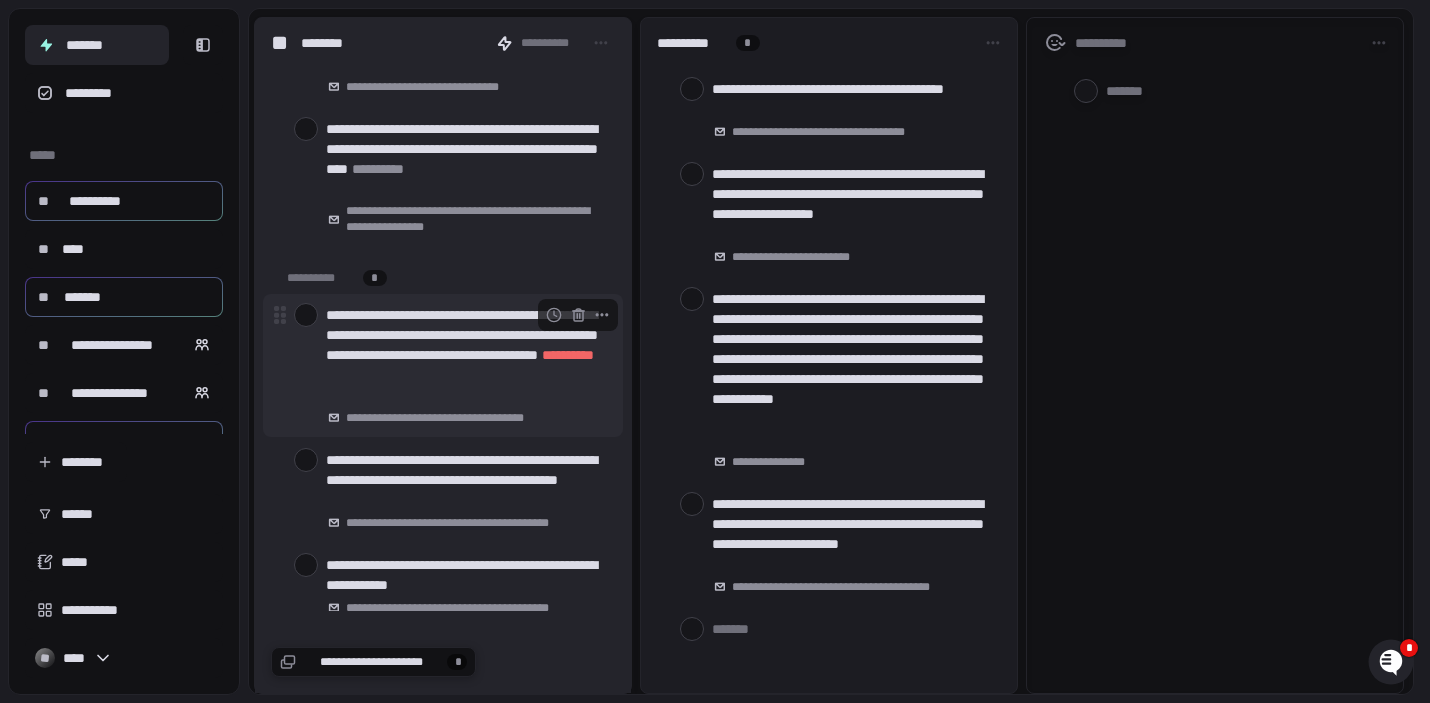 click at bounding box center [306, 315] 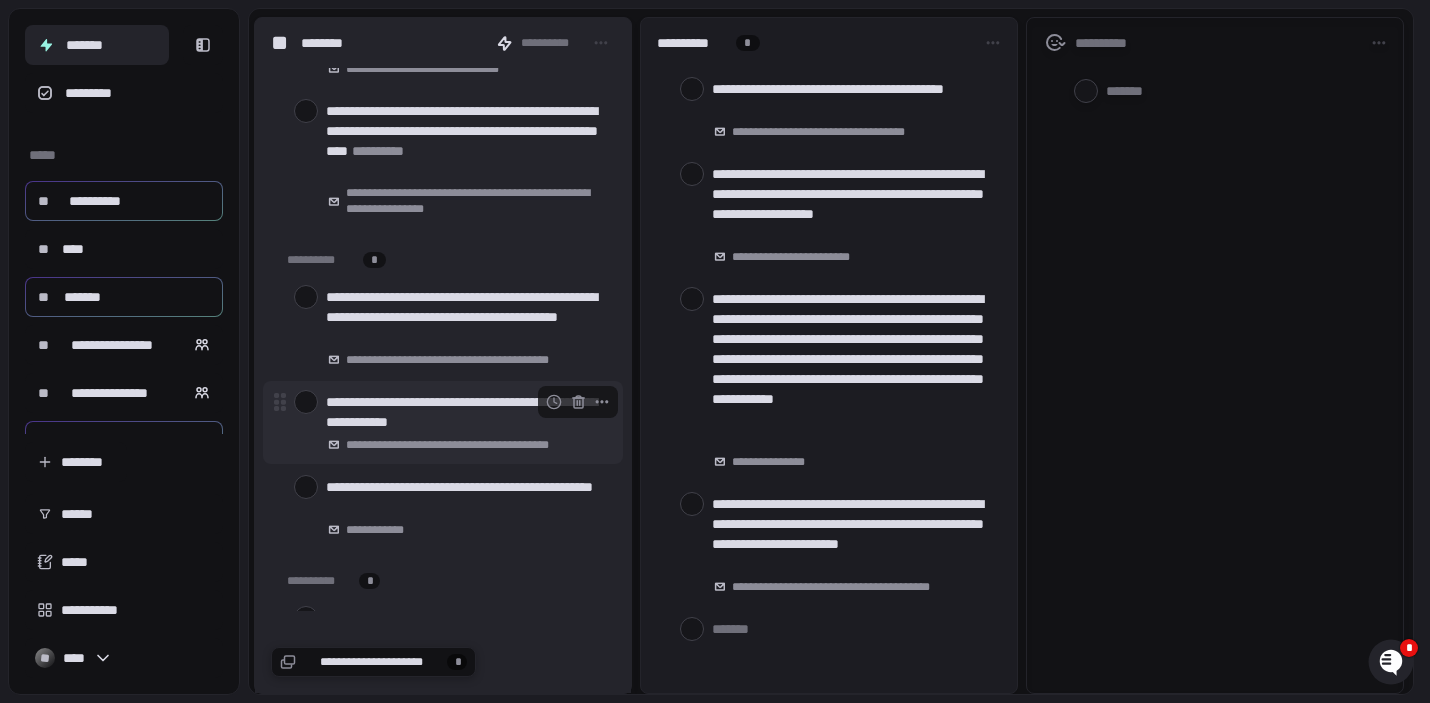 scroll, scrollTop: 1963, scrollLeft: 0, axis: vertical 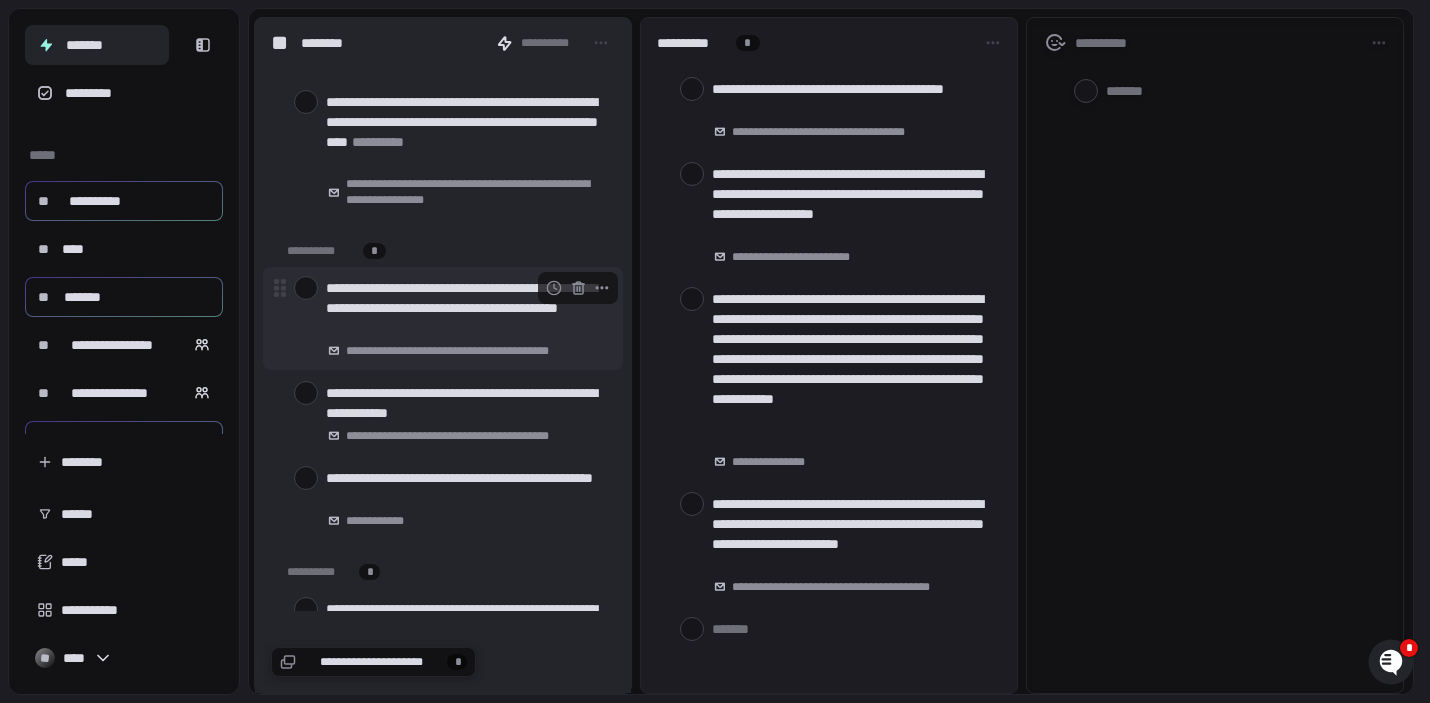 click at bounding box center (306, 288) 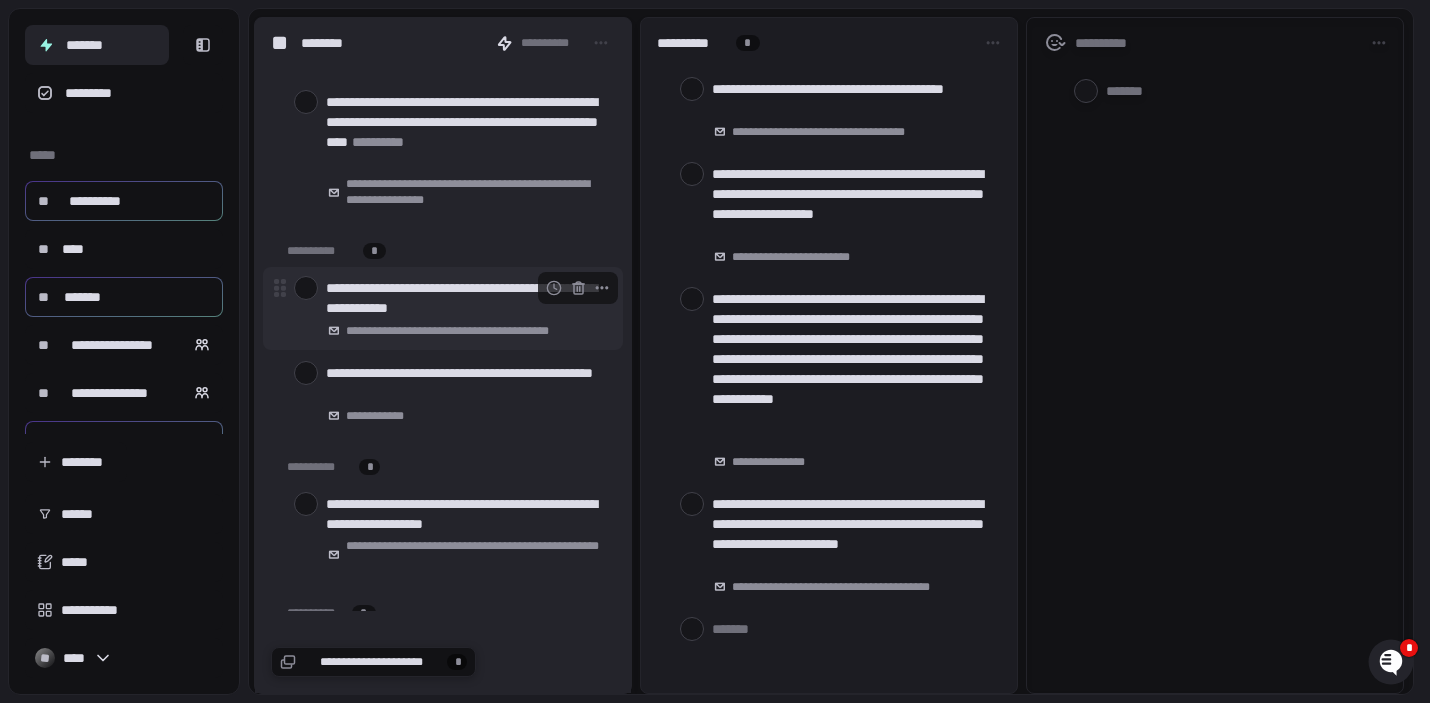 click at bounding box center (306, 288) 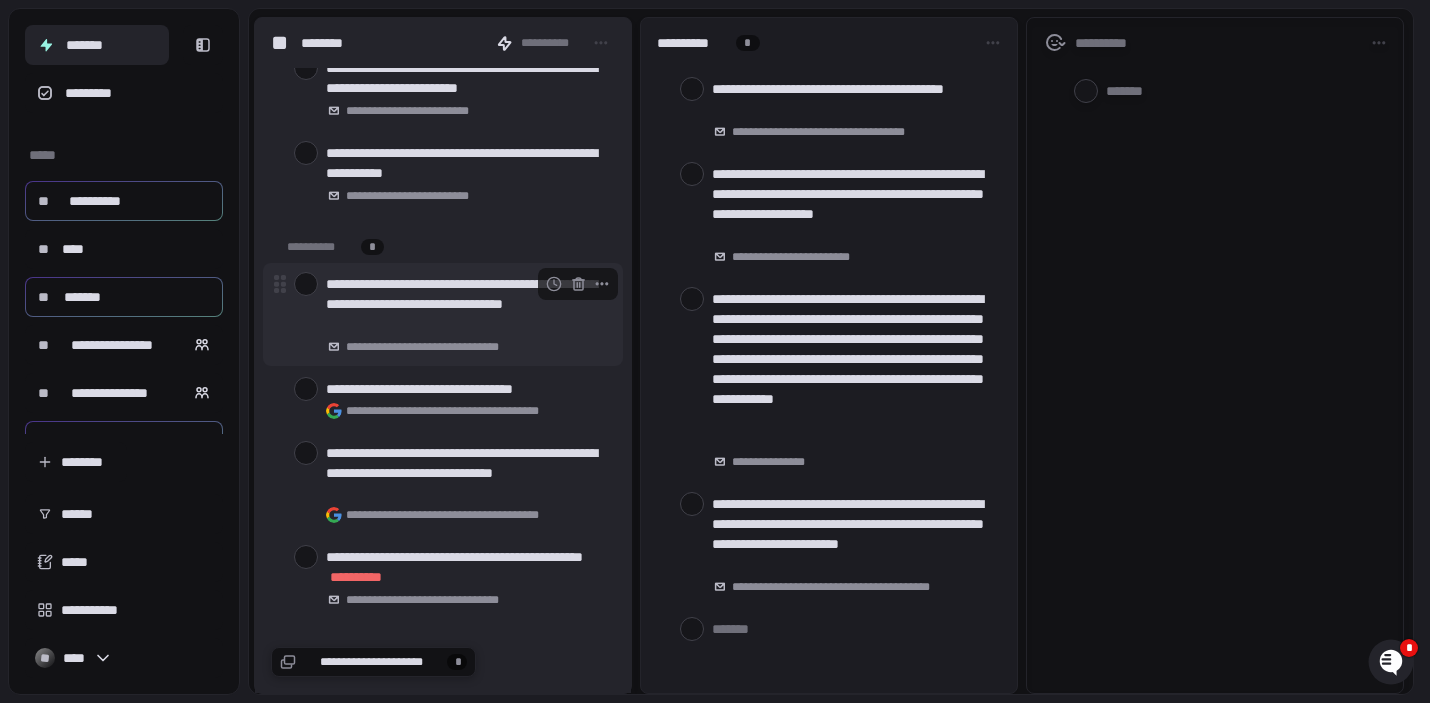 scroll, scrollTop: 2704, scrollLeft: 0, axis: vertical 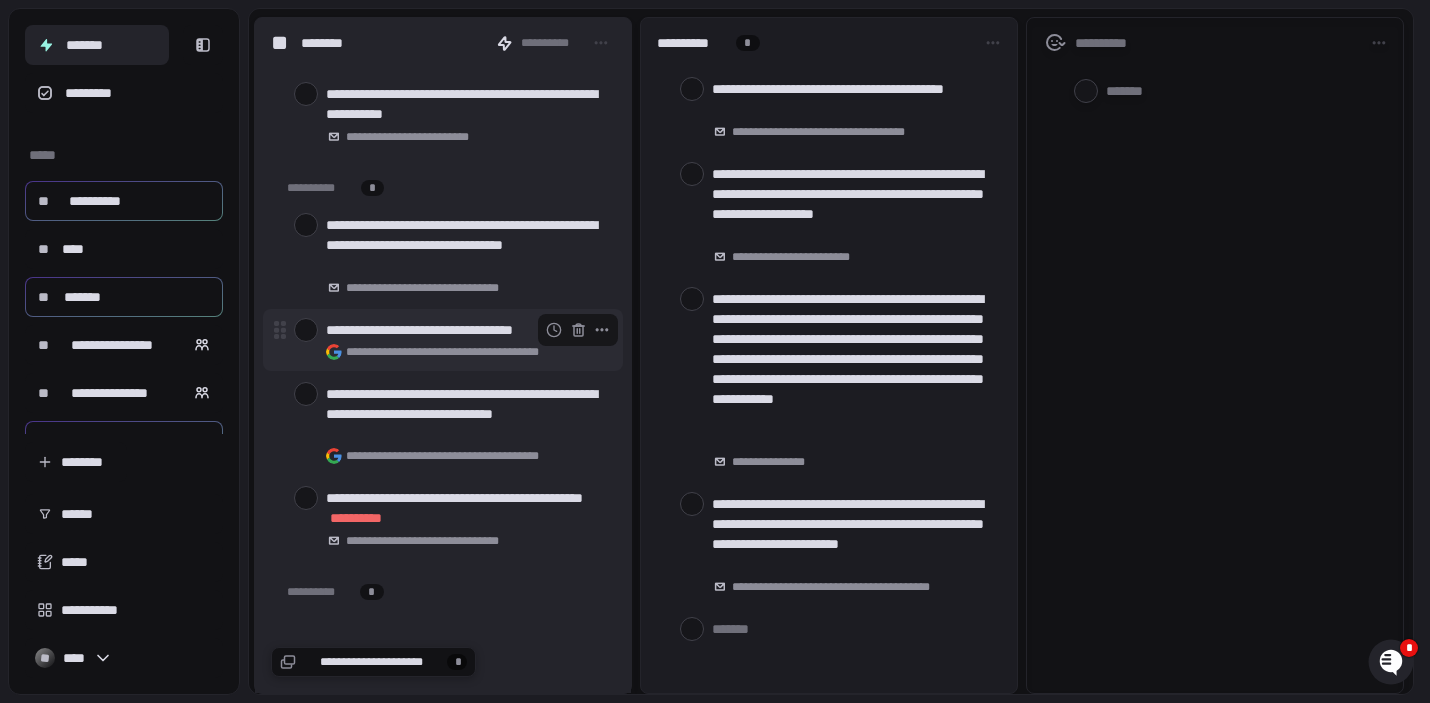 click at bounding box center [306, 330] 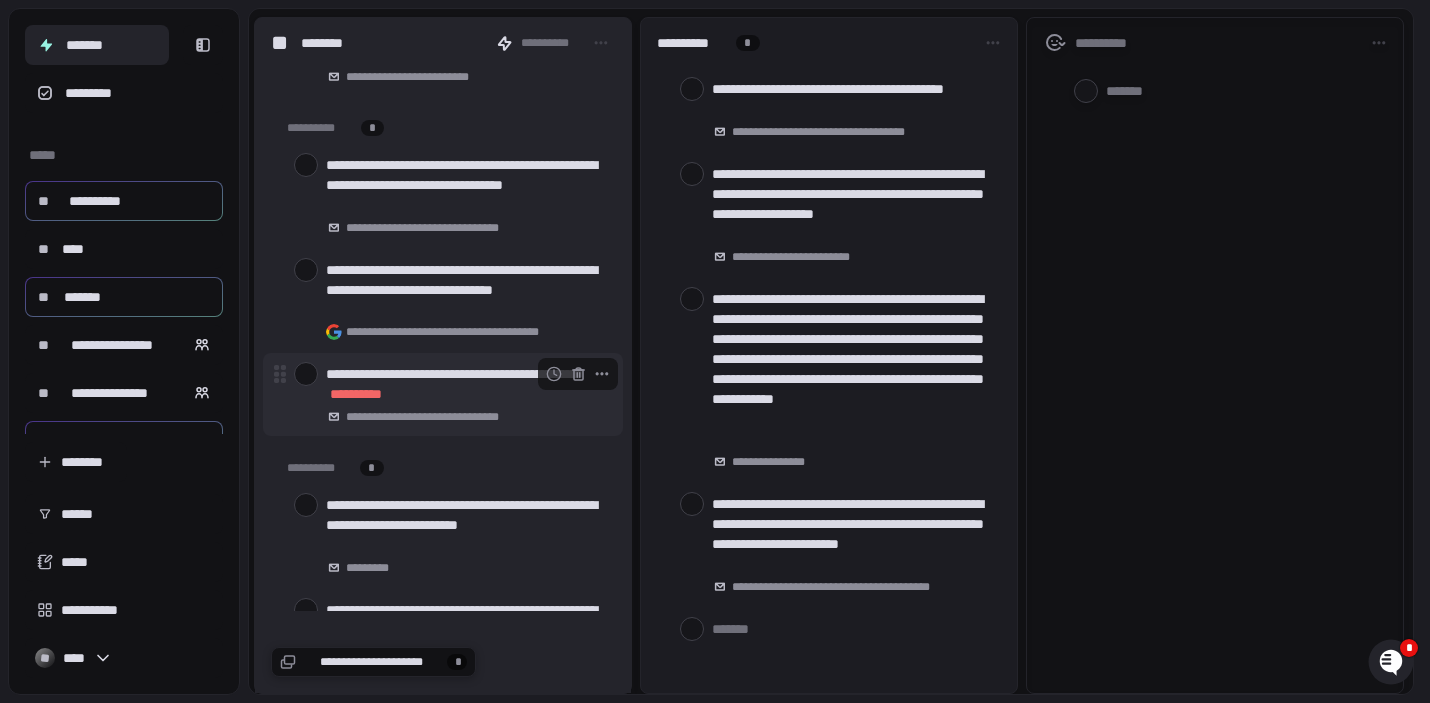scroll, scrollTop: 2767, scrollLeft: 0, axis: vertical 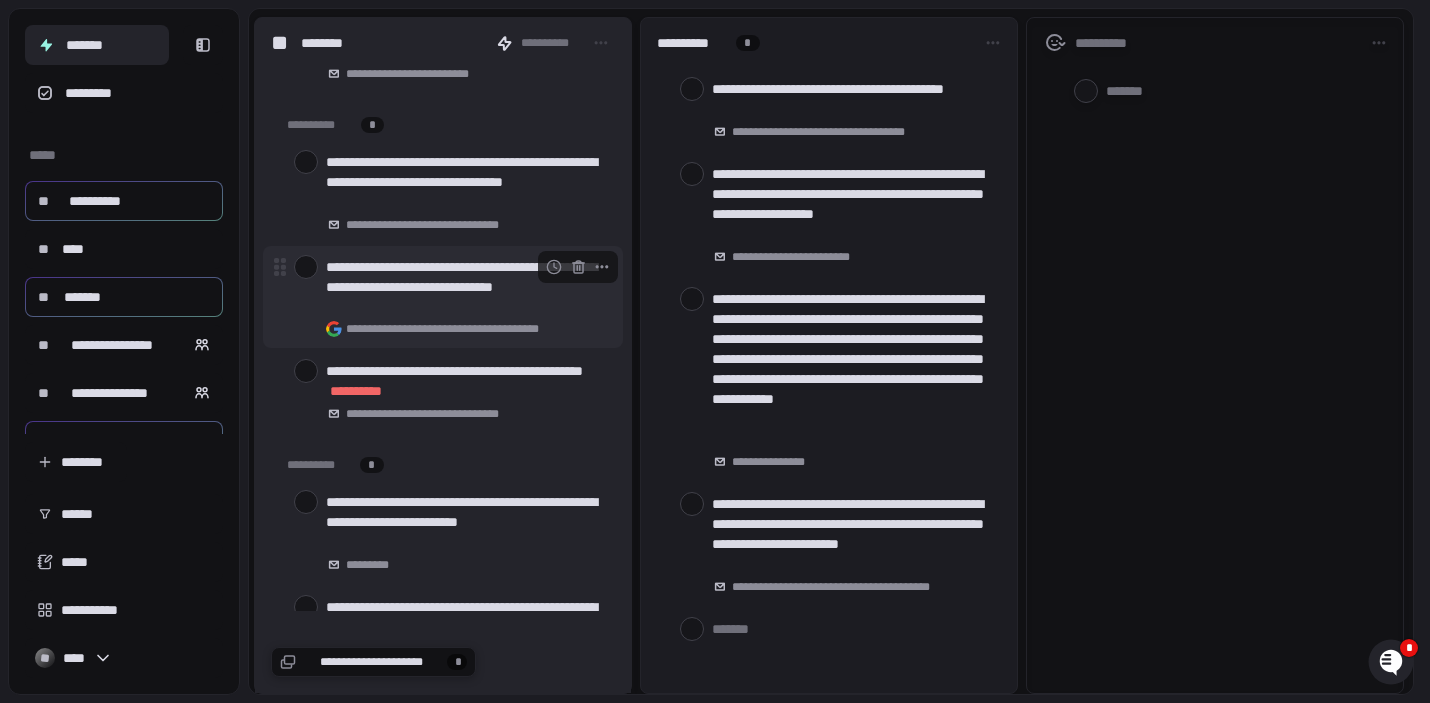 click at bounding box center [306, 267] 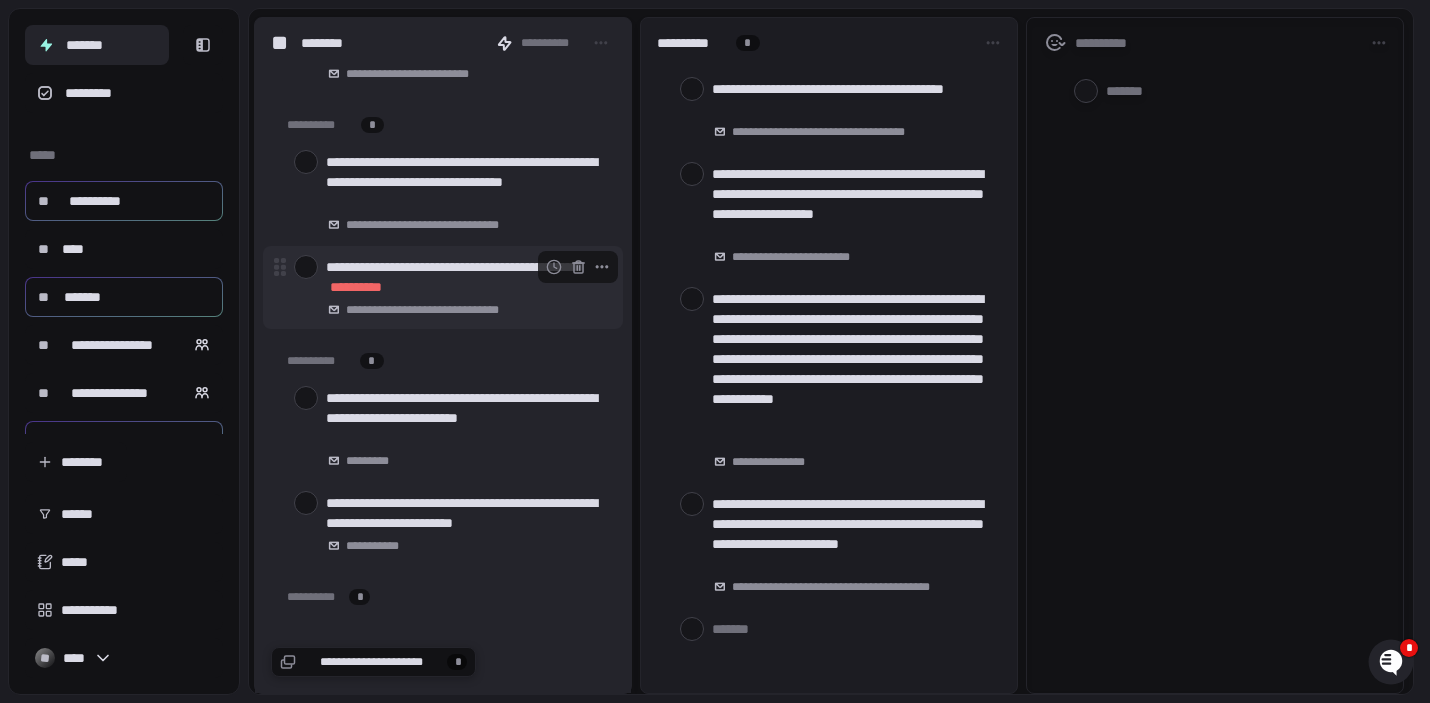 click at bounding box center [306, 267] 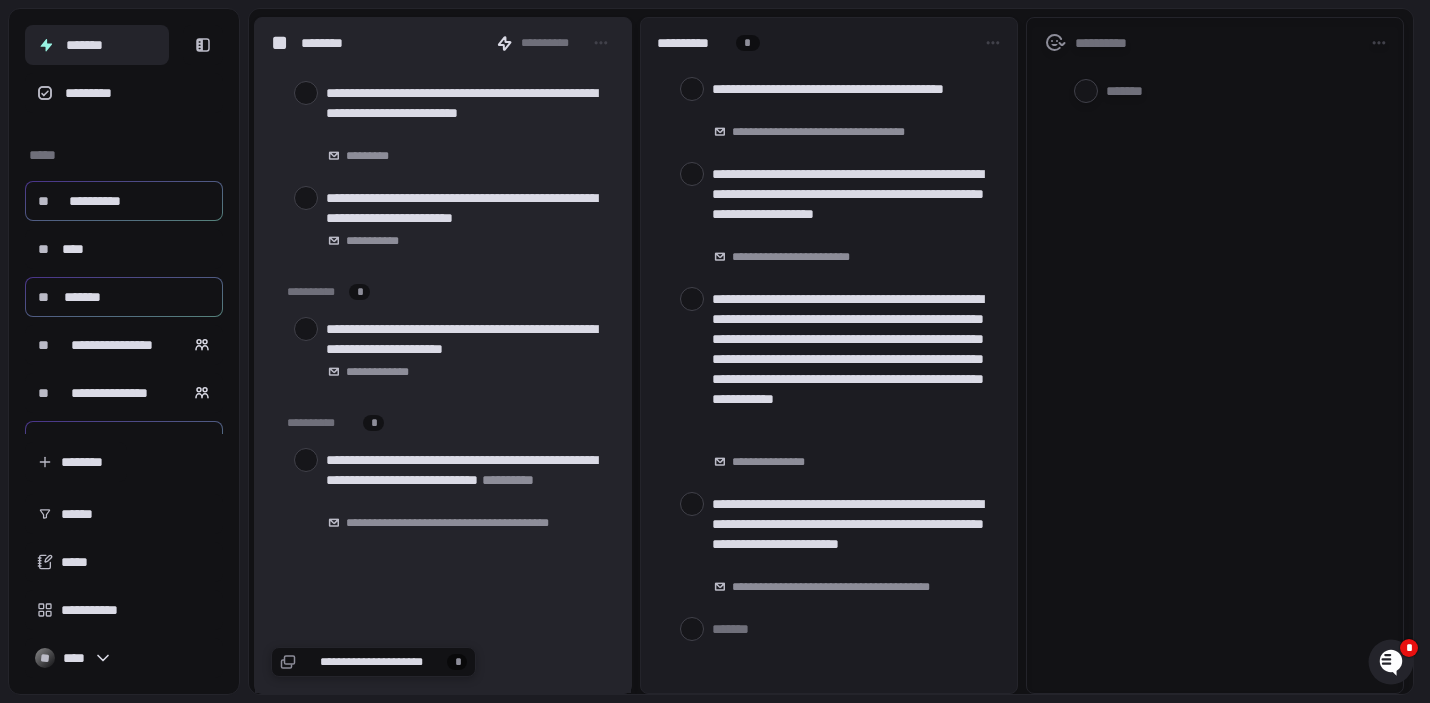scroll, scrollTop: 2998, scrollLeft: 0, axis: vertical 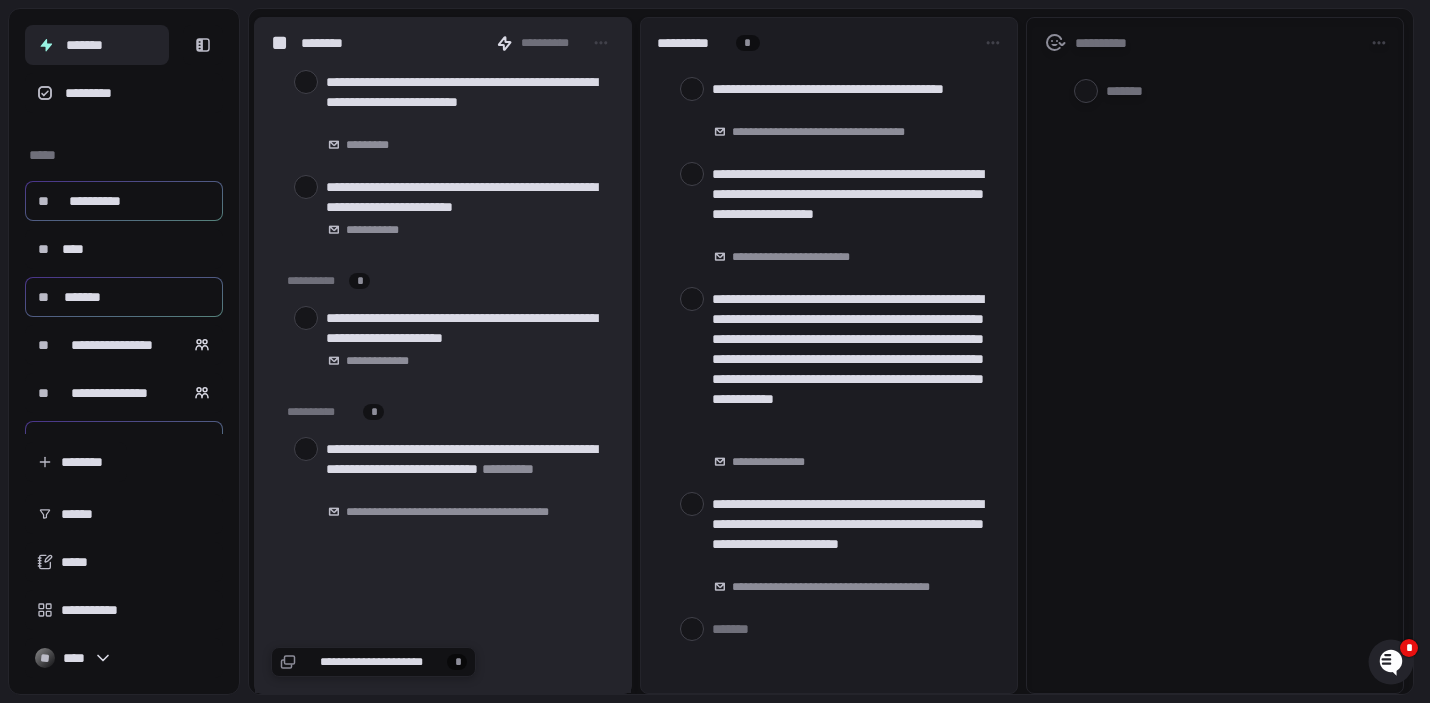 click on "*******" at bounding box center [97, 45] 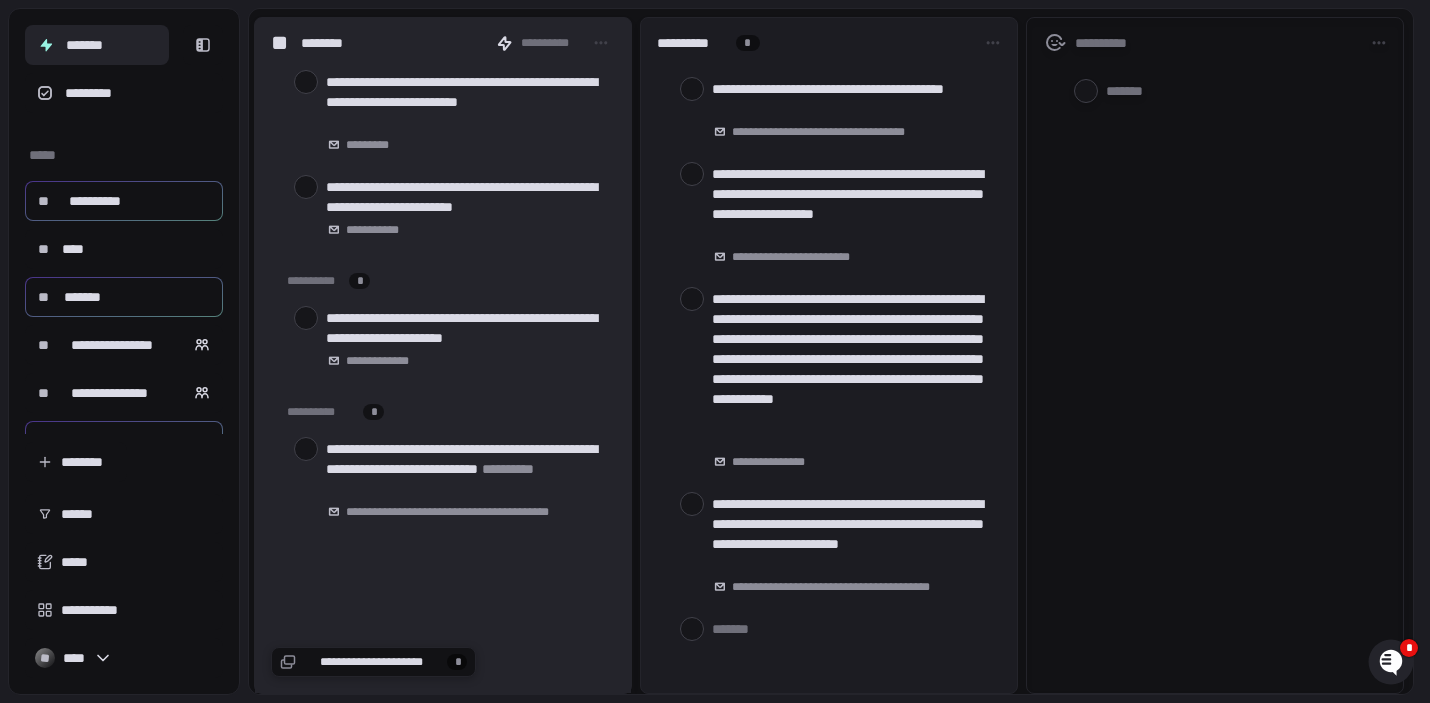 click on "*******" at bounding box center [97, 45] 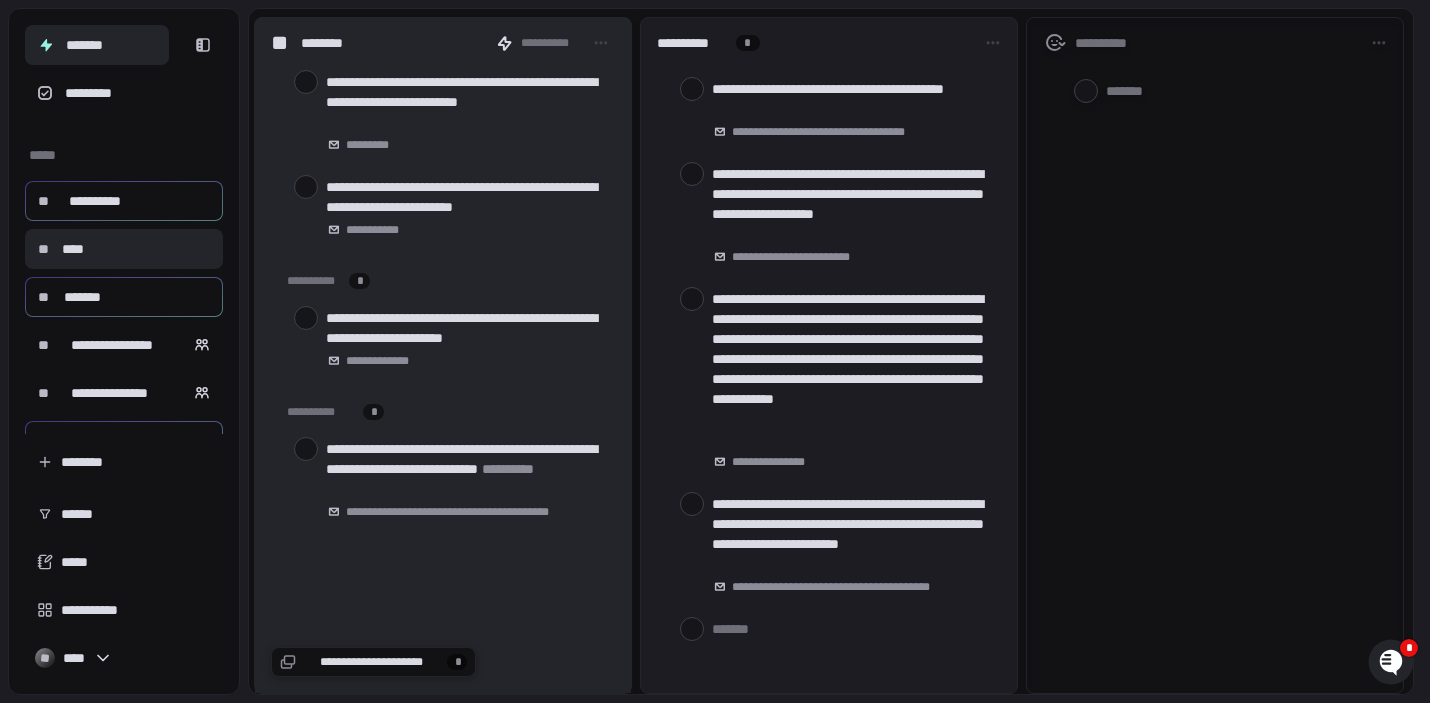 click on "****" at bounding box center (73, 249) 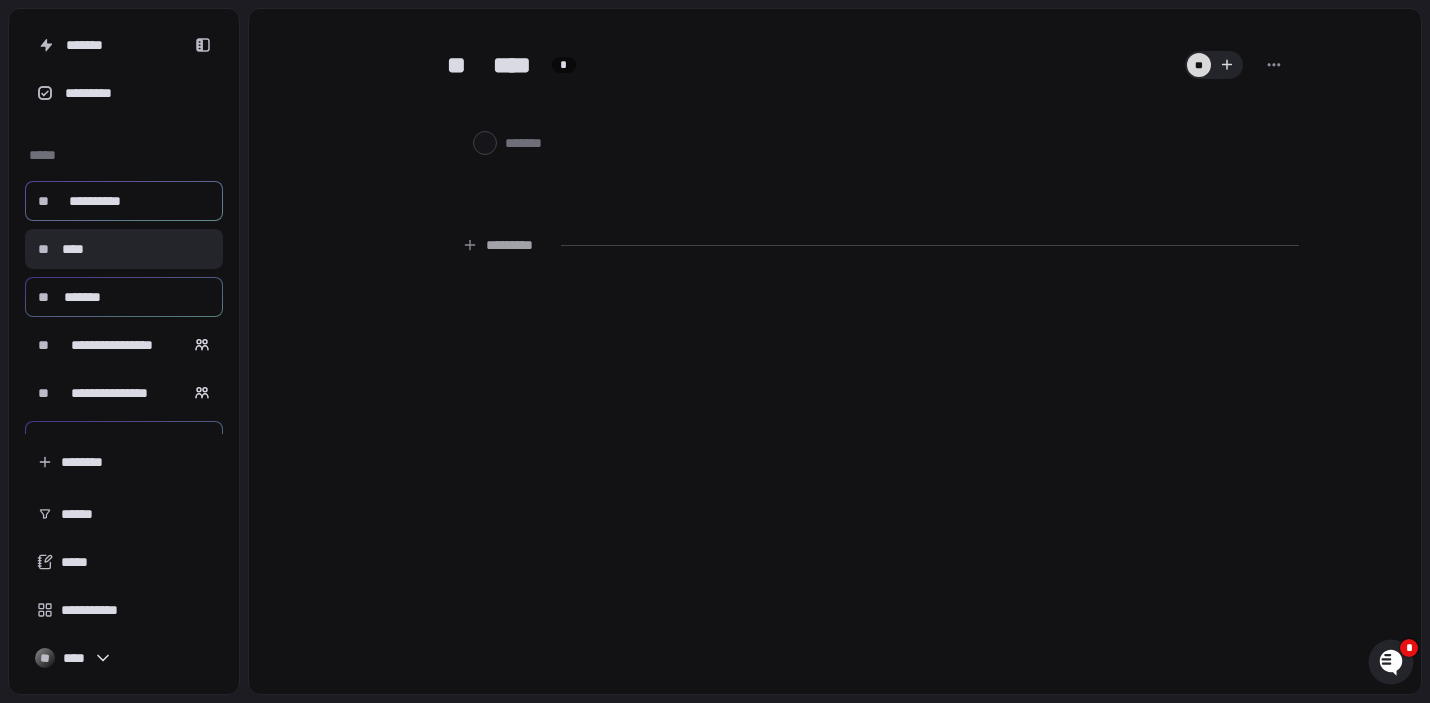 click on "**********" at bounding box center [94, 201] 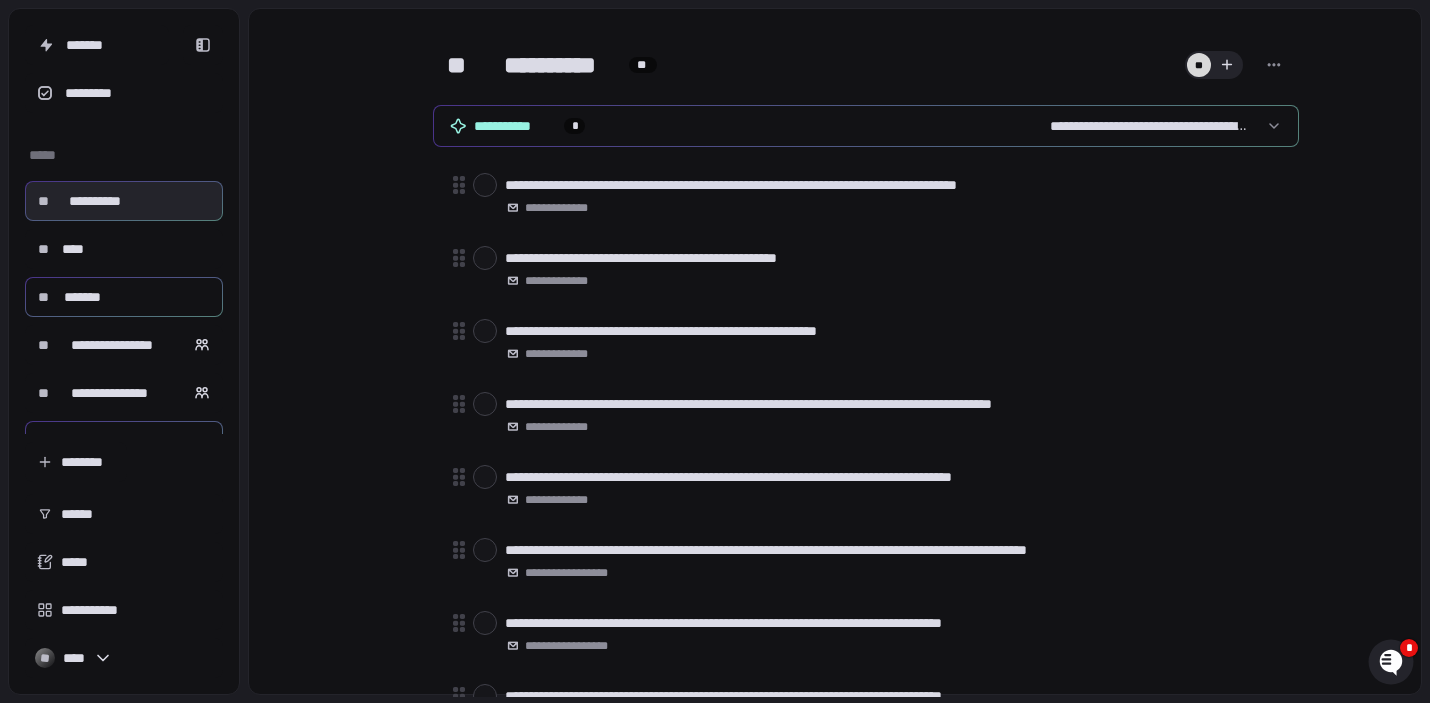 click on "**********" at bounding box center (866, 126) 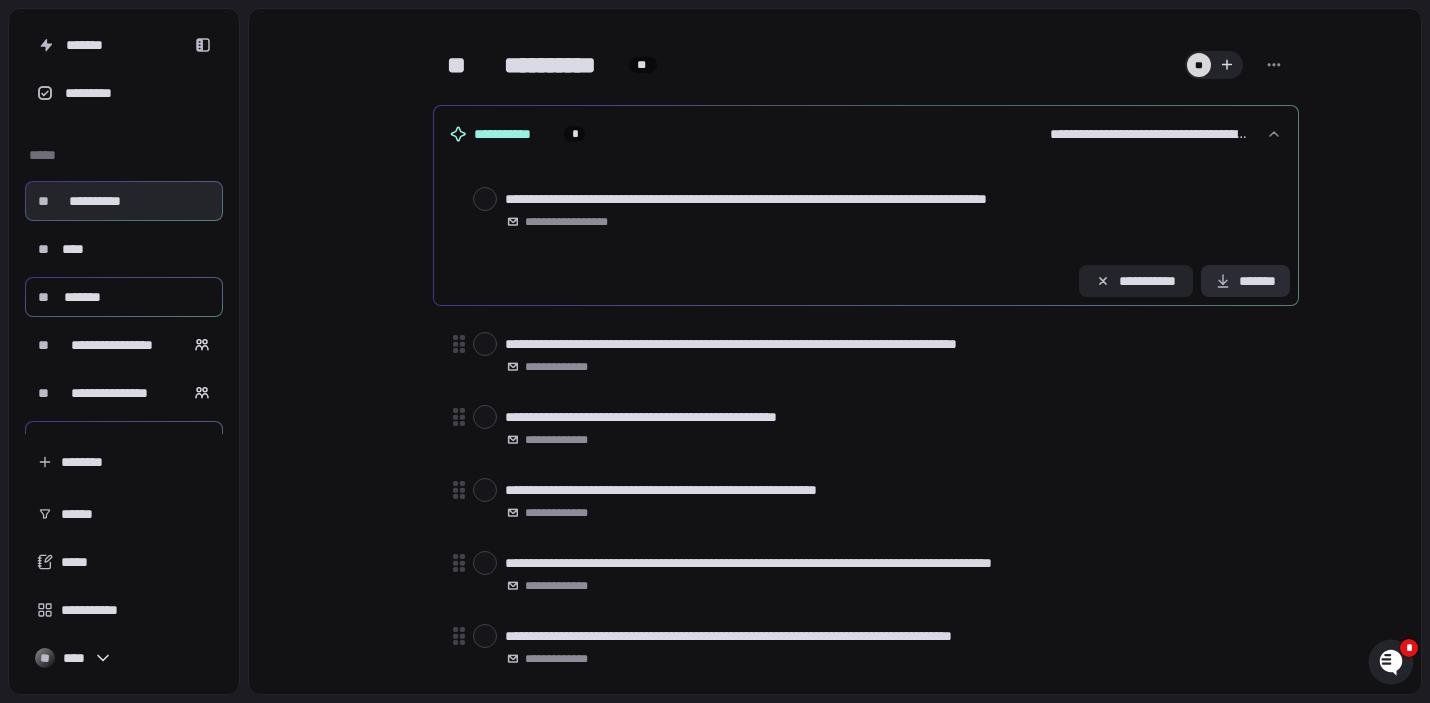 click on "*******" at bounding box center [1245, 281] 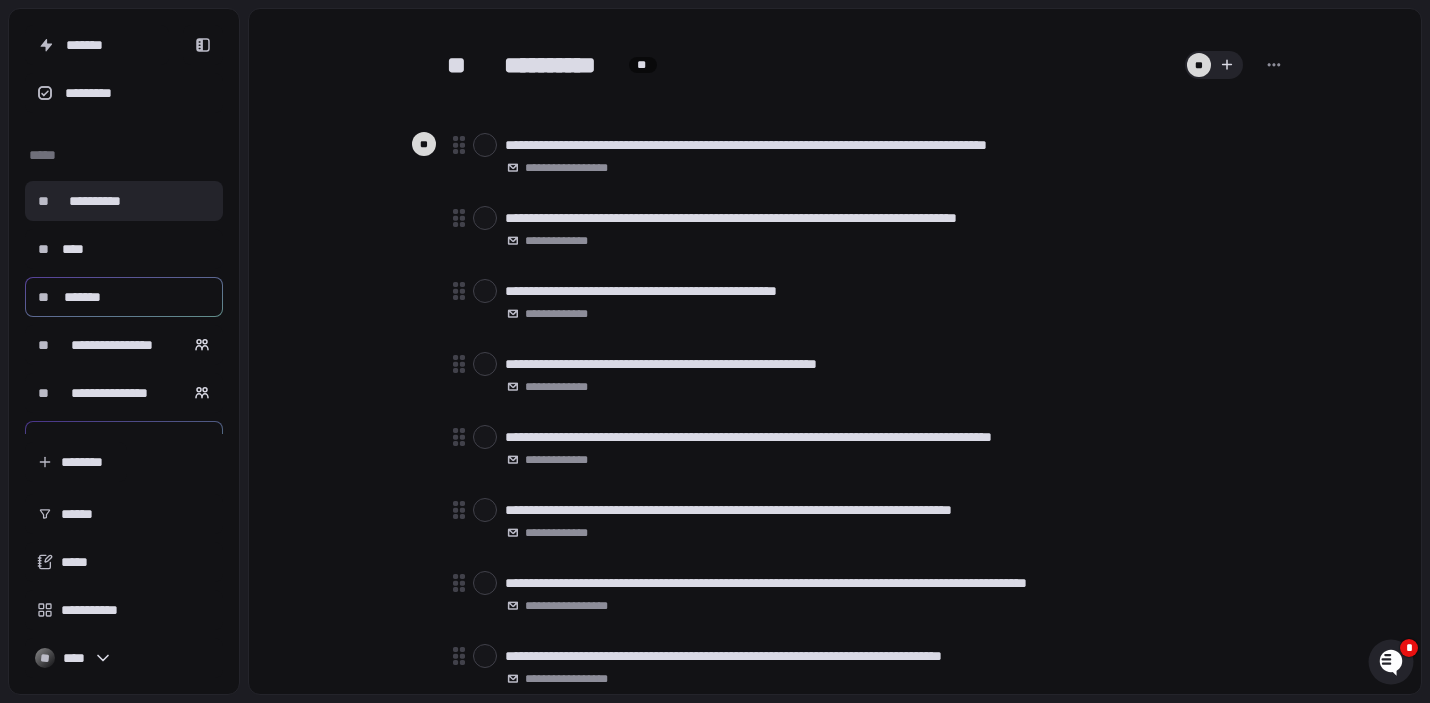 click on "** *******" at bounding box center (124, 297) 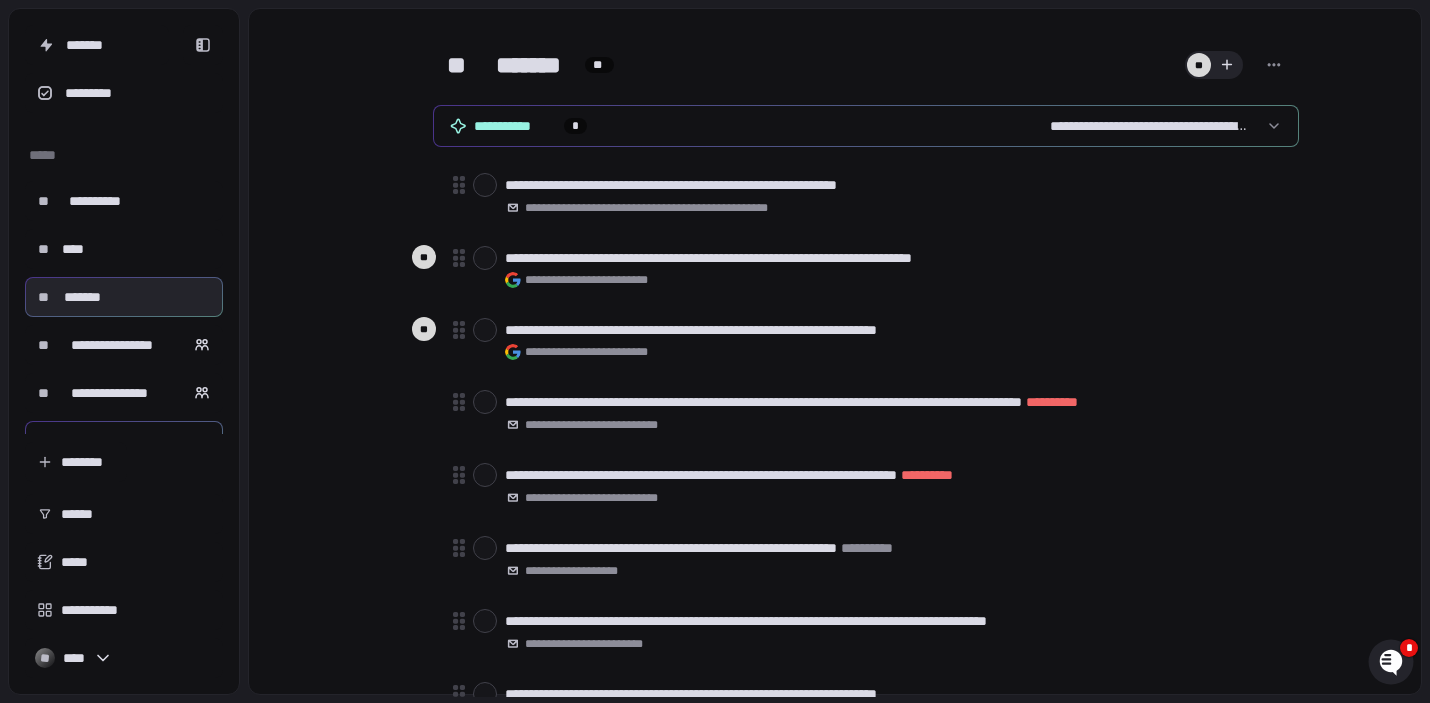 click on "**********" at bounding box center [866, 126] 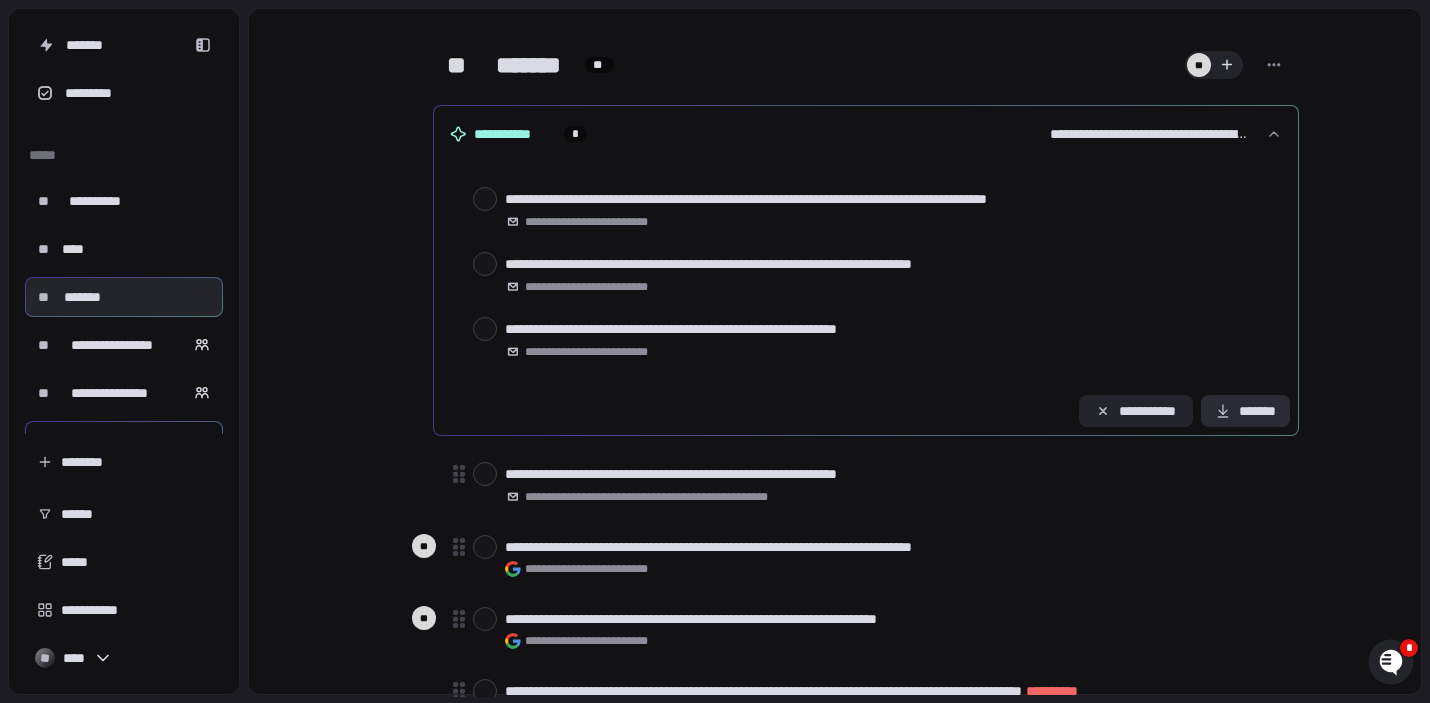 click on "*******" at bounding box center (1245, 411) 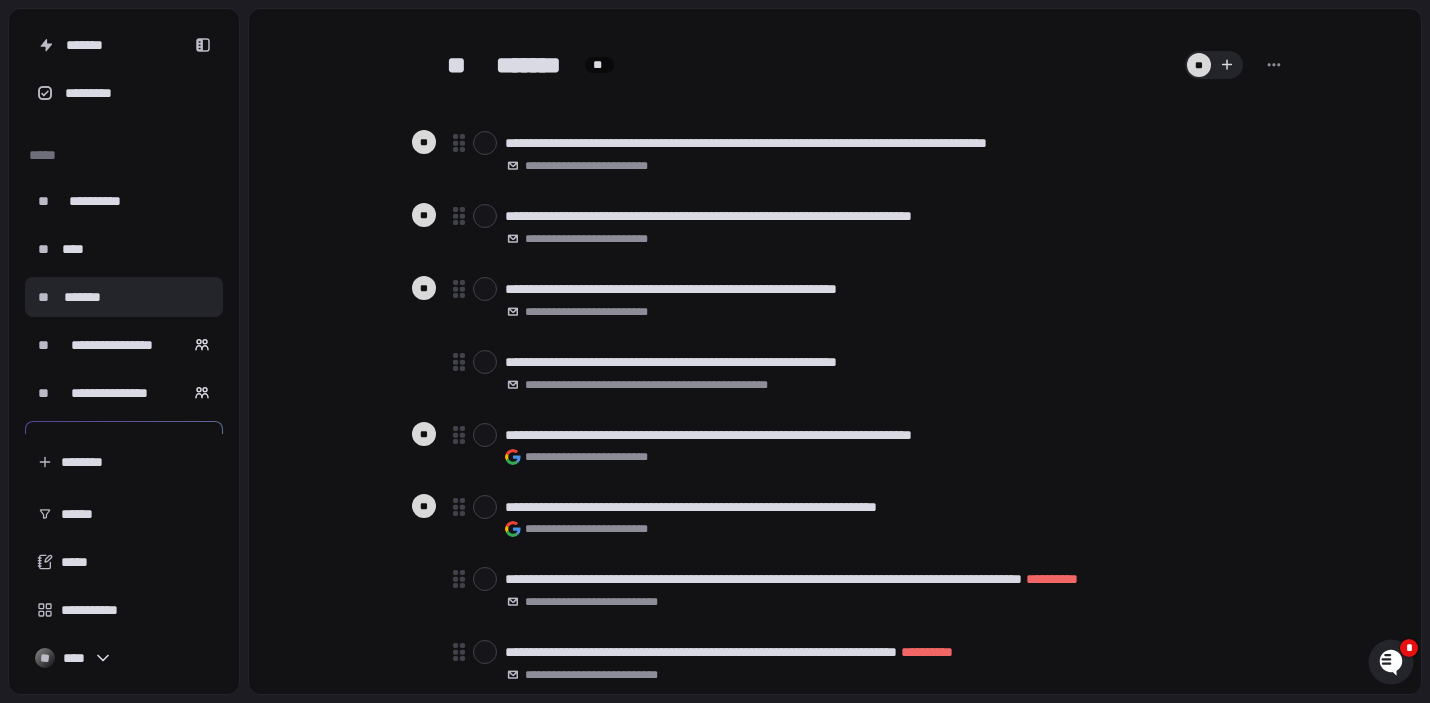 click on "**********" at bounding box center (110, 441) 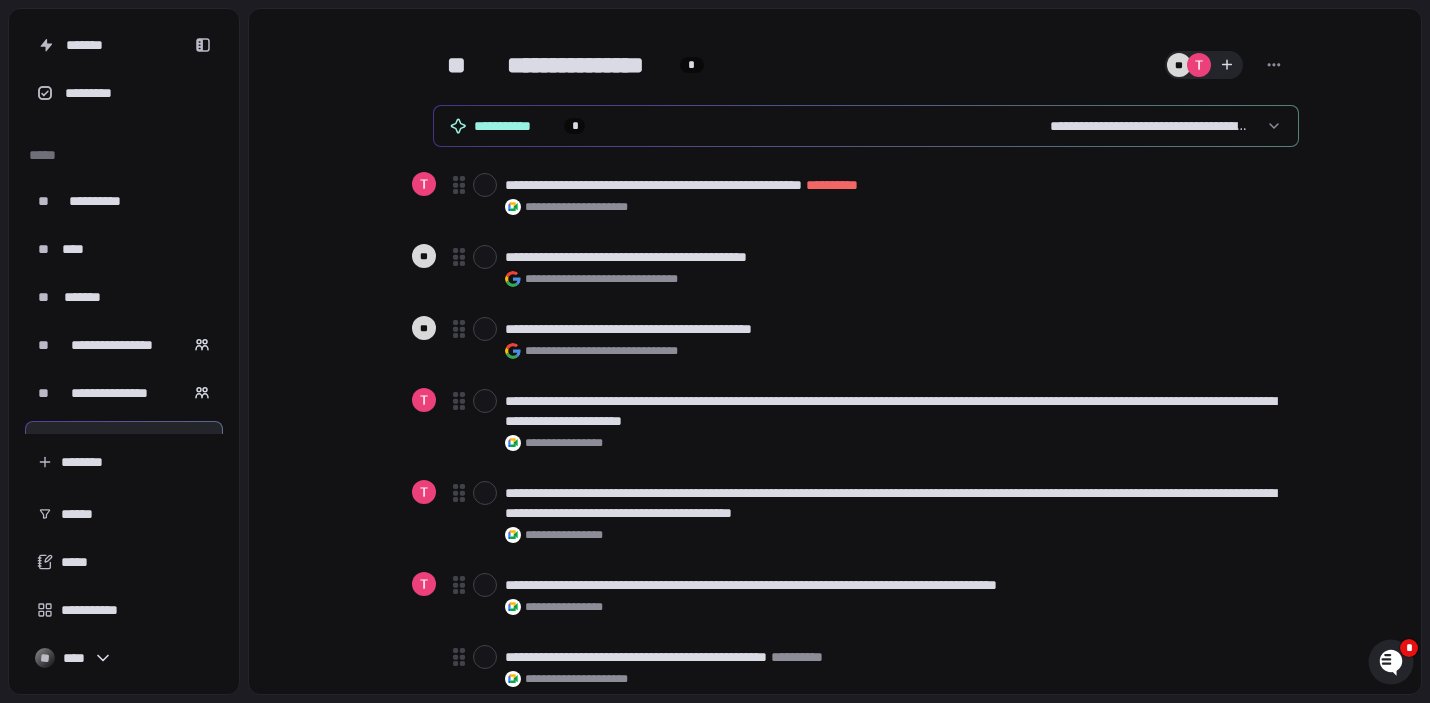scroll, scrollTop: 75, scrollLeft: 0, axis: vertical 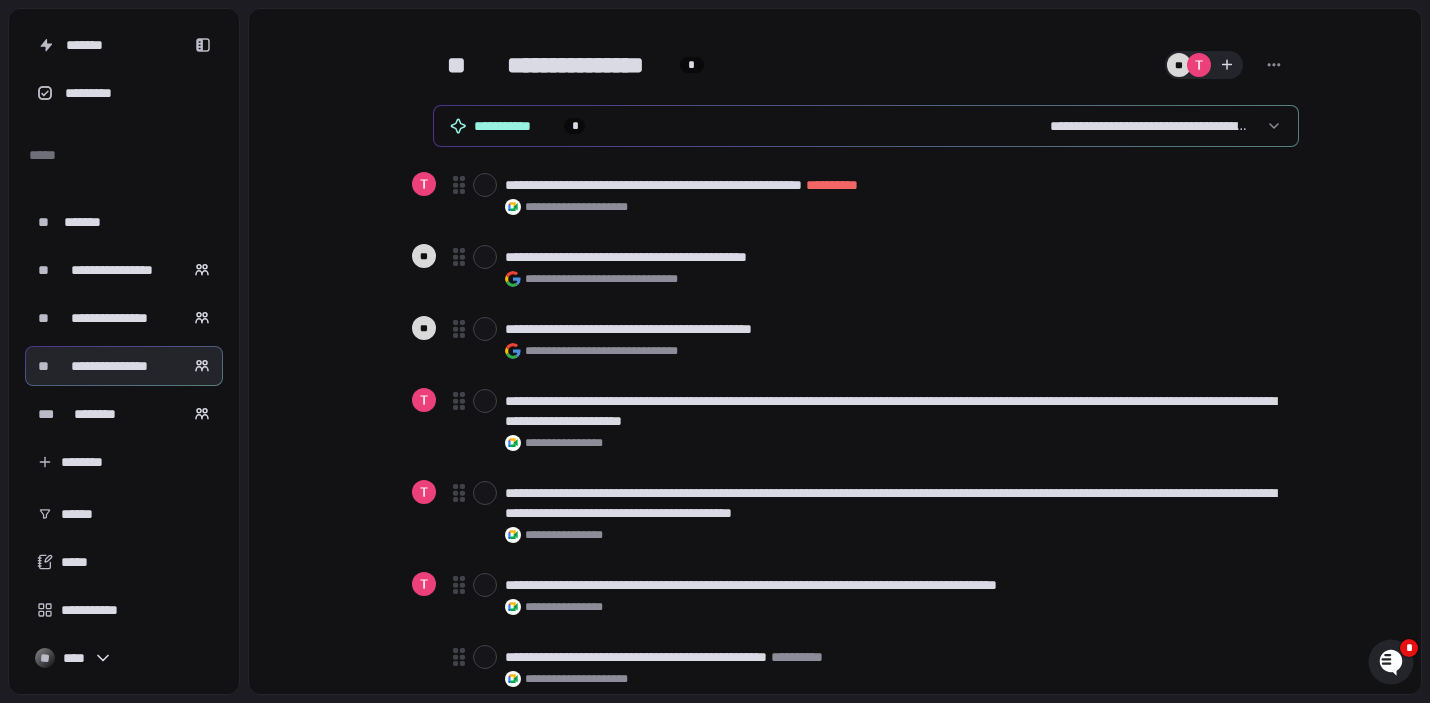 click on "**********" at bounding box center (866, 126) 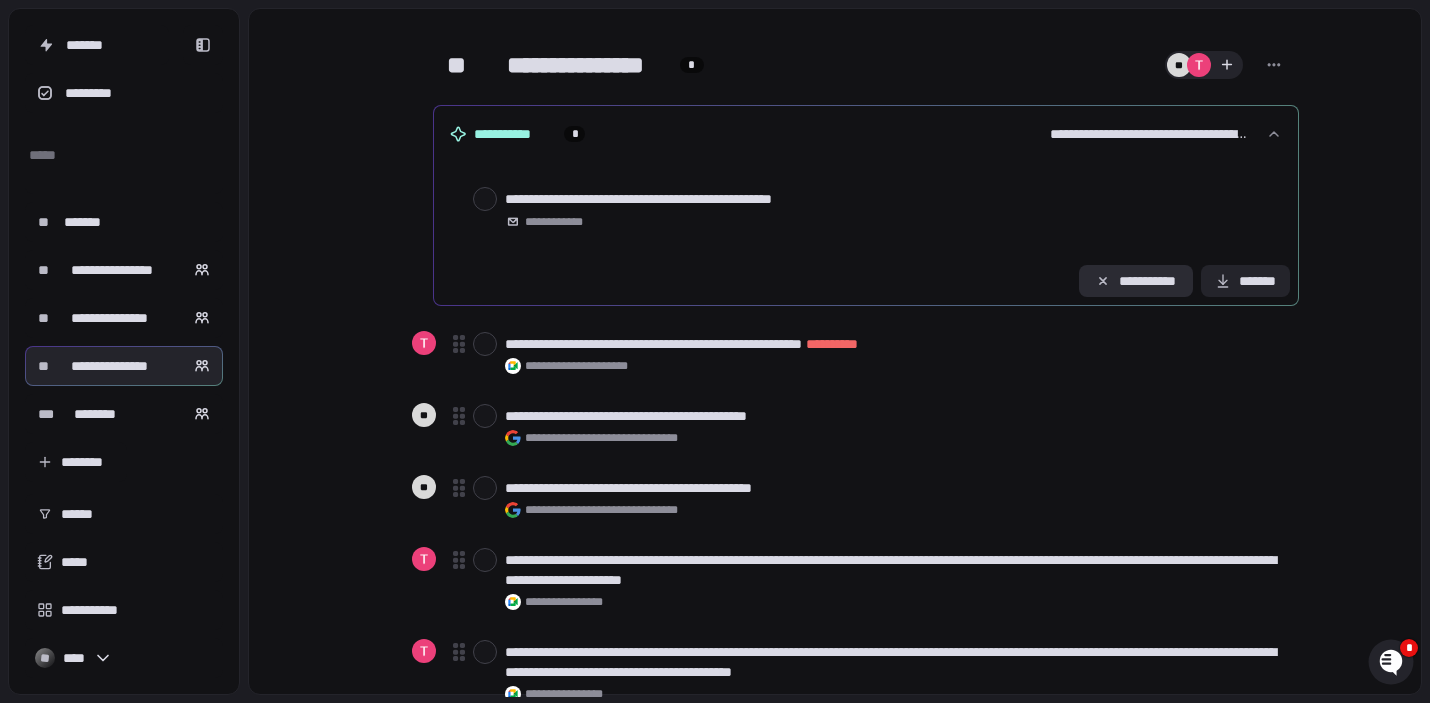 click on "**********" at bounding box center [1136, 281] 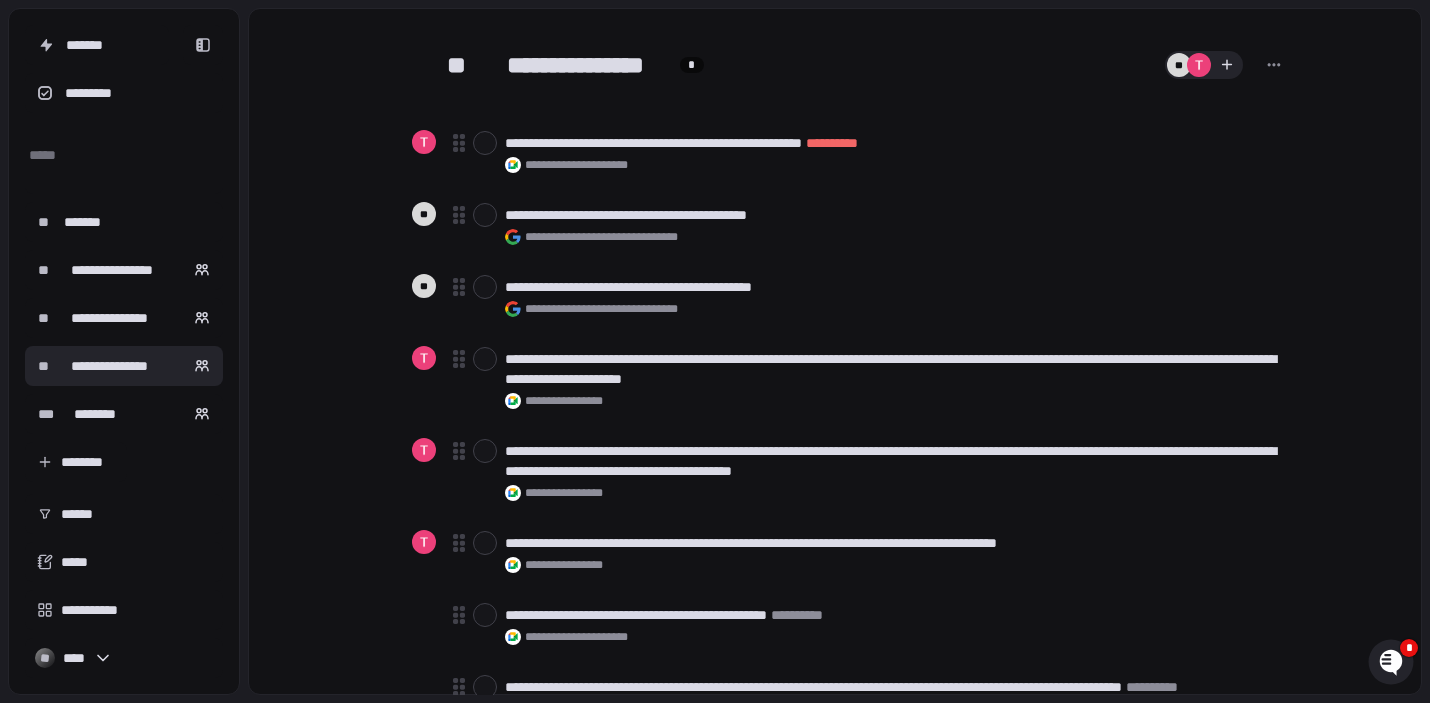 click at bounding box center (198, 366) 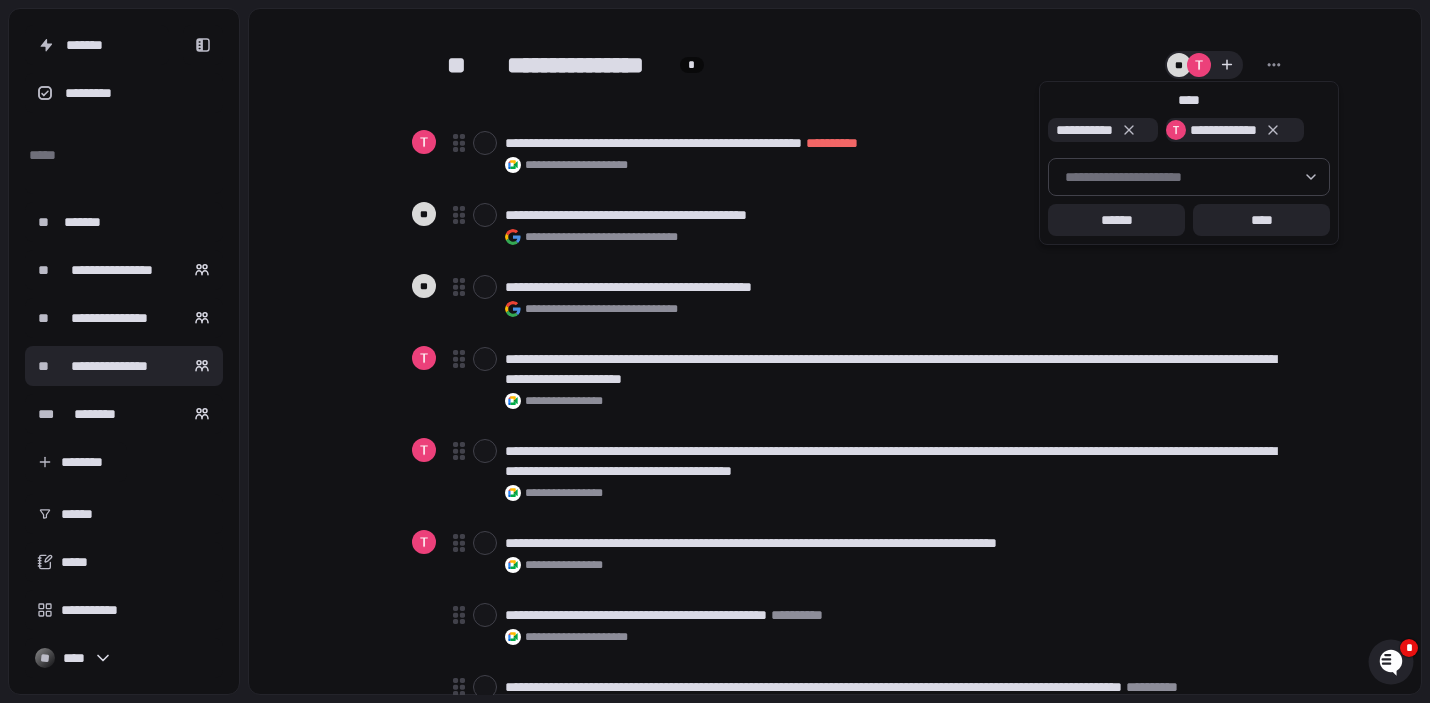 type on "*" 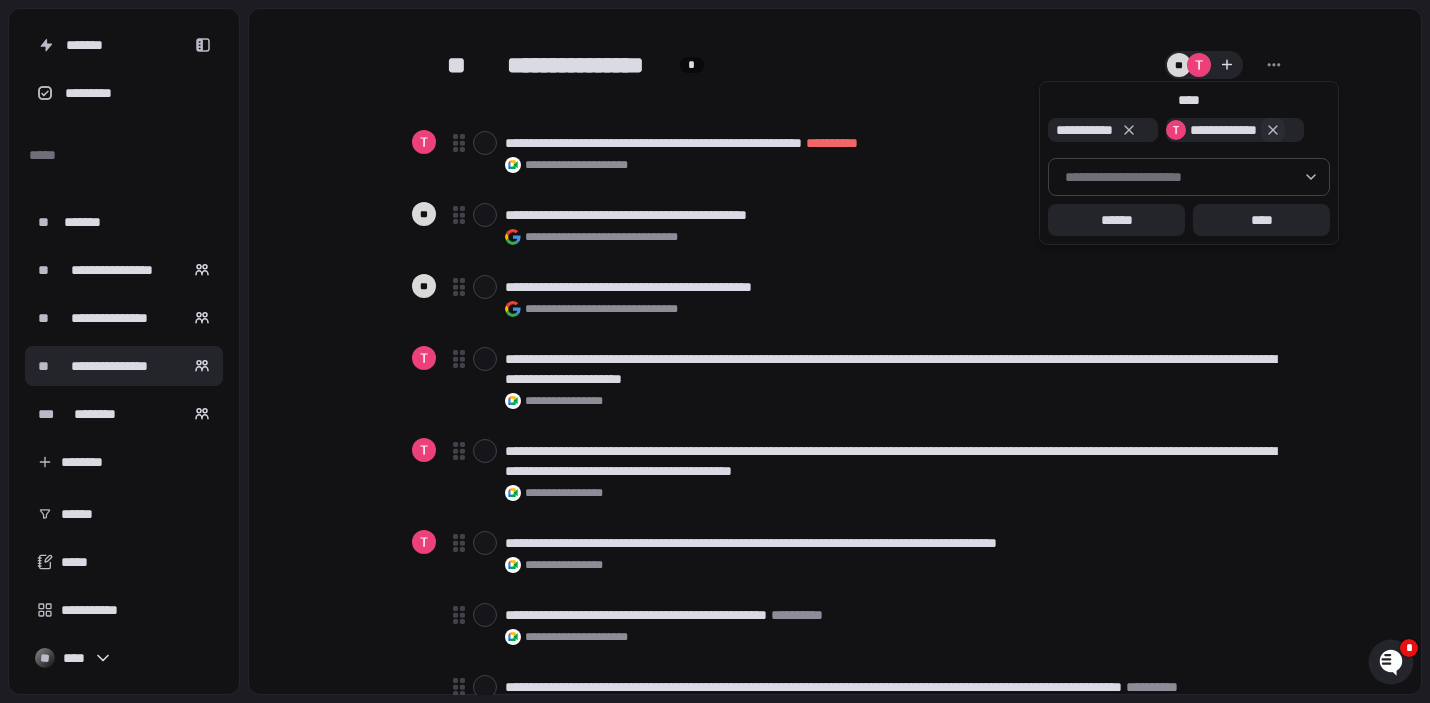 click at bounding box center (1273, 130) 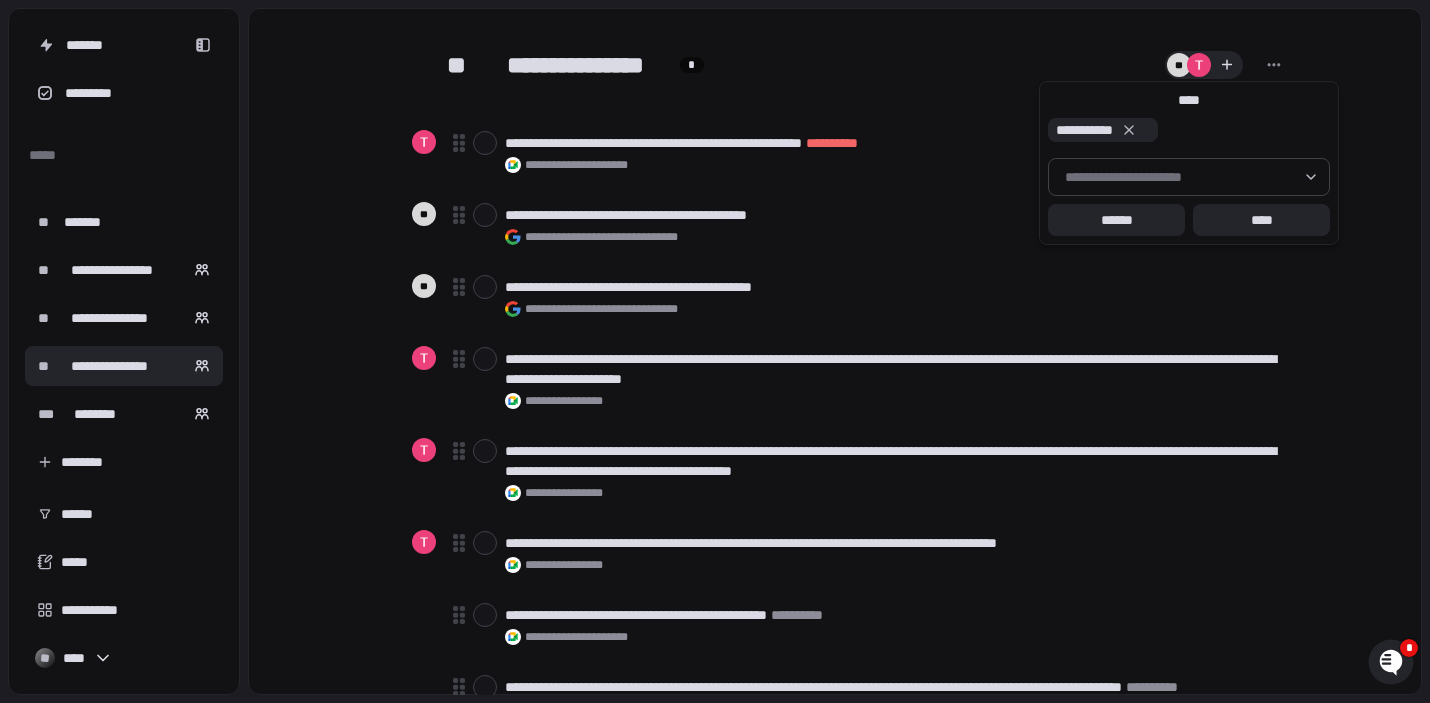 click on "**********" at bounding box center [715, 703] 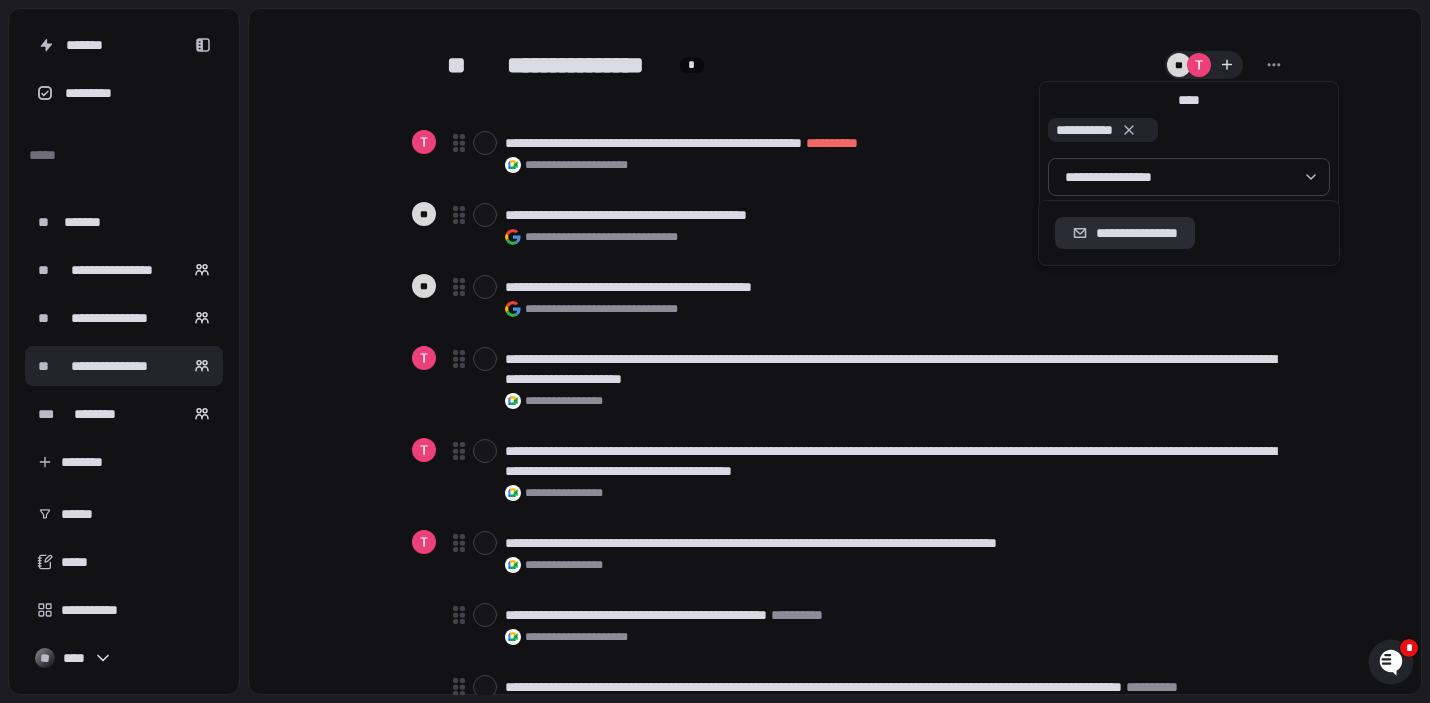 type on "**********" 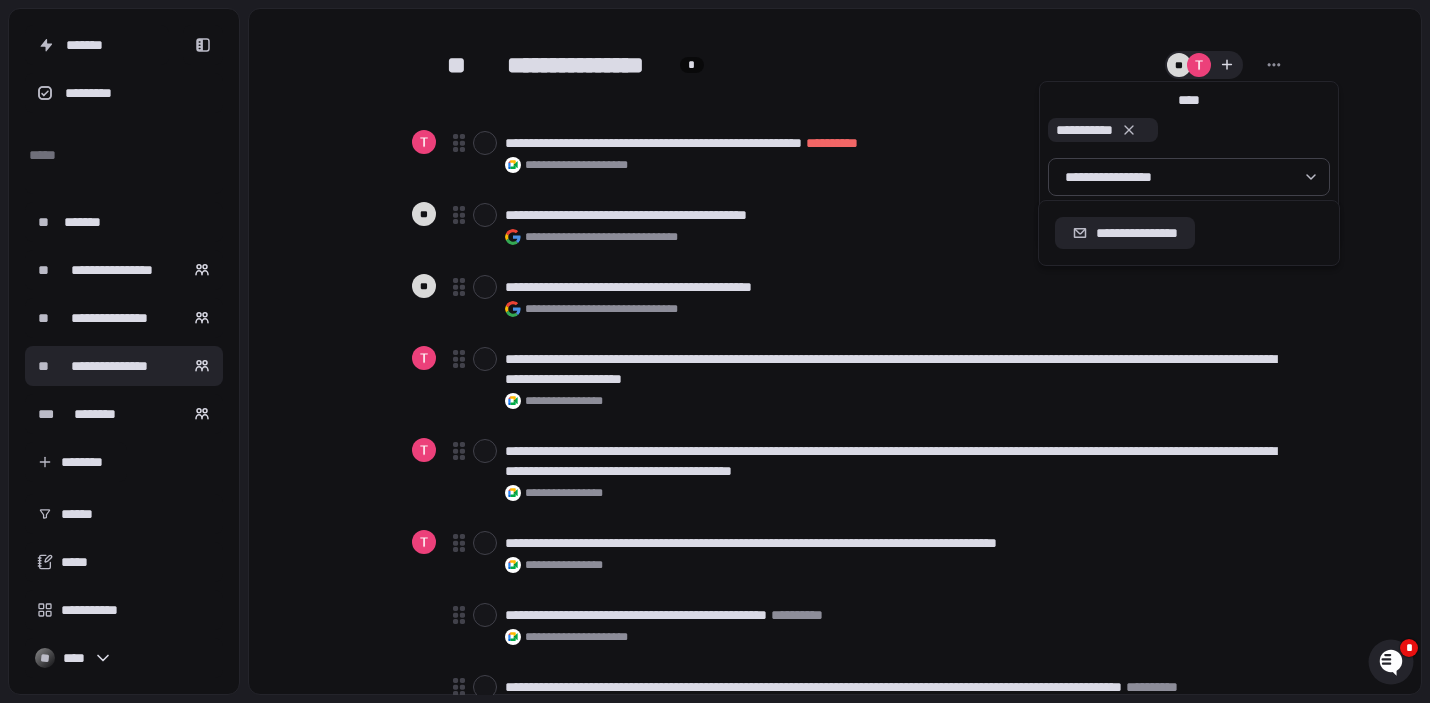 click on "**********" at bounding box center (1125, 233) 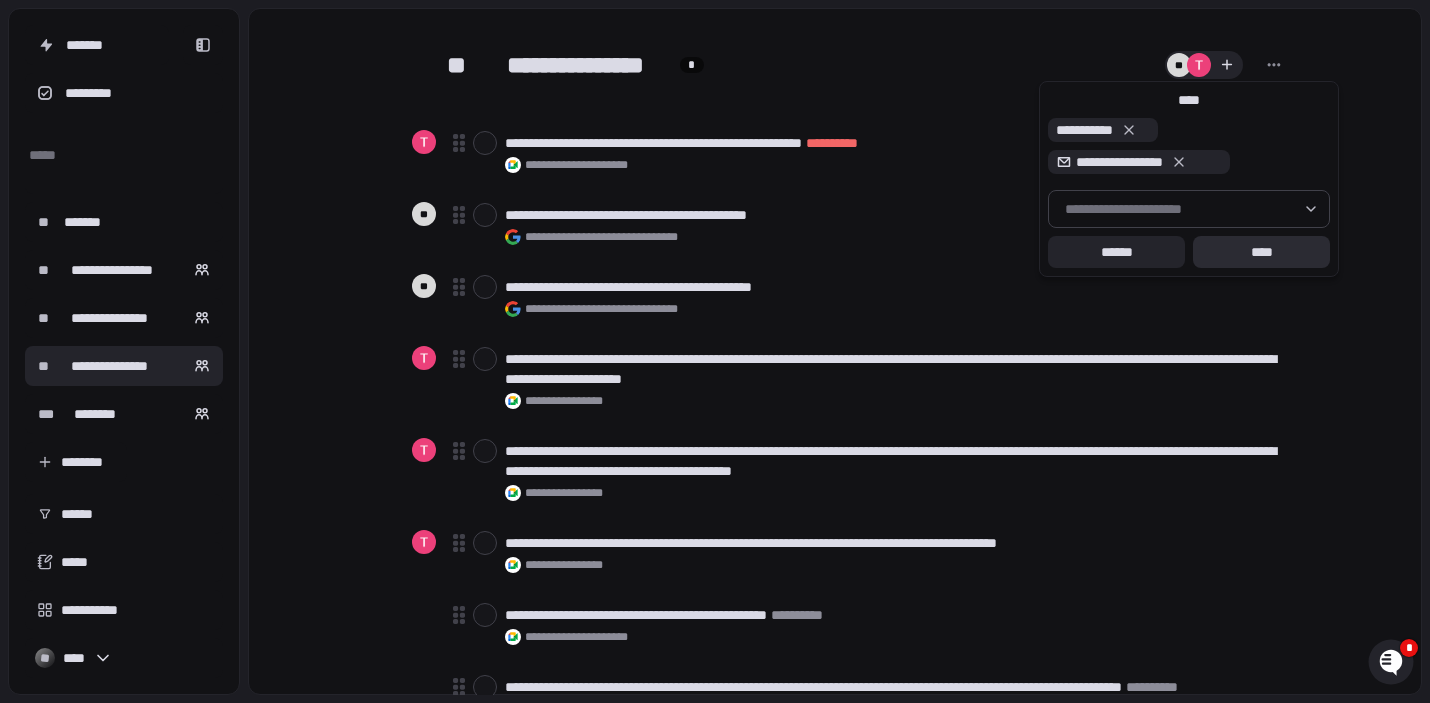click on "****" at bounding box center [1261, 252] 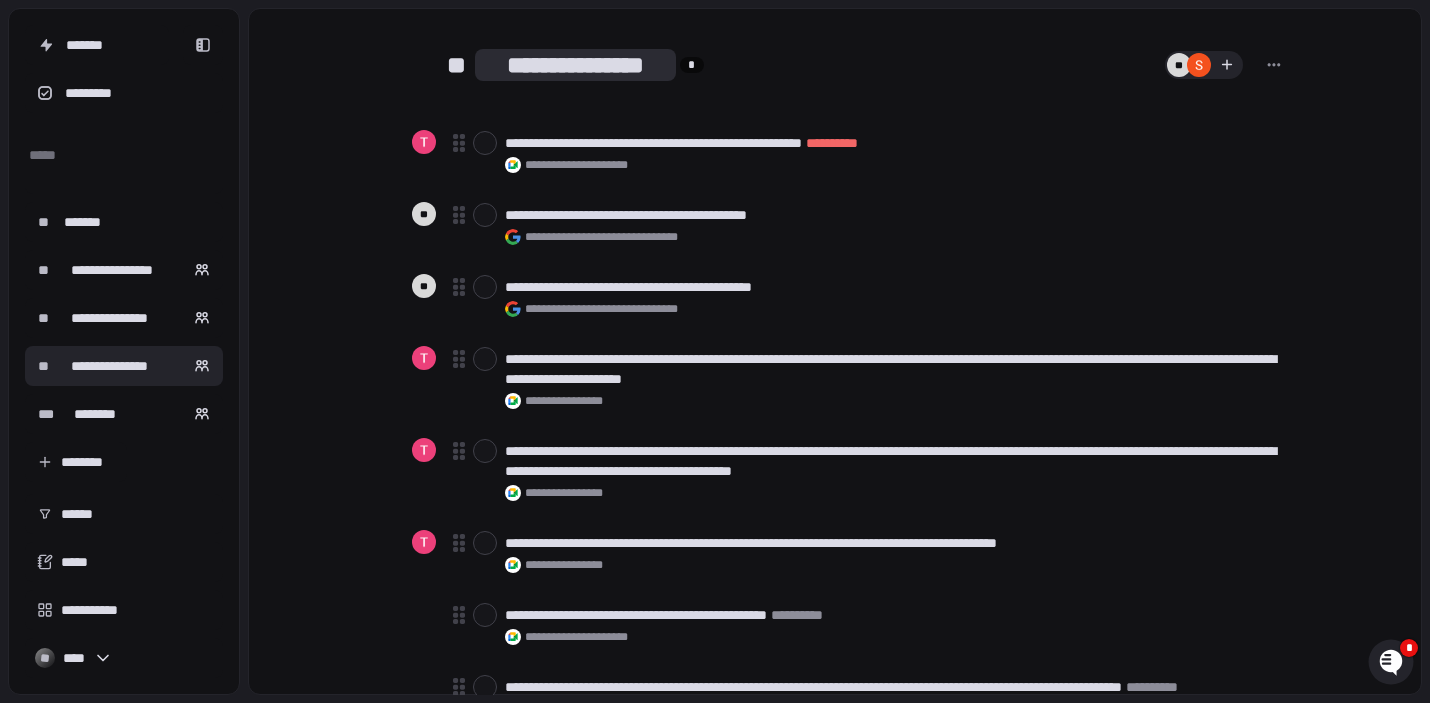 click on "**********" at bounding box center [575, 65] 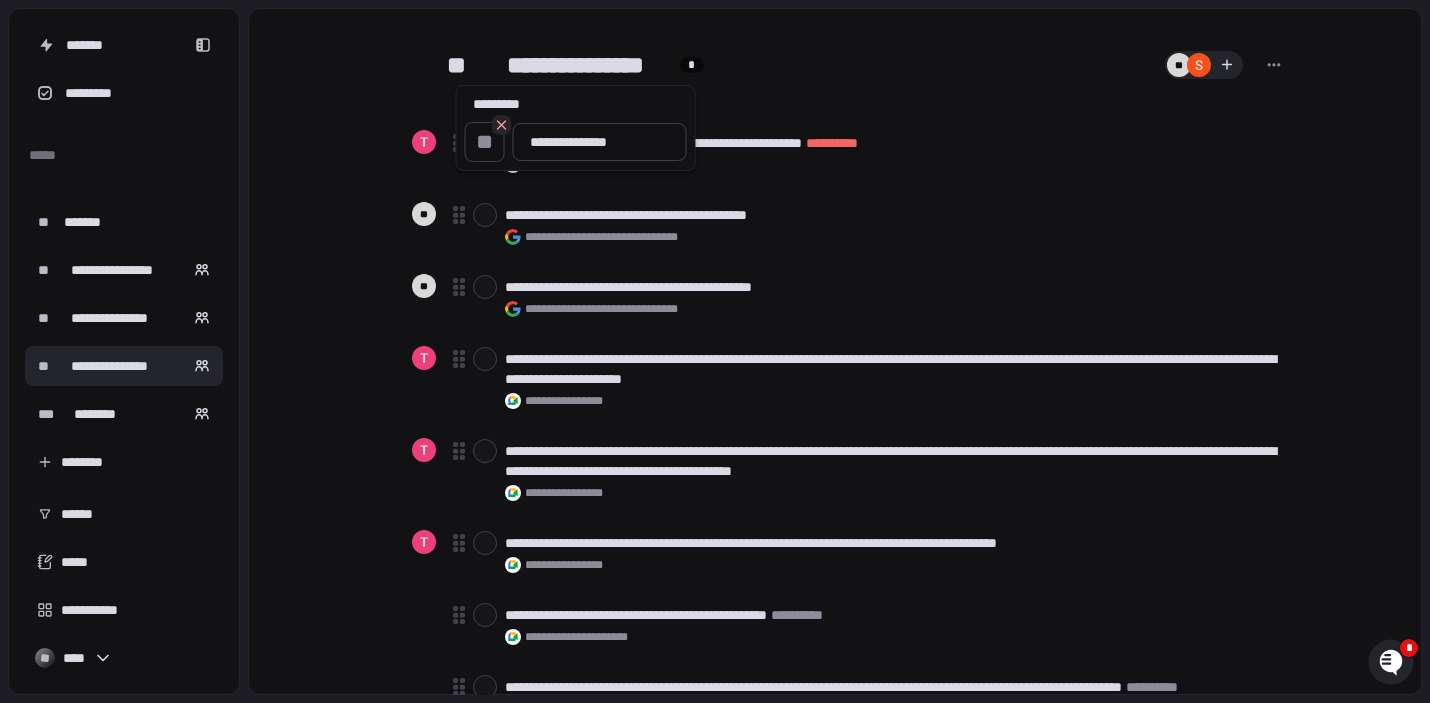 click at bounding box center (715, 351) 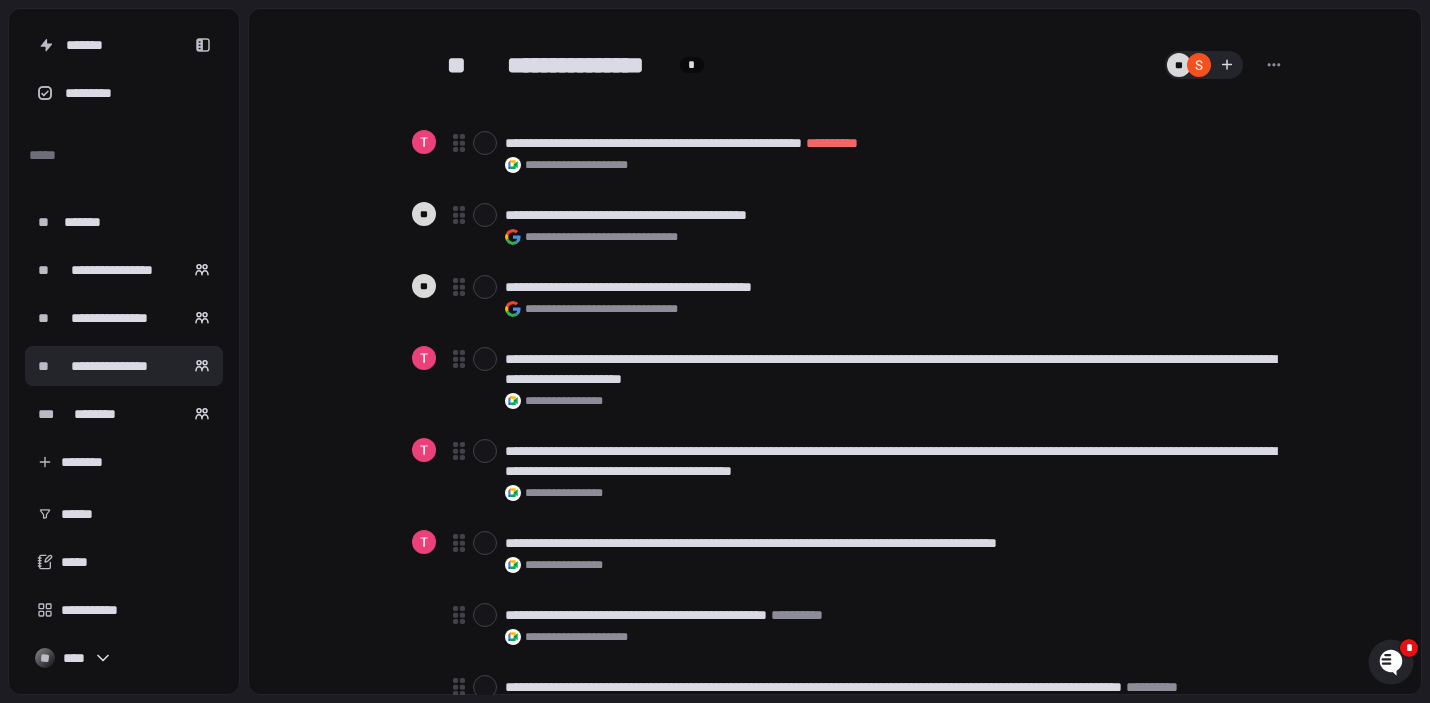 click on "**********" at bounding box center (575, 65) 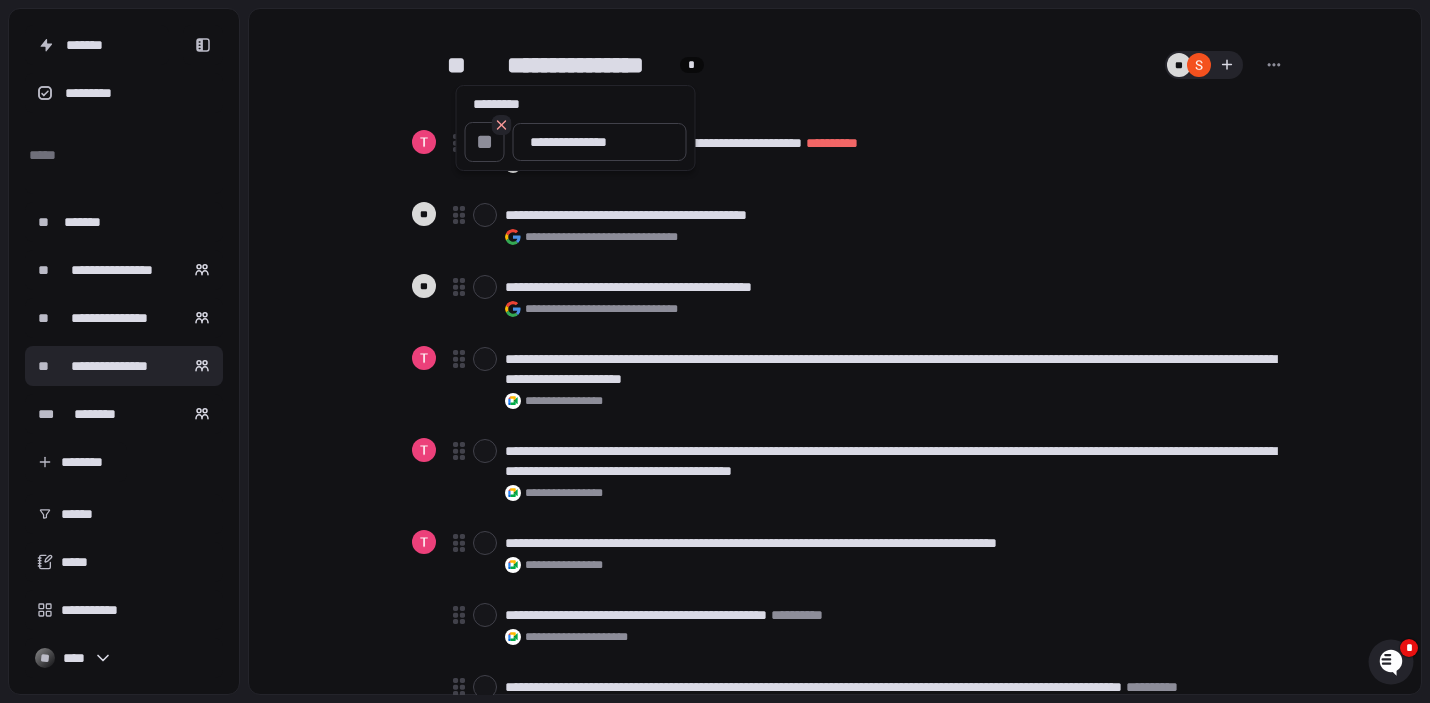 click at bounding box center (715, 351) 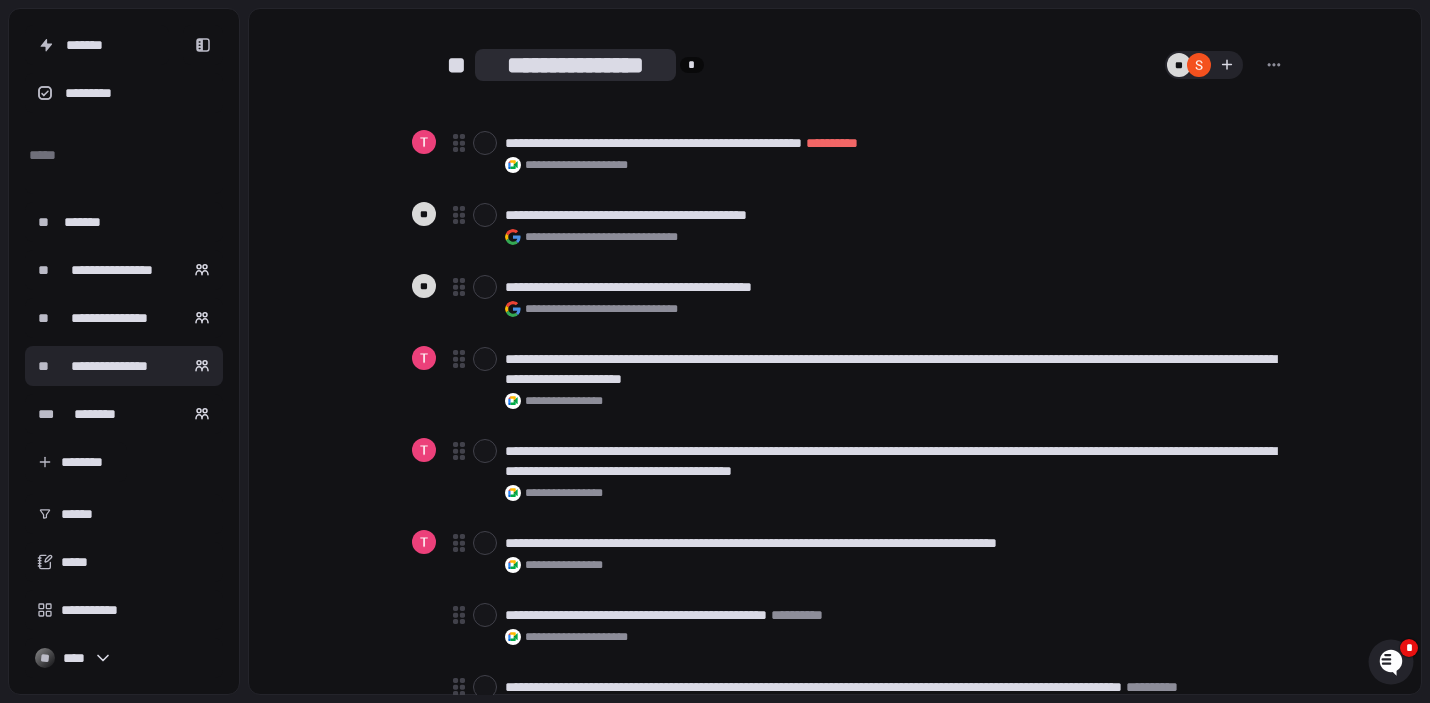 click on "**********" at bounding box center [575, 65] 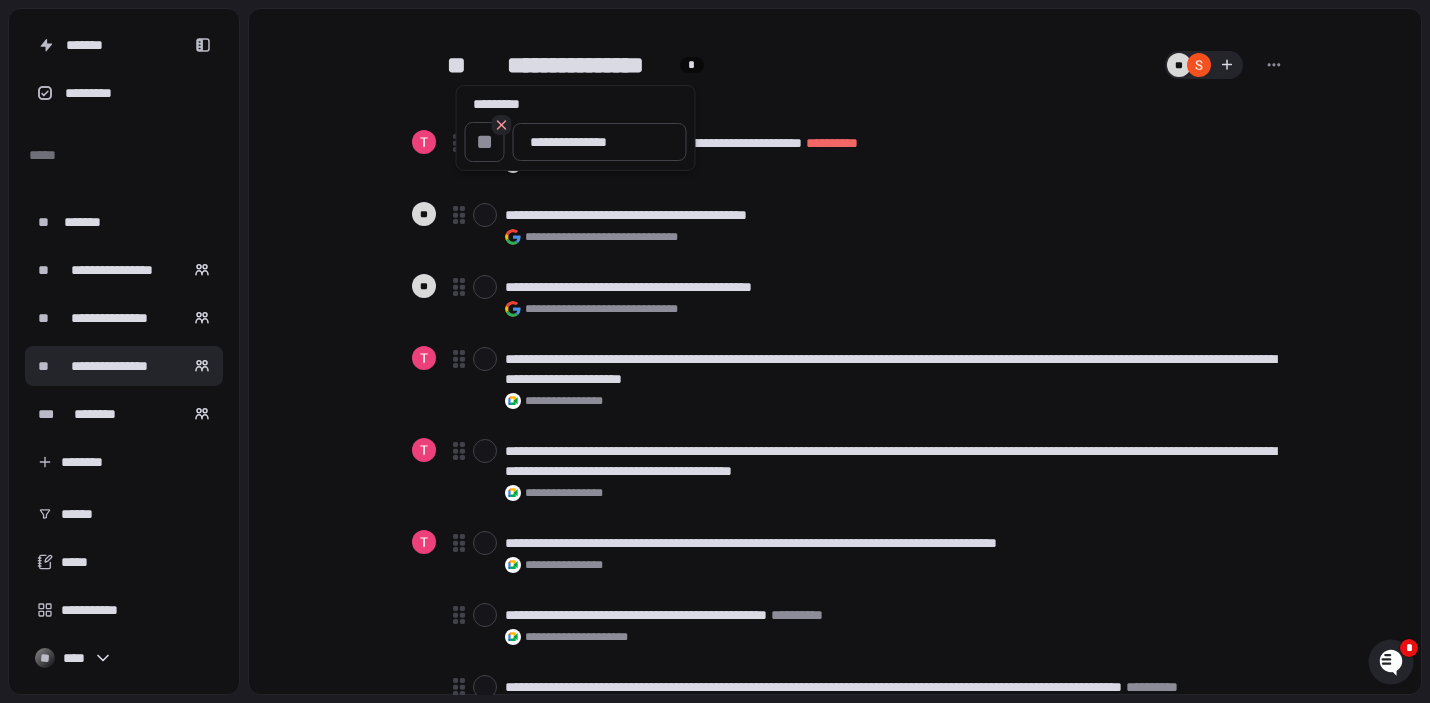 click on "**********" at bounding box center [600, 142] 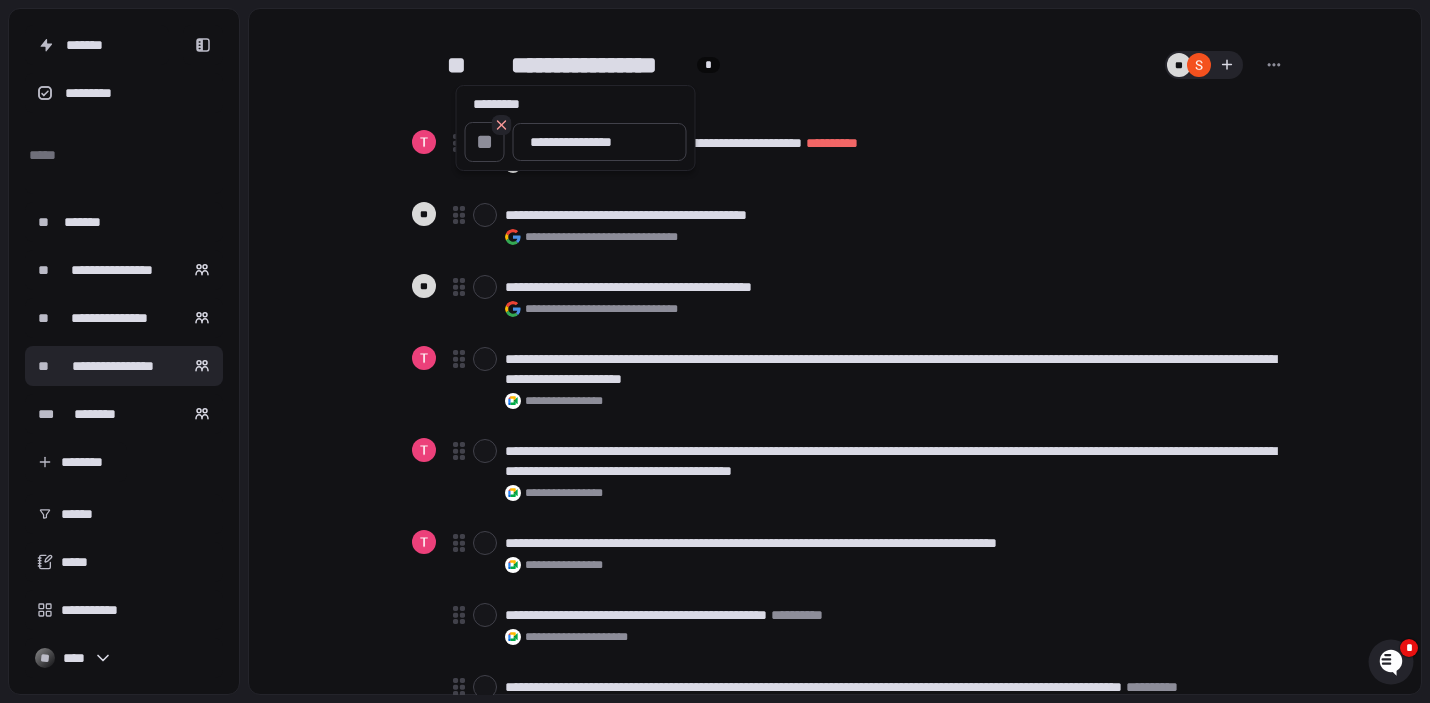 type on "*" 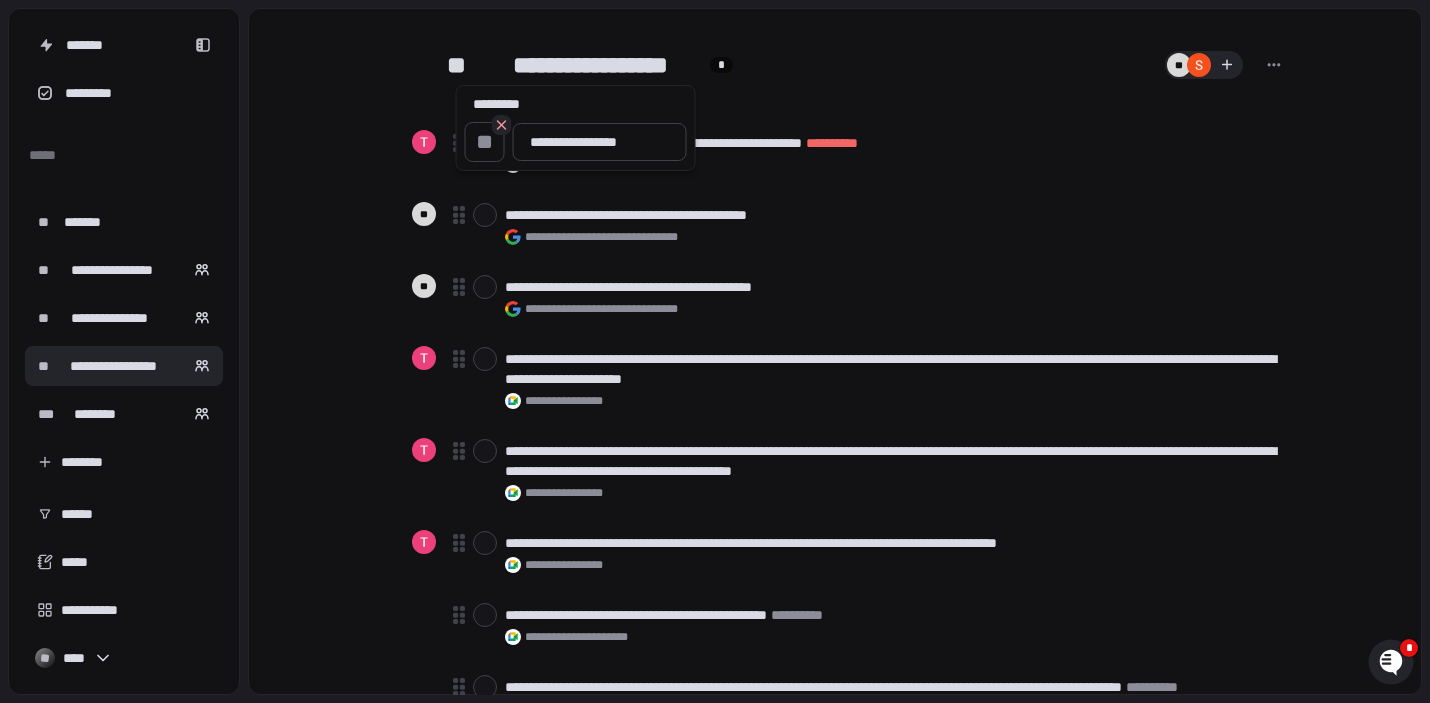 type on "*" 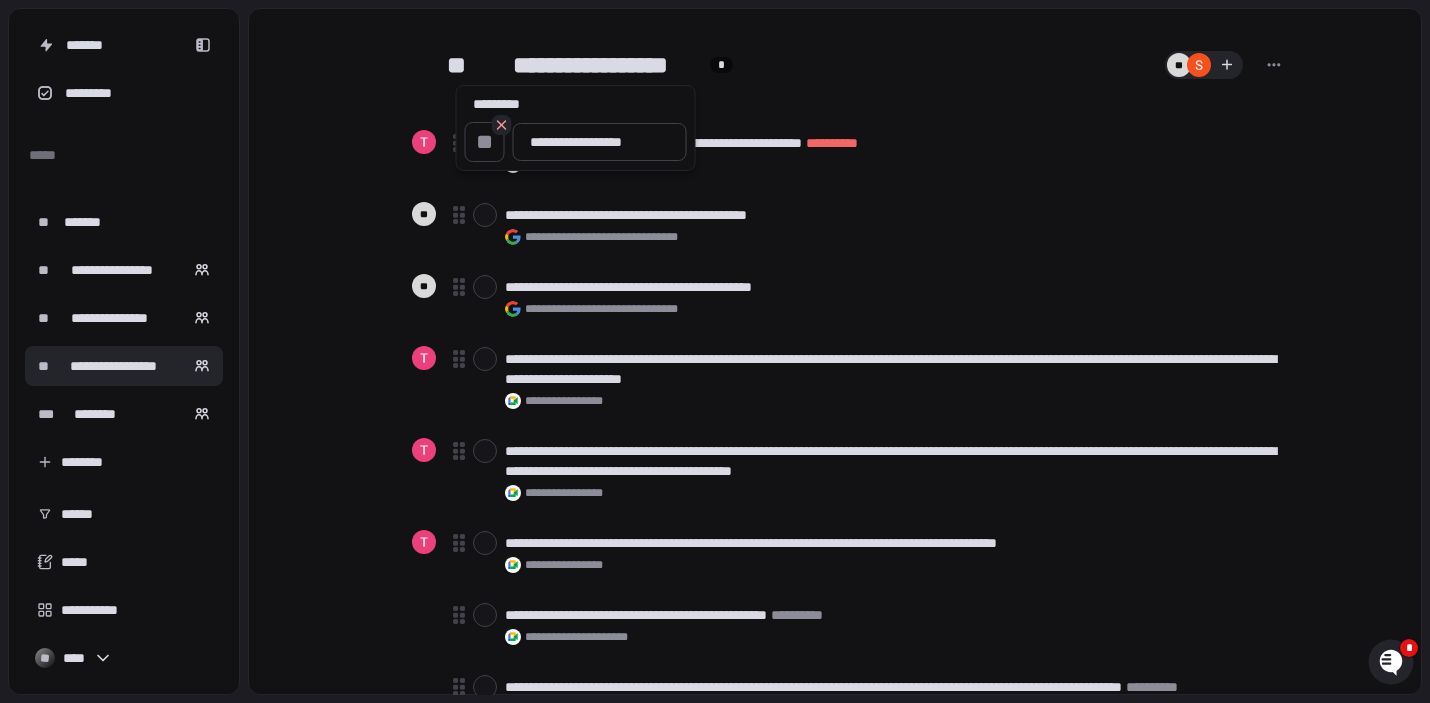 type on "*" 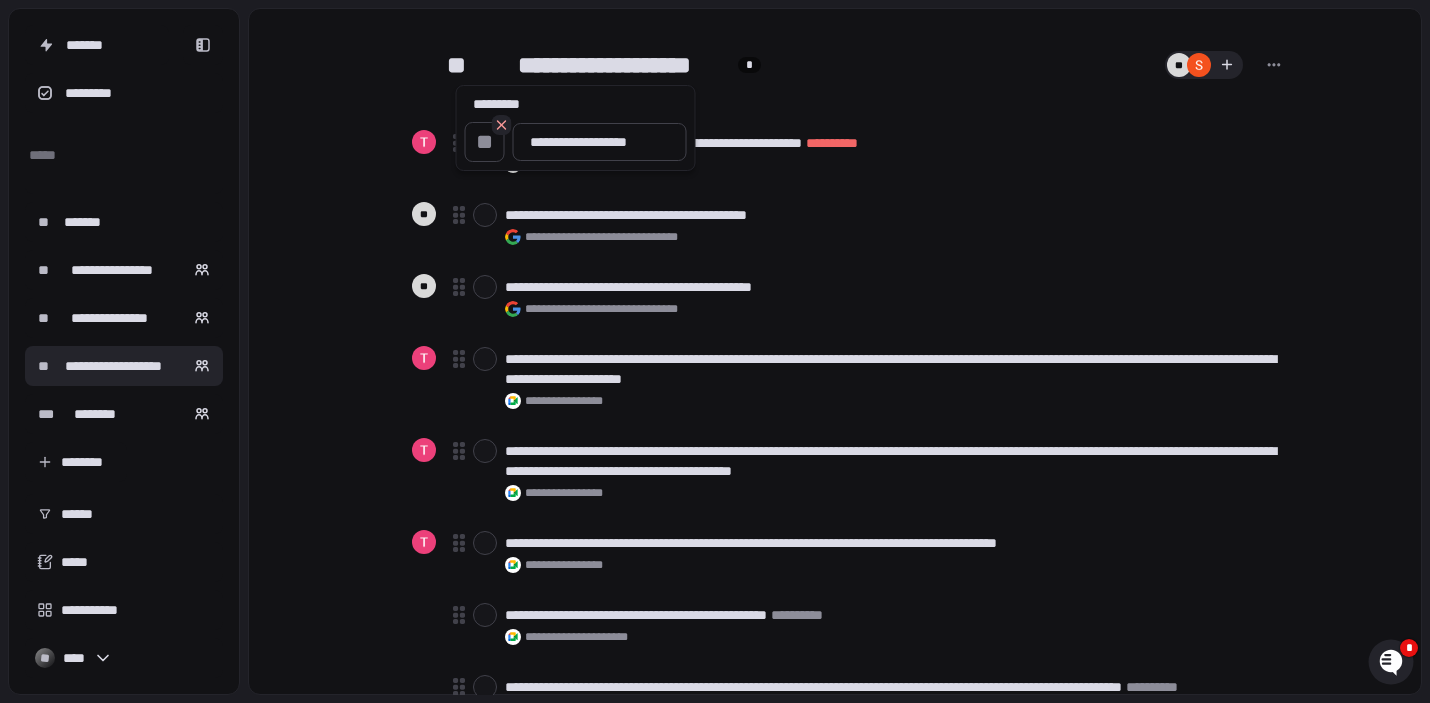 type on "*" 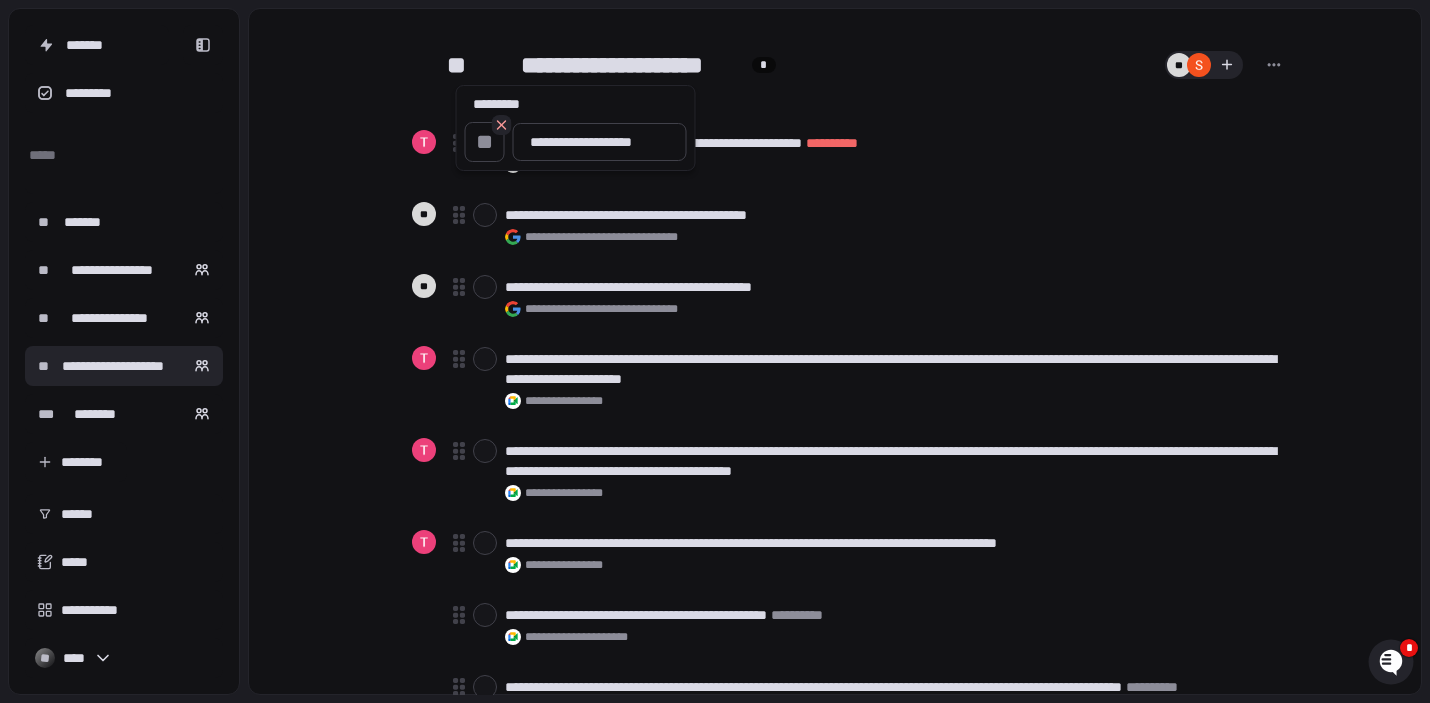 type on "*" 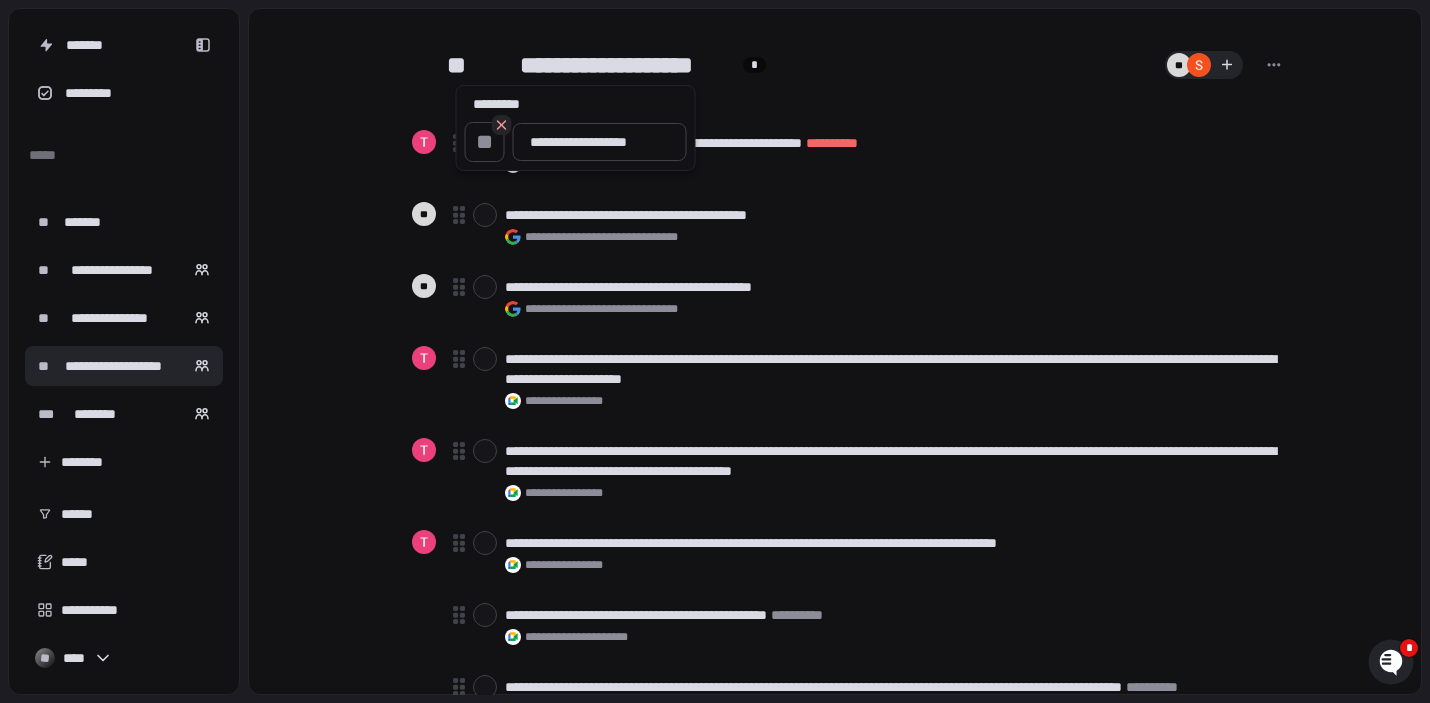 type on "*" 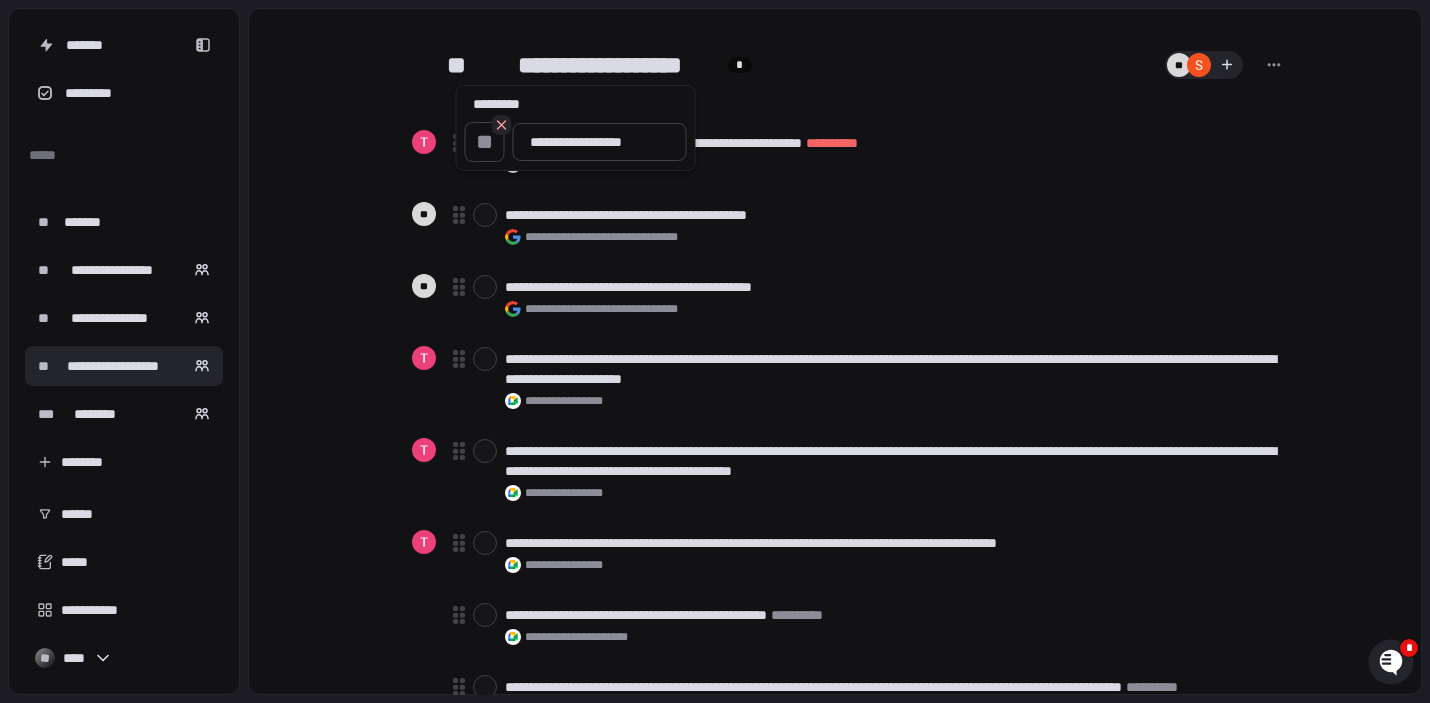 type on "*" 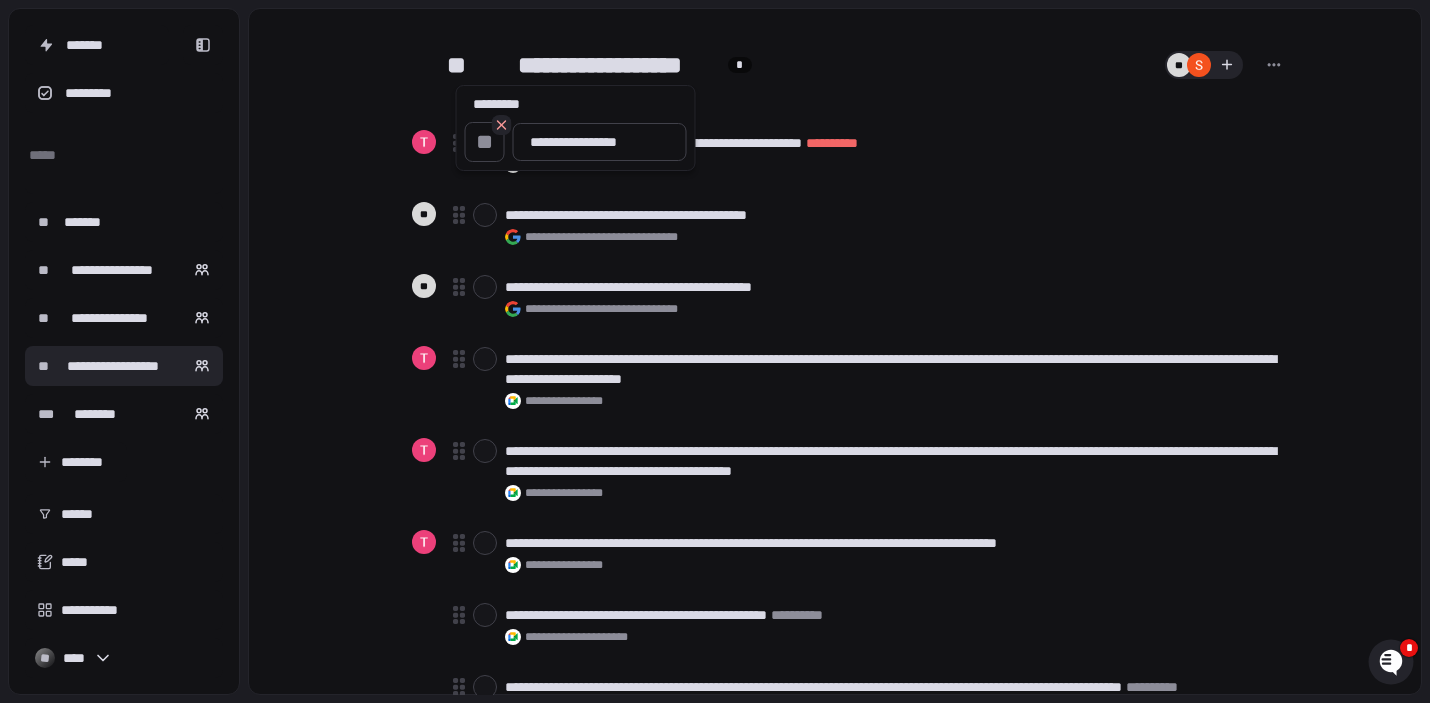type on "*" 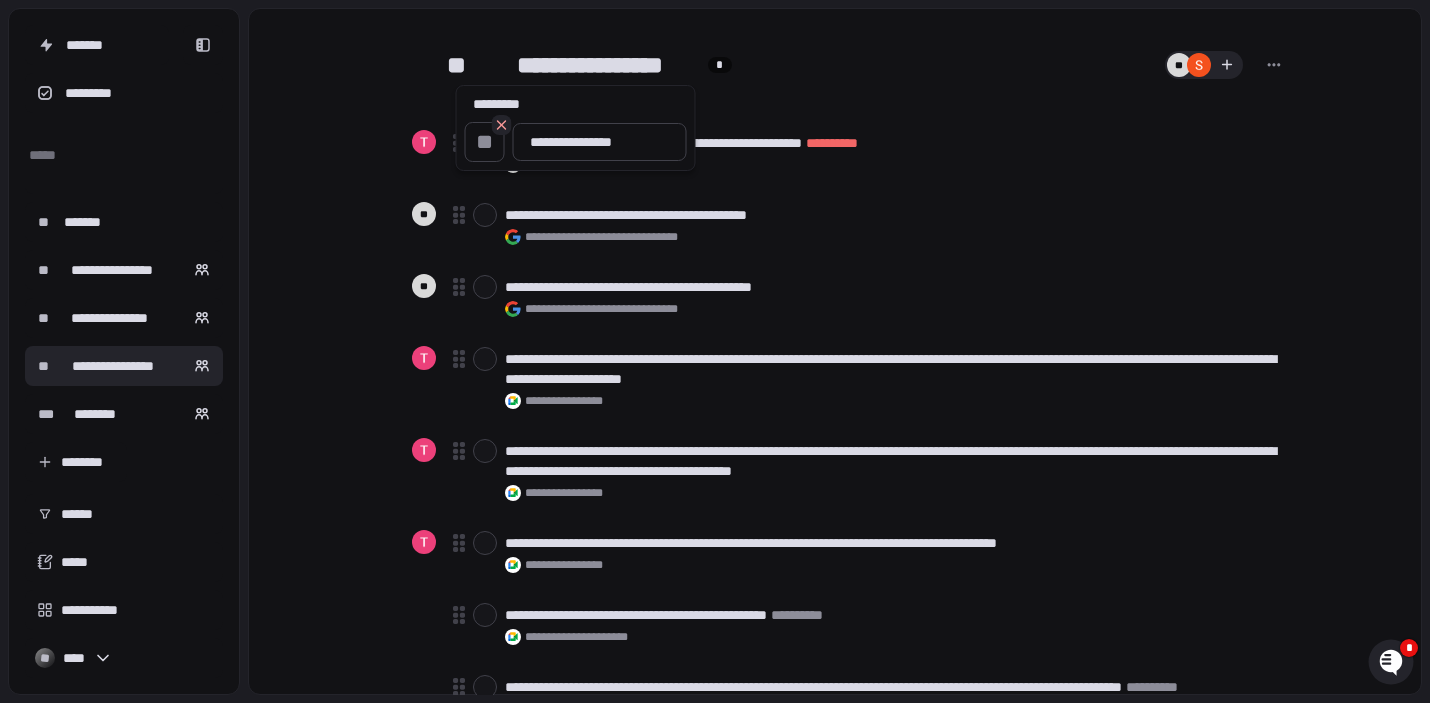 type on "*" 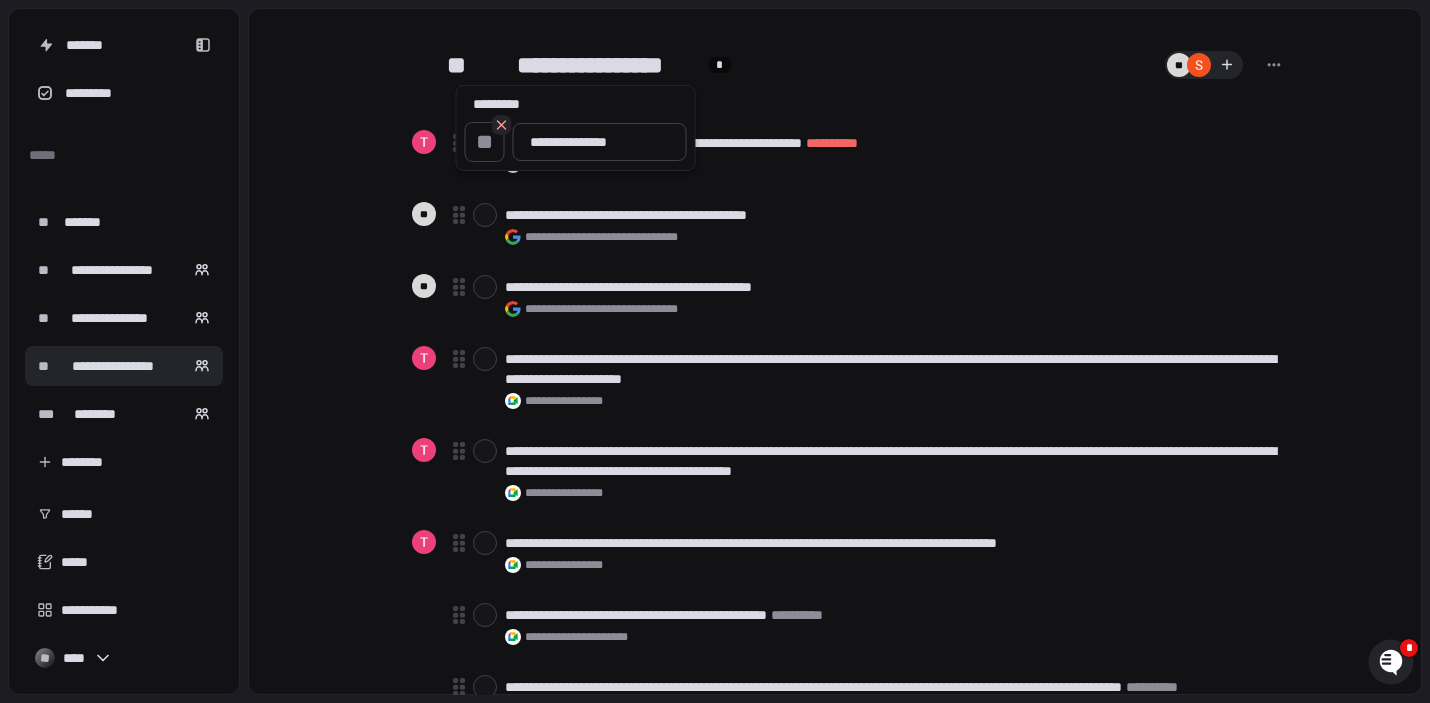 type on "*" 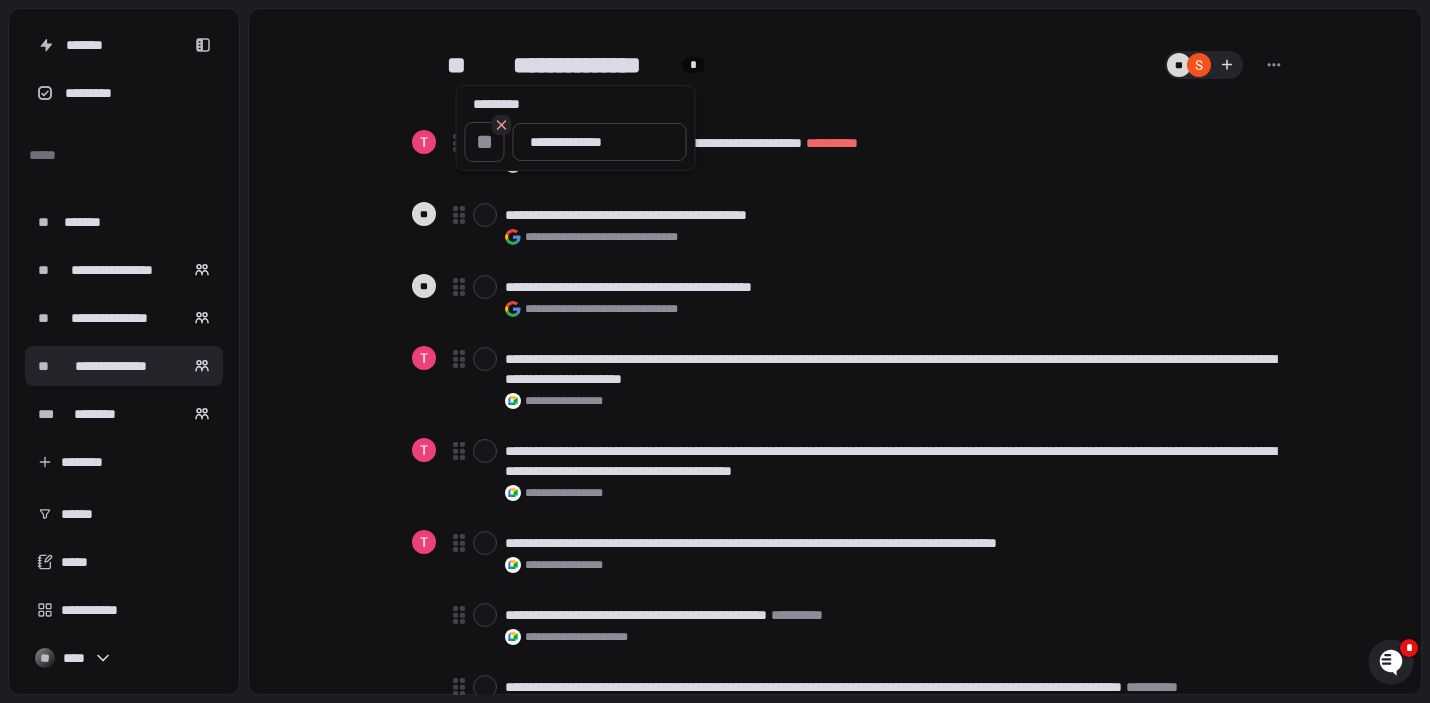 type on "*" 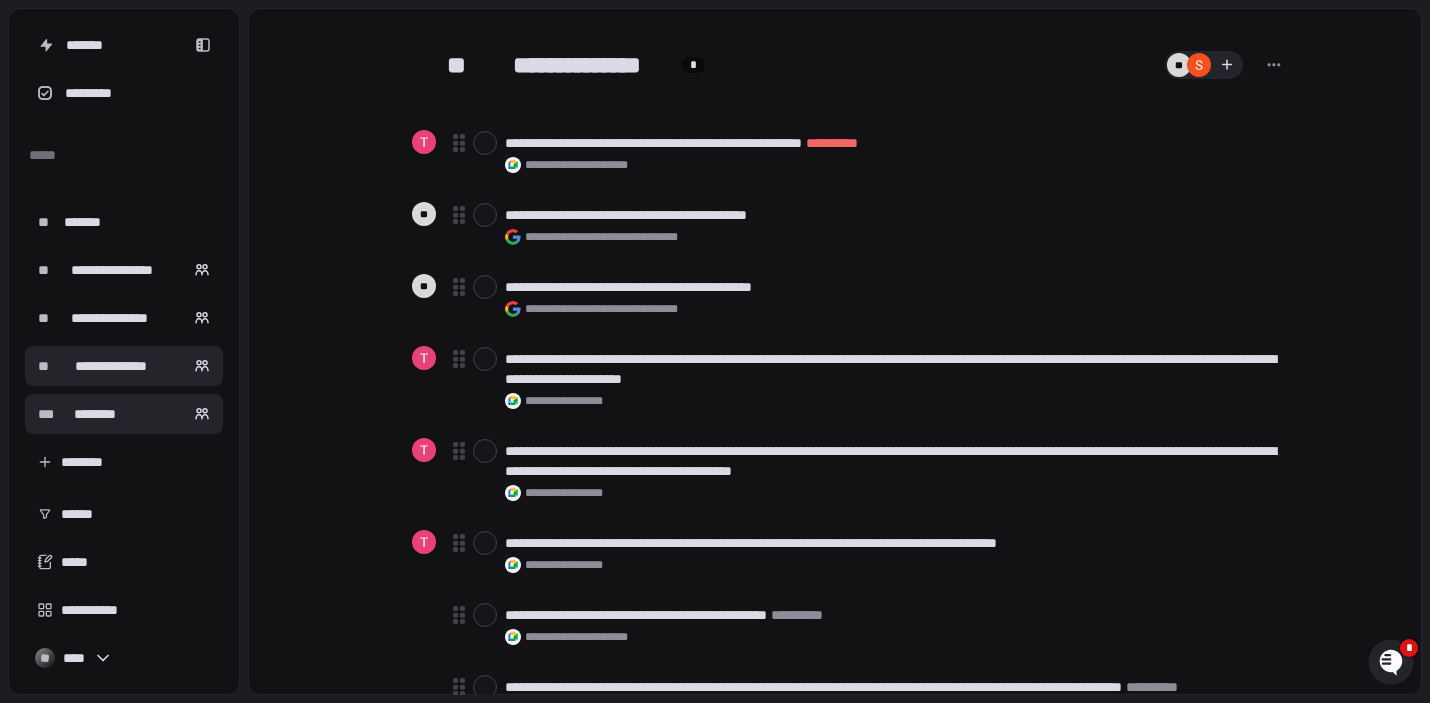 click on "********" at bounding box center (95, 414) 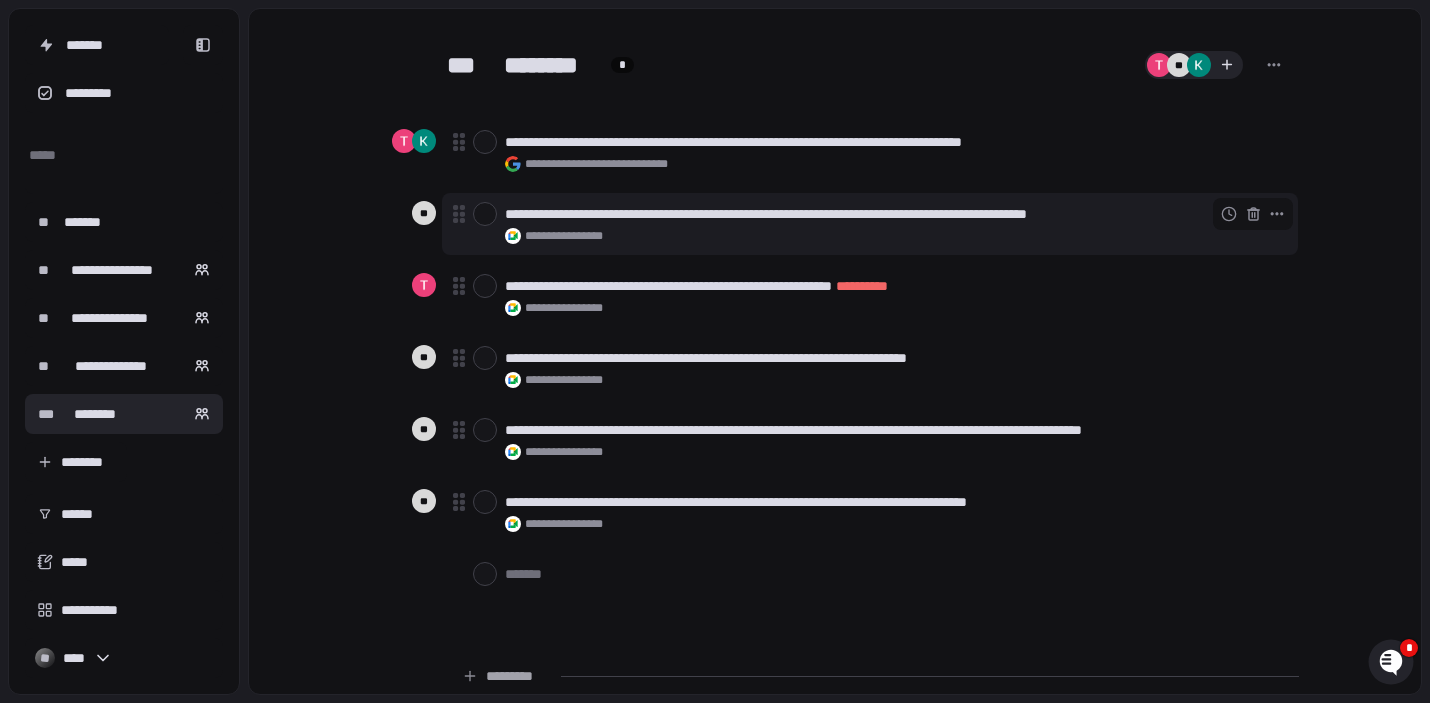 scroll, scrollTop: 78, scrollLeft: 0, axis: vertical 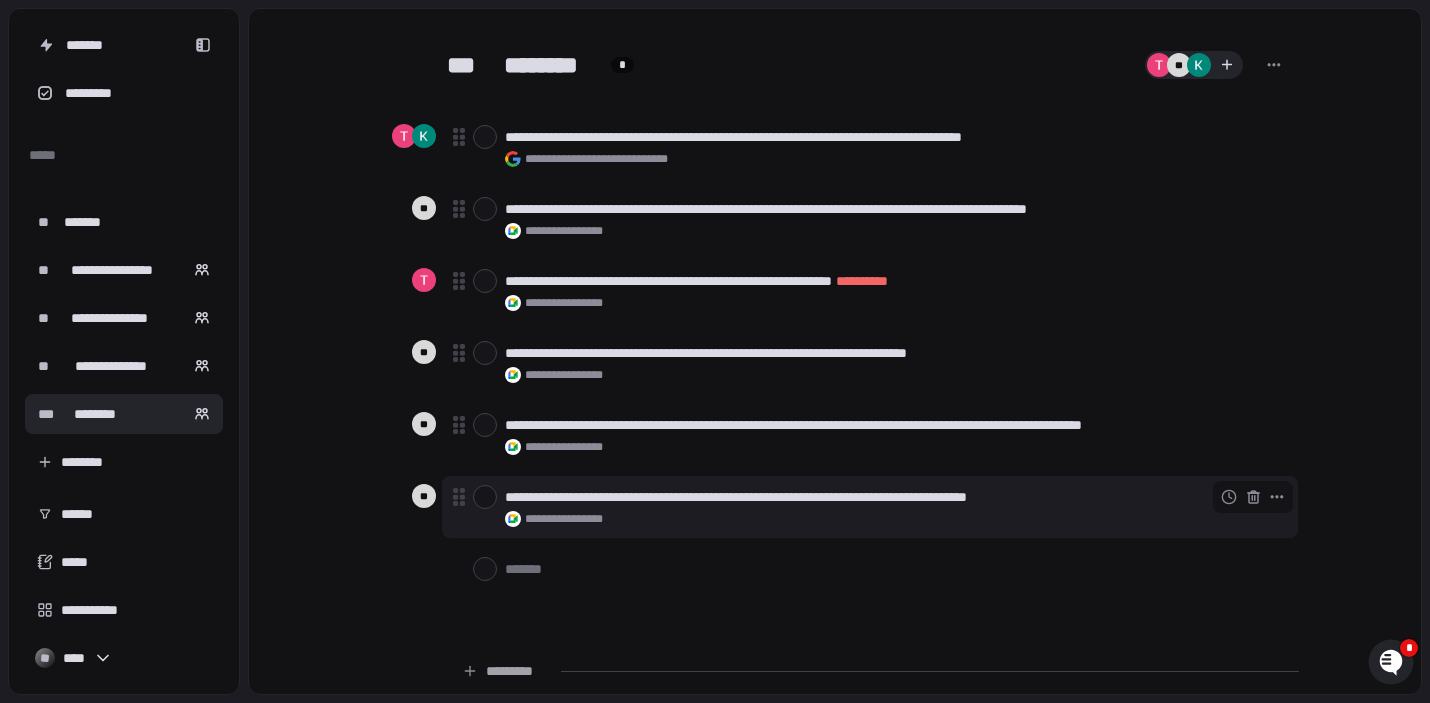 click at bounding box center (485, 497) 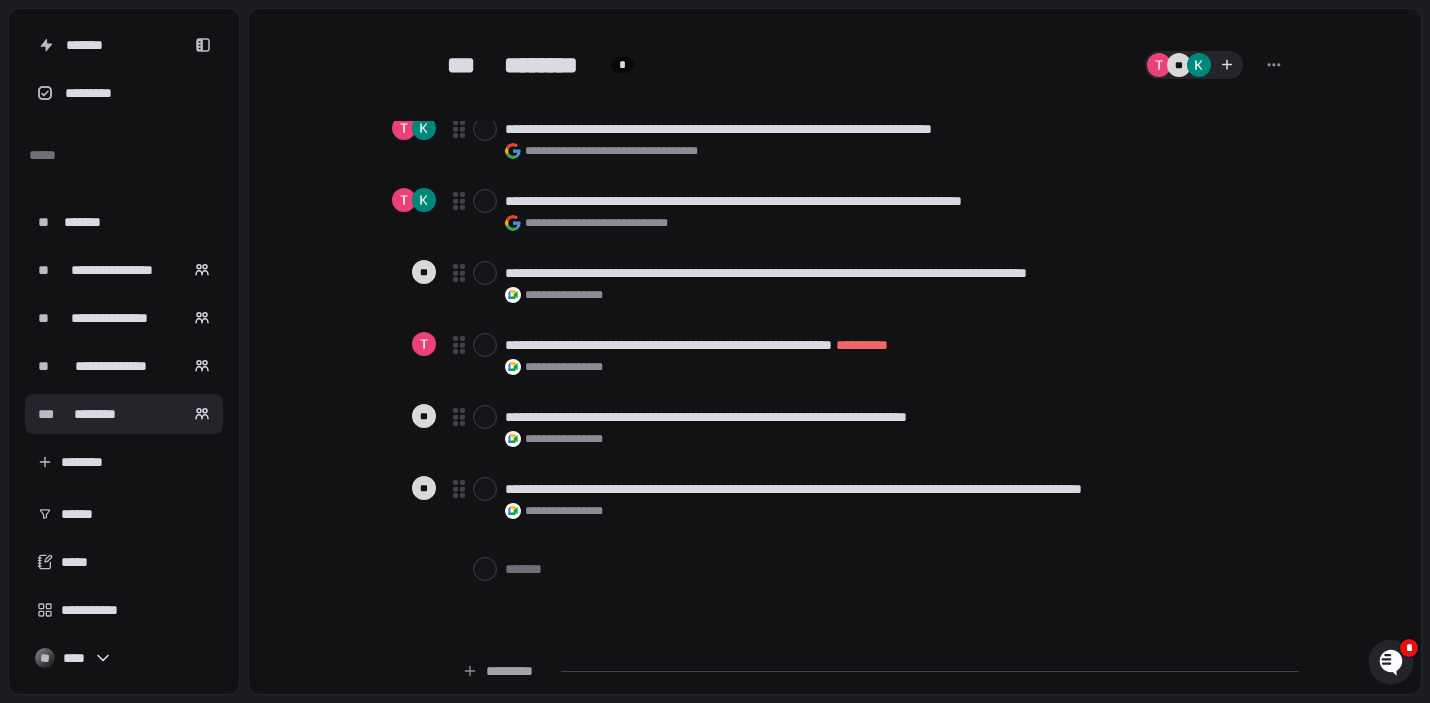 scroll, scrollTop: 6, scrollLeft: 0, axis: vertical 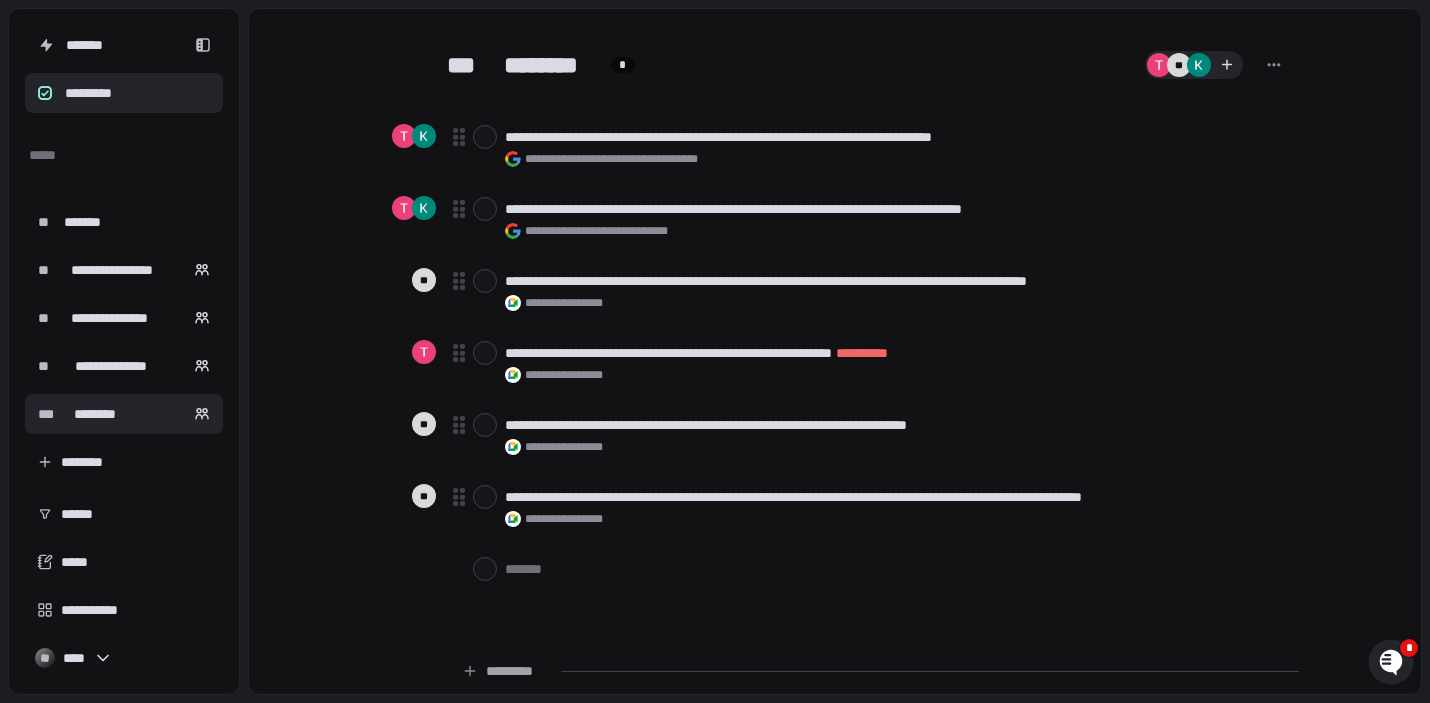 click on "*********" at bounding box center [124, 93] 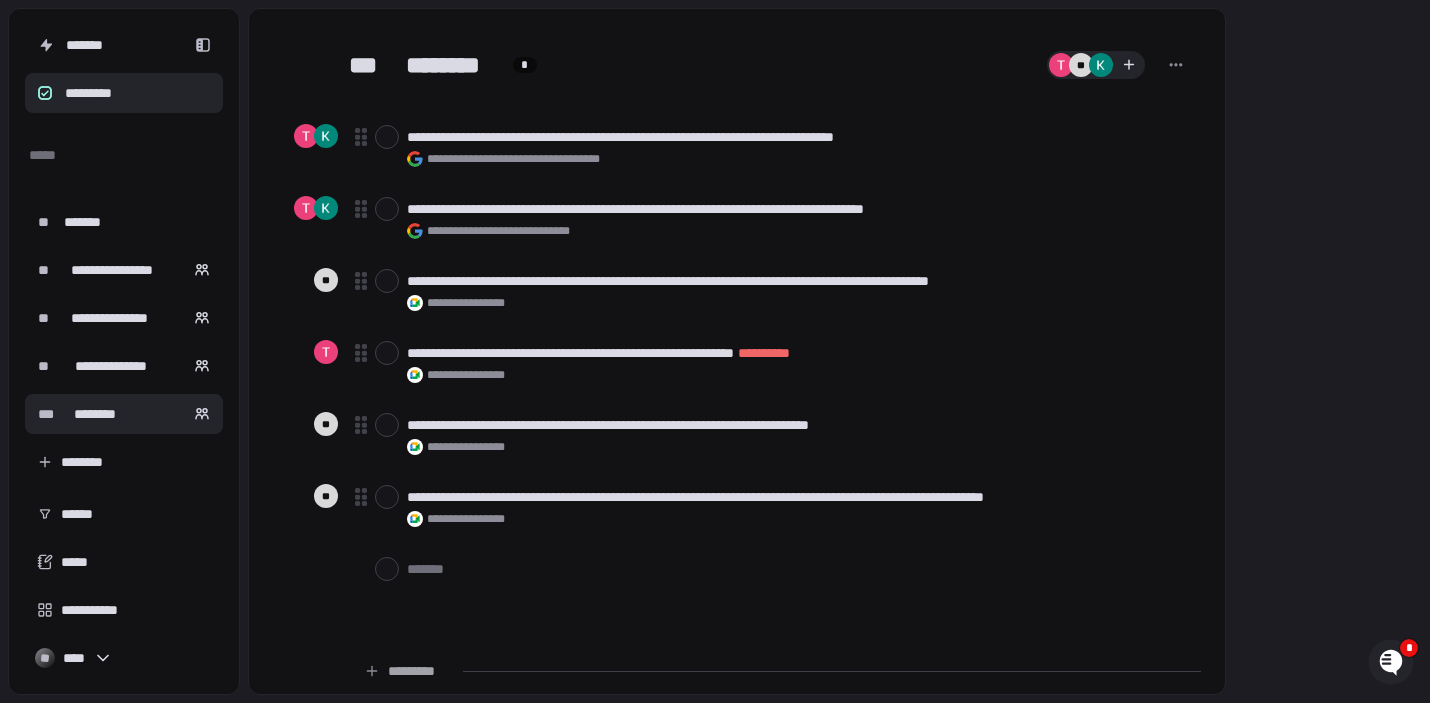 scroll, scrollTop: 86, scrollLeft: 0, axis: vertical 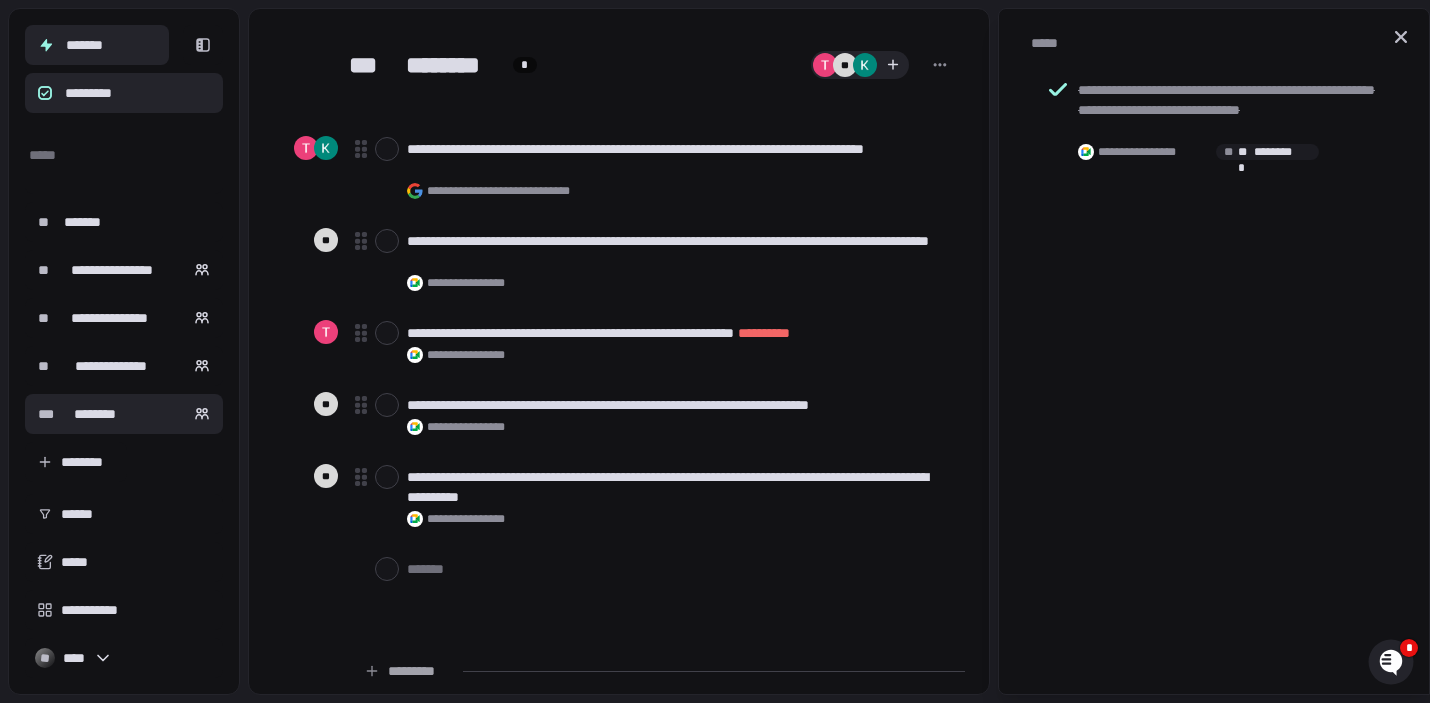 click on "*******" at bounding box center [97, 45] 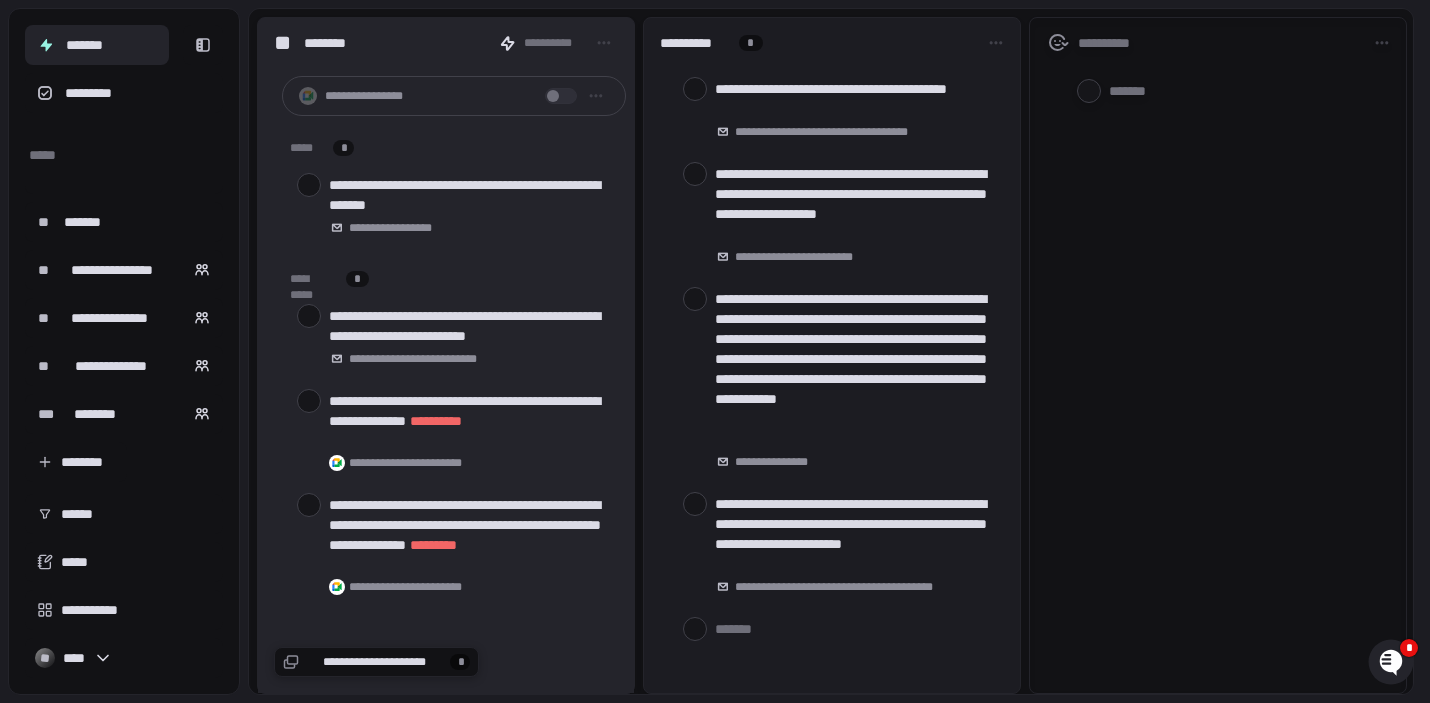 type on "*" 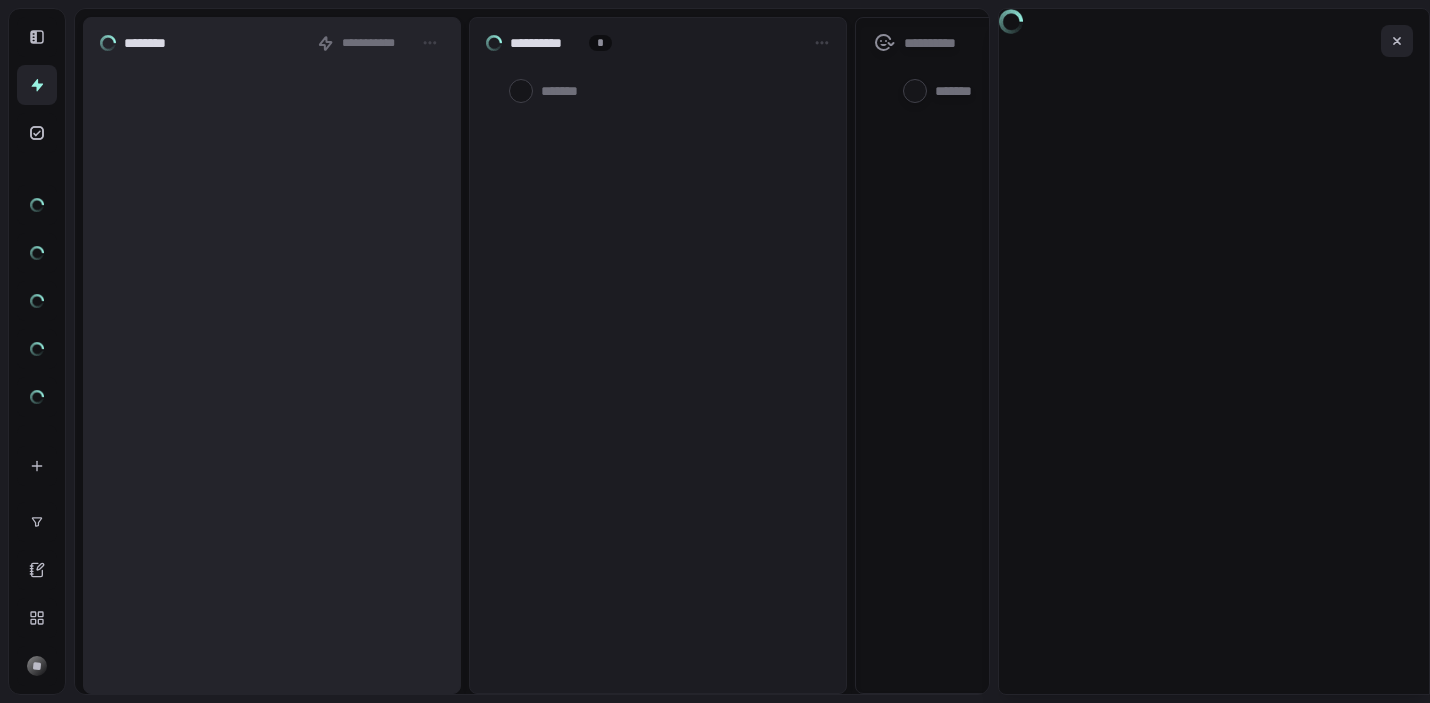 scroll, scrollTop: 0, scrollLeft: 0, axis: both 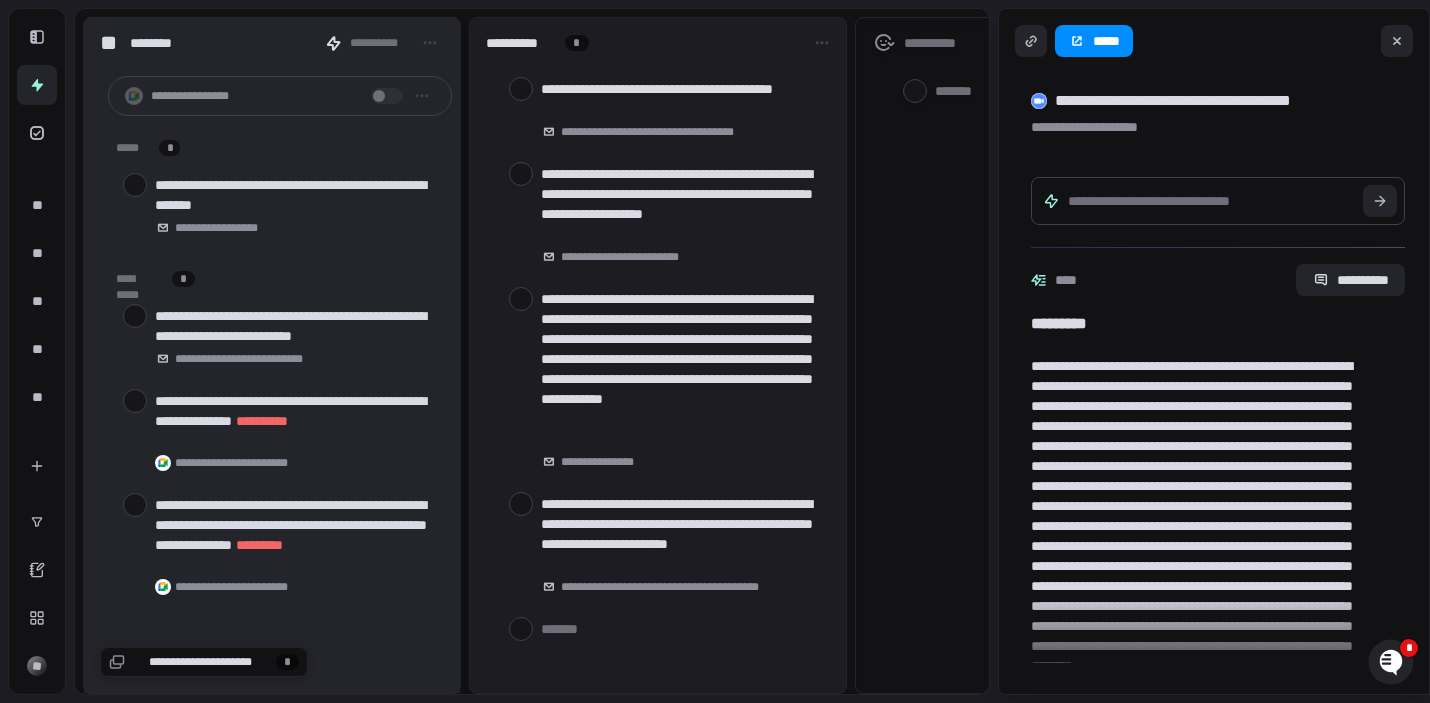 type on "*" 